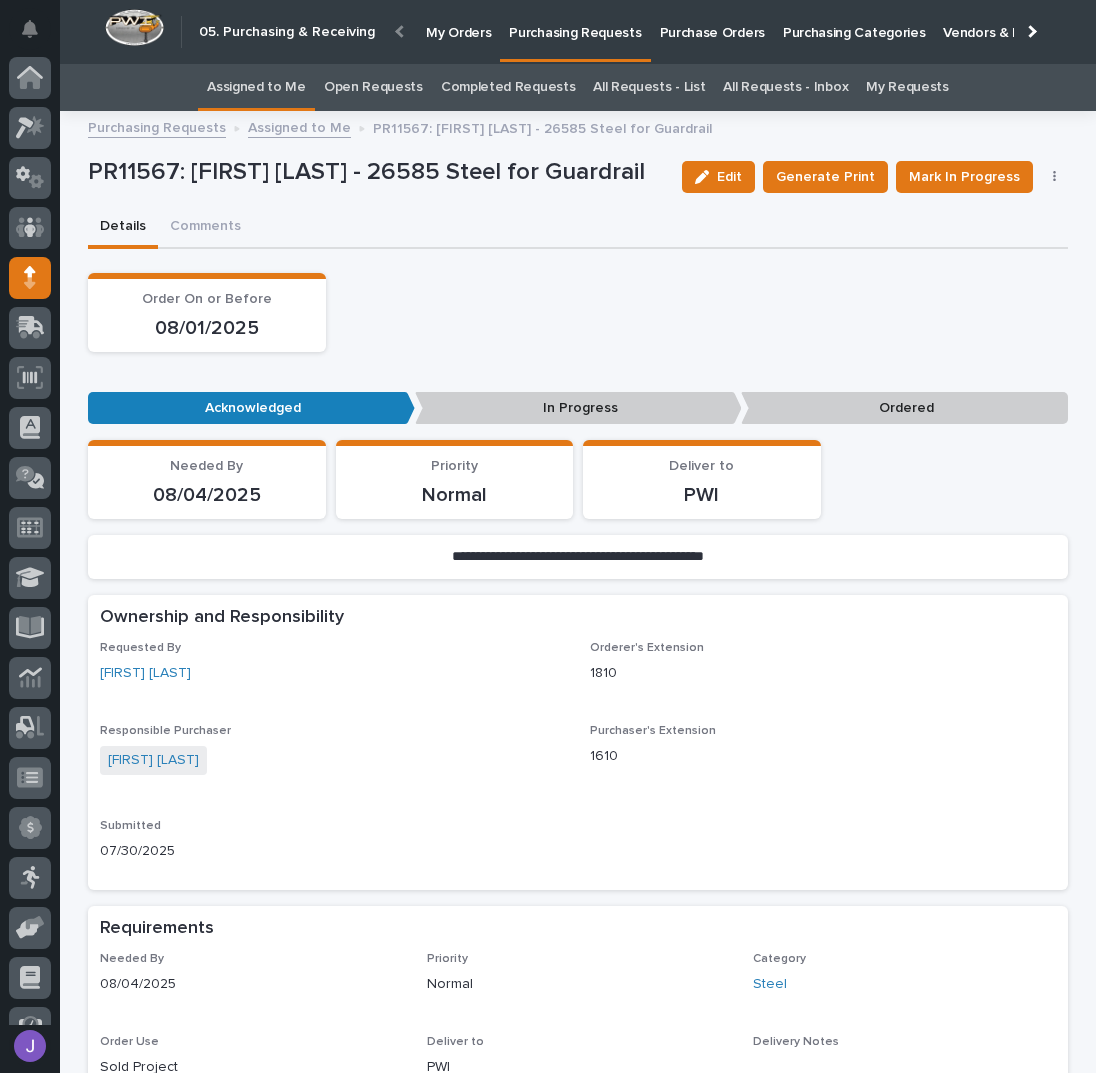 scroll, scrollTop: 0, scrollLeft: 0, axis: both 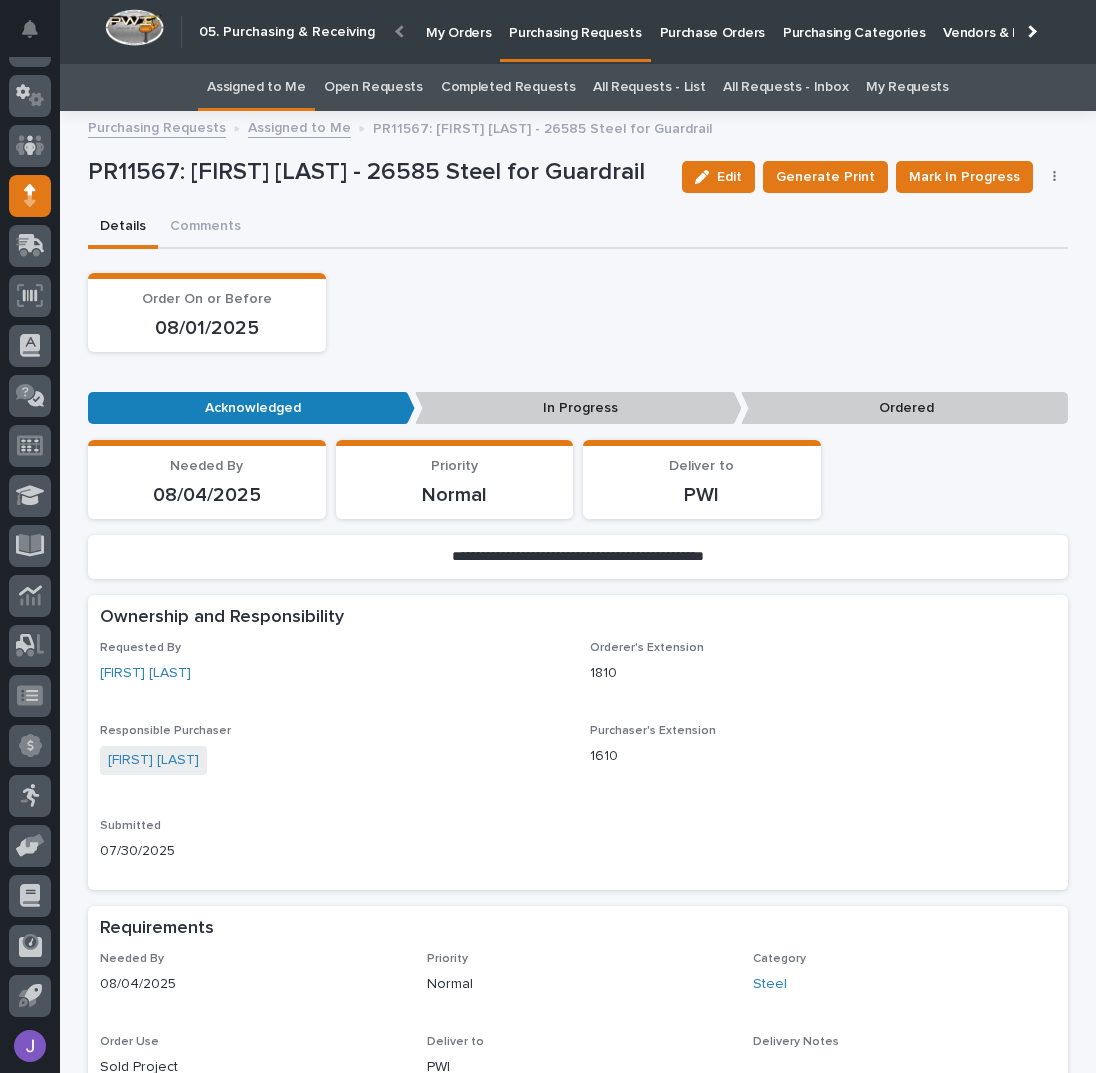 click on "All Requests - List" at bounding box center (649, 87) 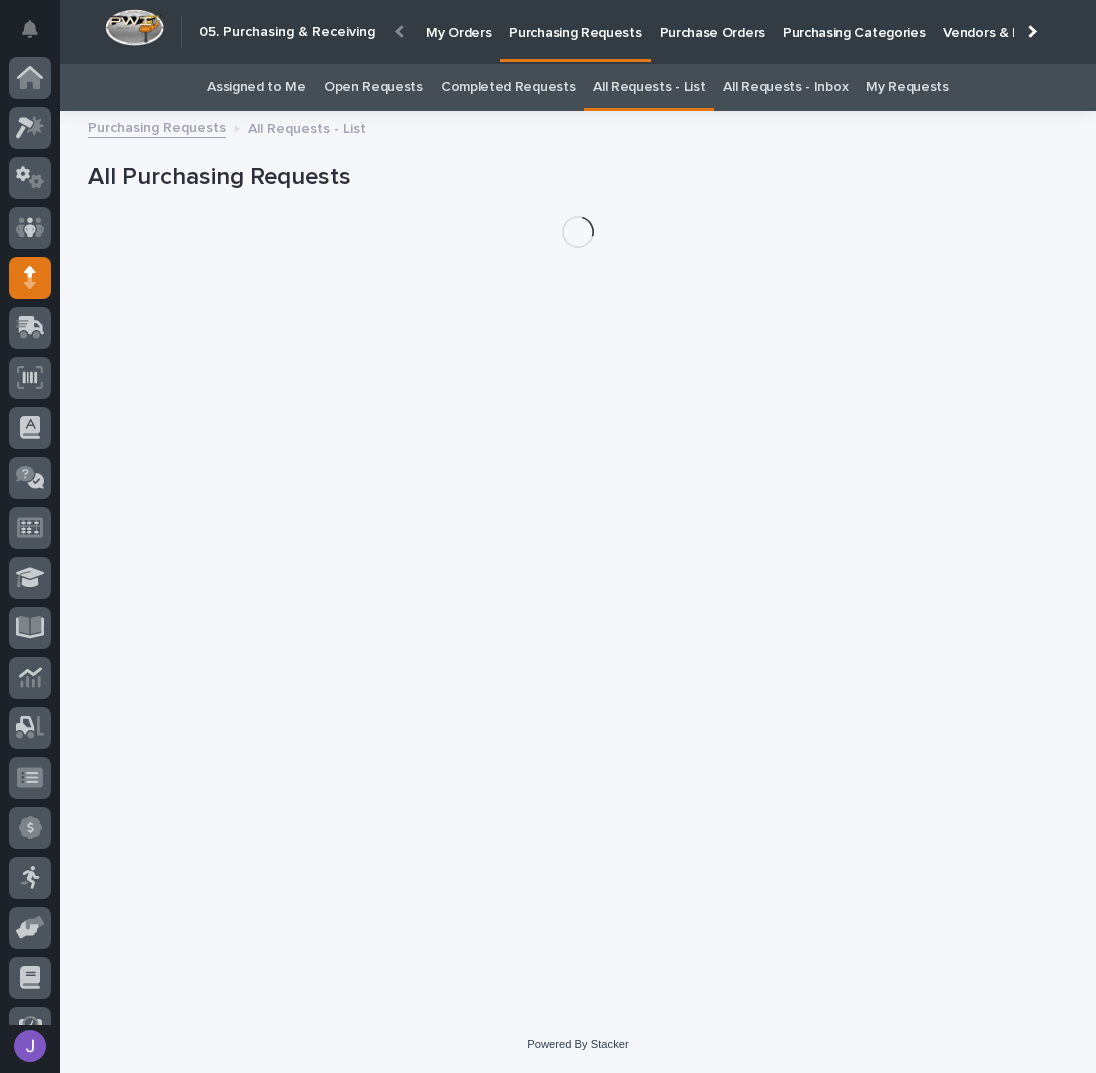 scroll, scrollTop: 82, scrollLeft: 0, axis: vertical 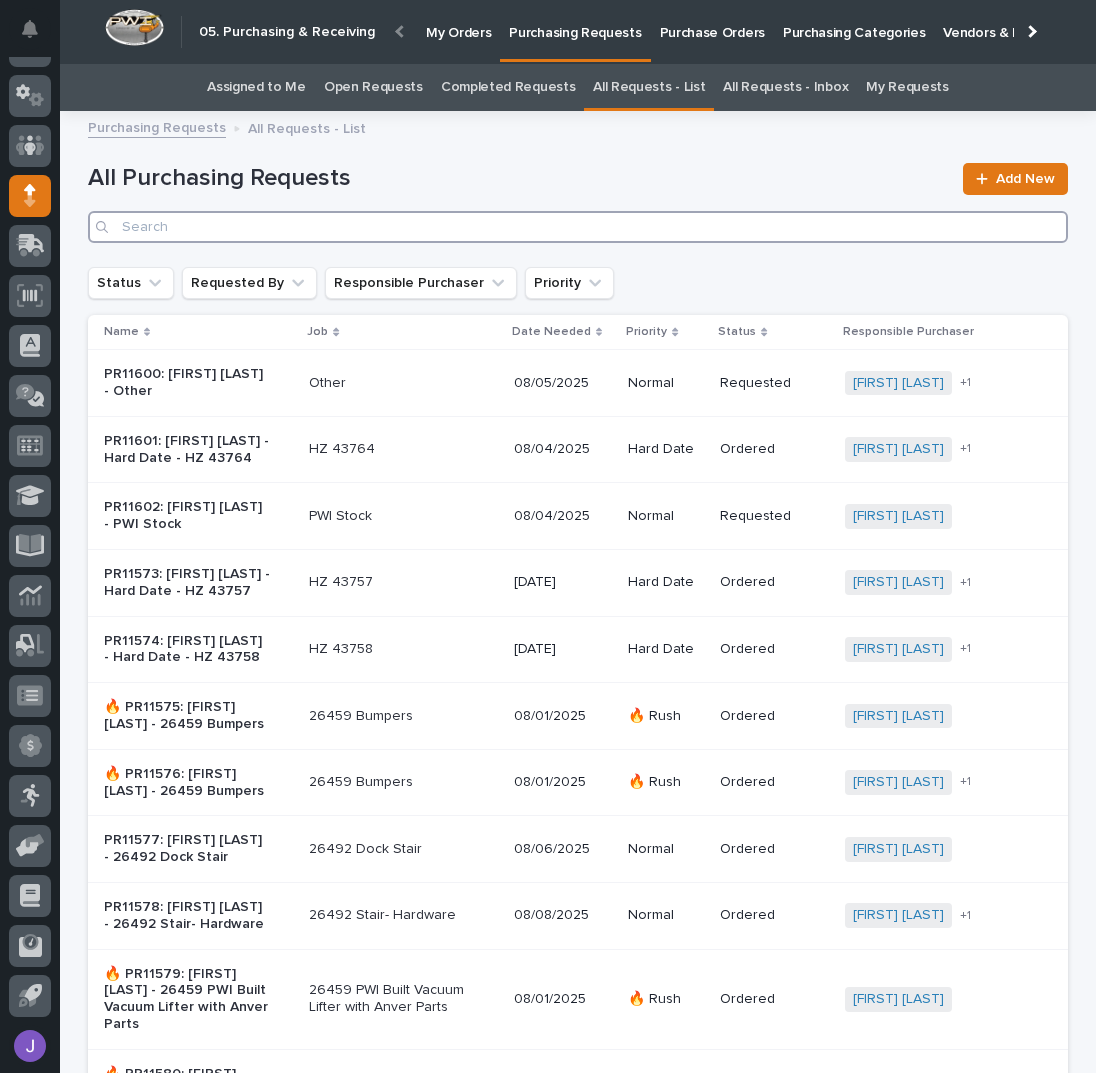 click at bounding box center (578, 227) 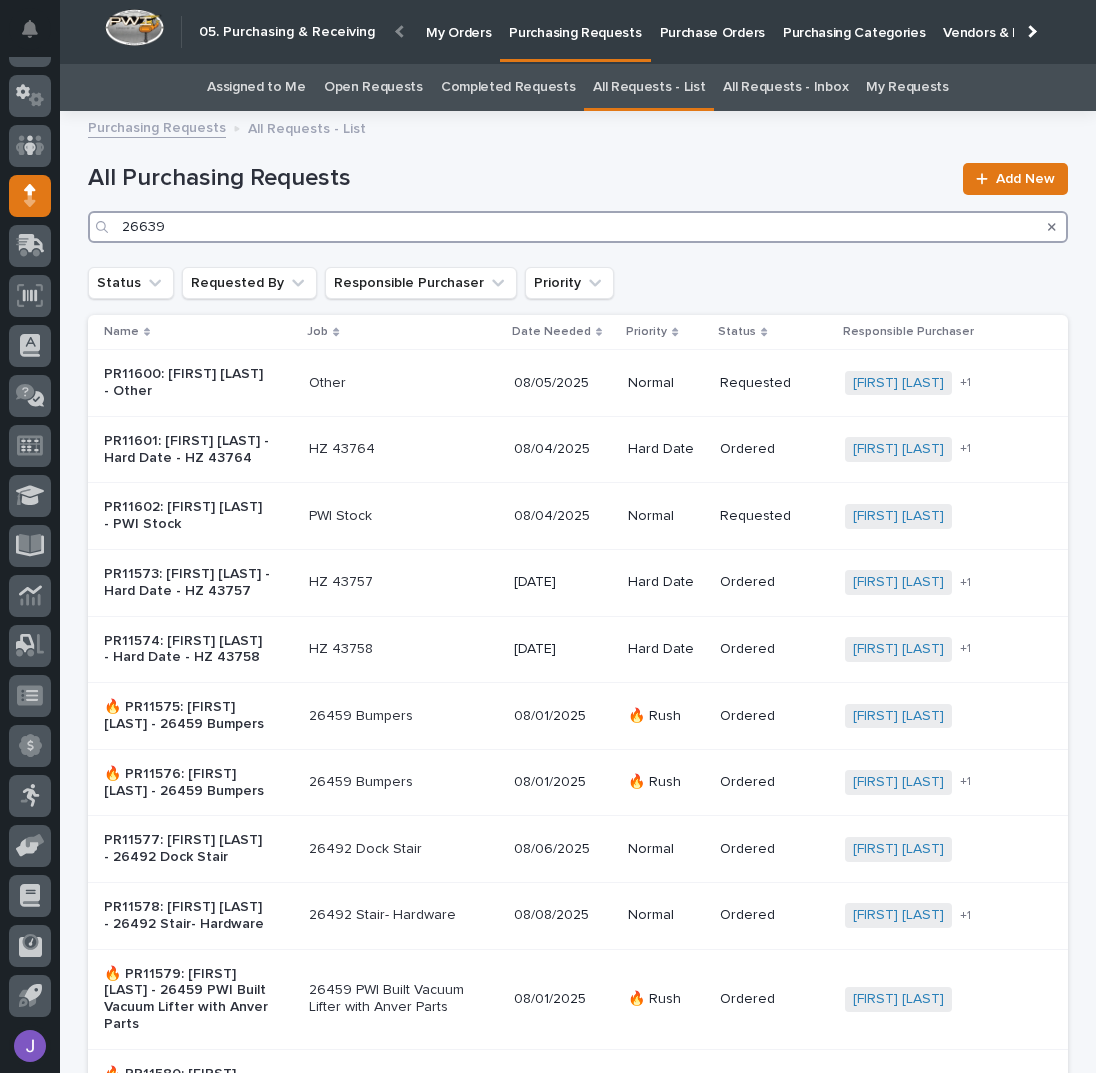 type on "26639" 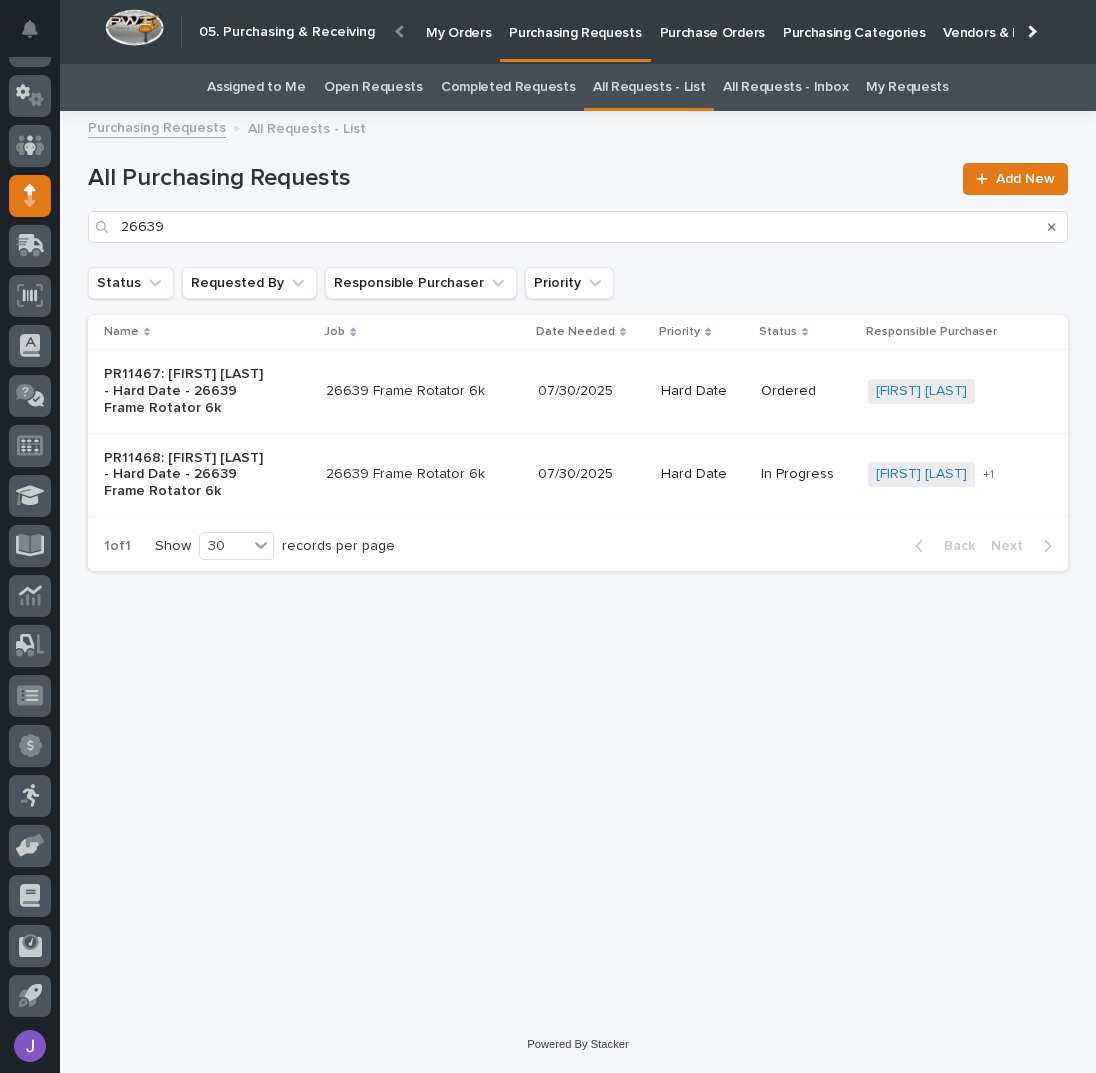 click on "PR11467: [FIRST] [LAST] - Hard Date - 26639 Frame Rotator 6k" at bounding box center (187, 391) 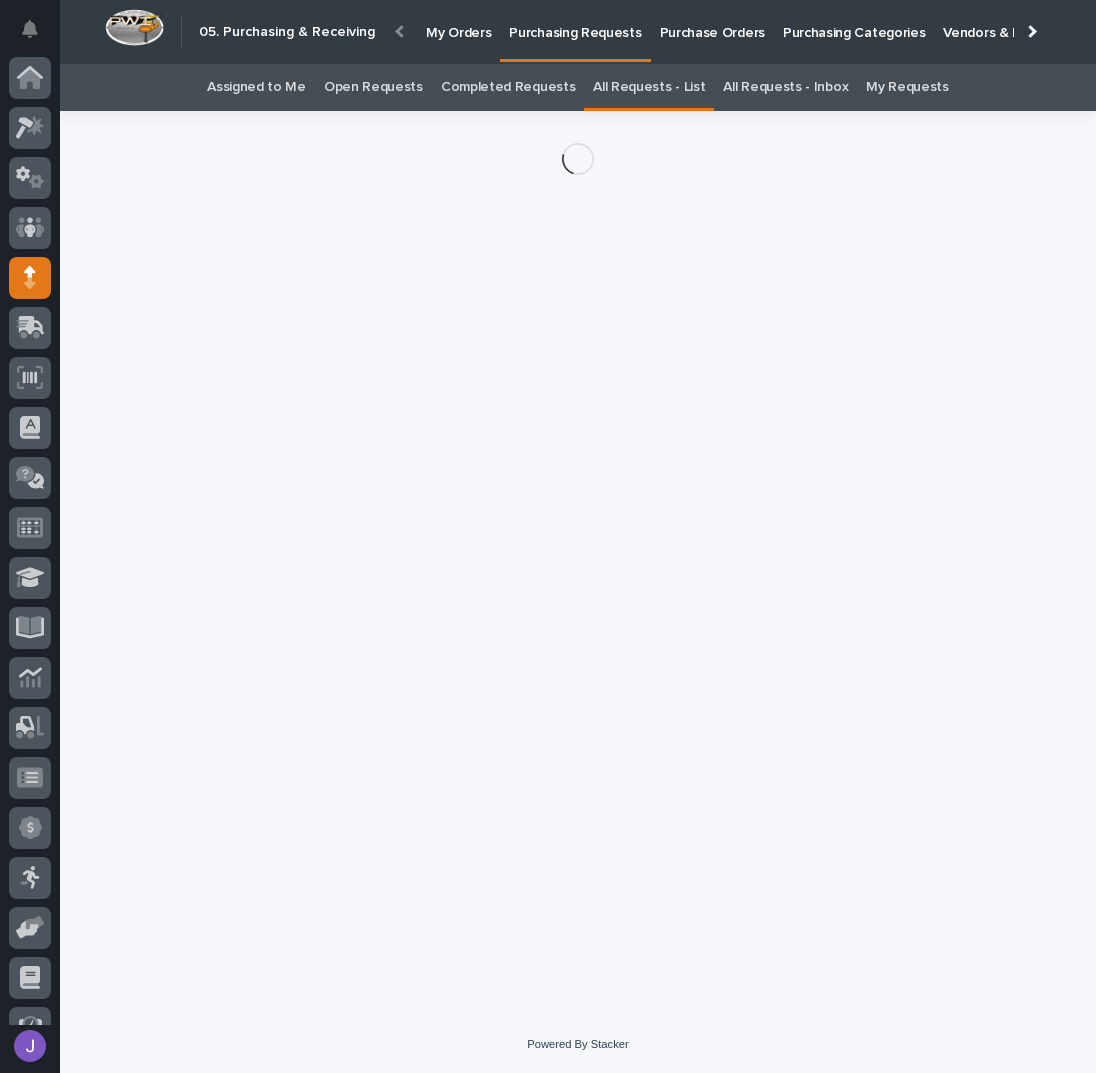 scroll, scrollTop: 82, scrollLeft: 0, axis: vertical 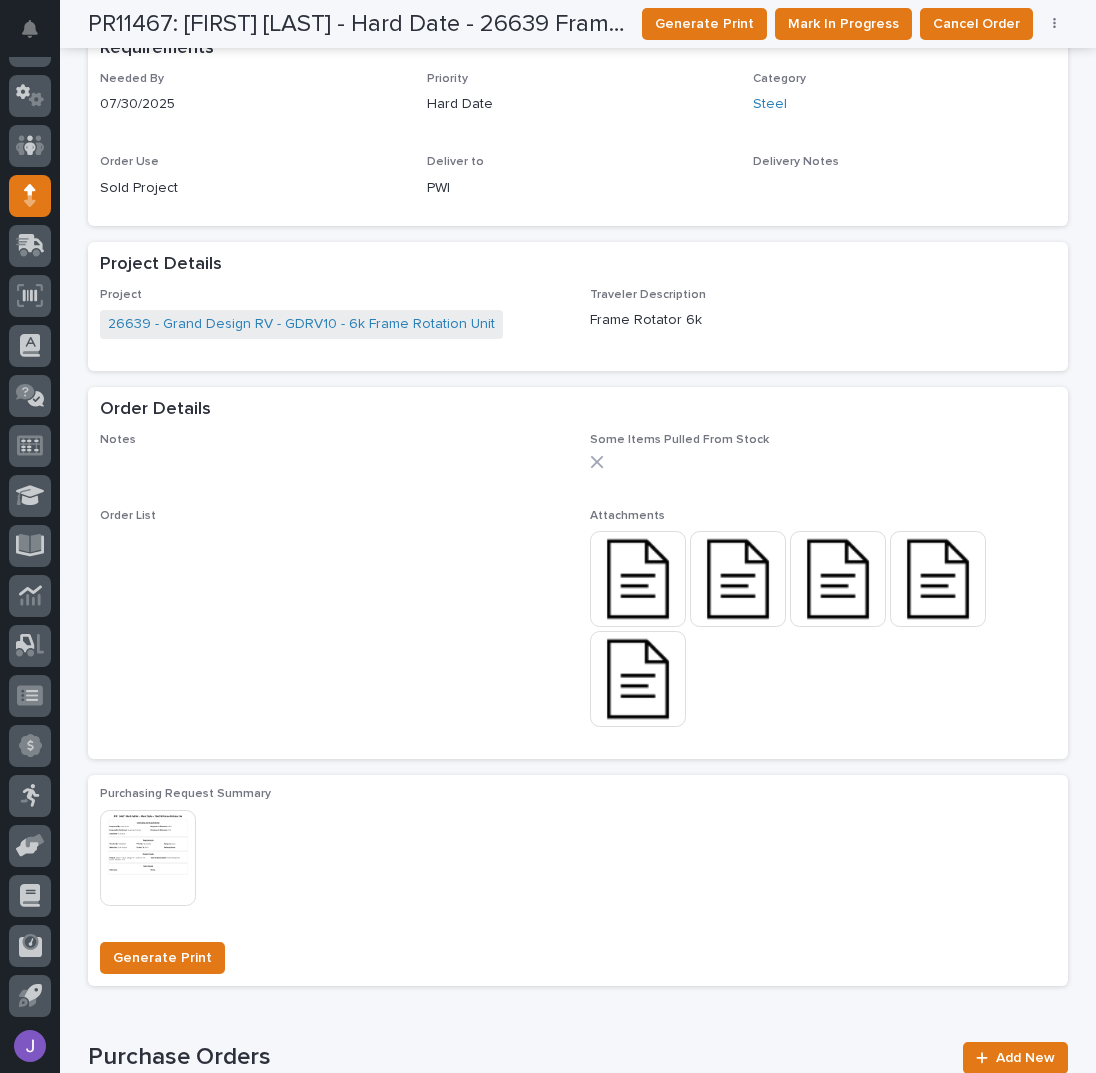 click at bounding box center (638, 579) 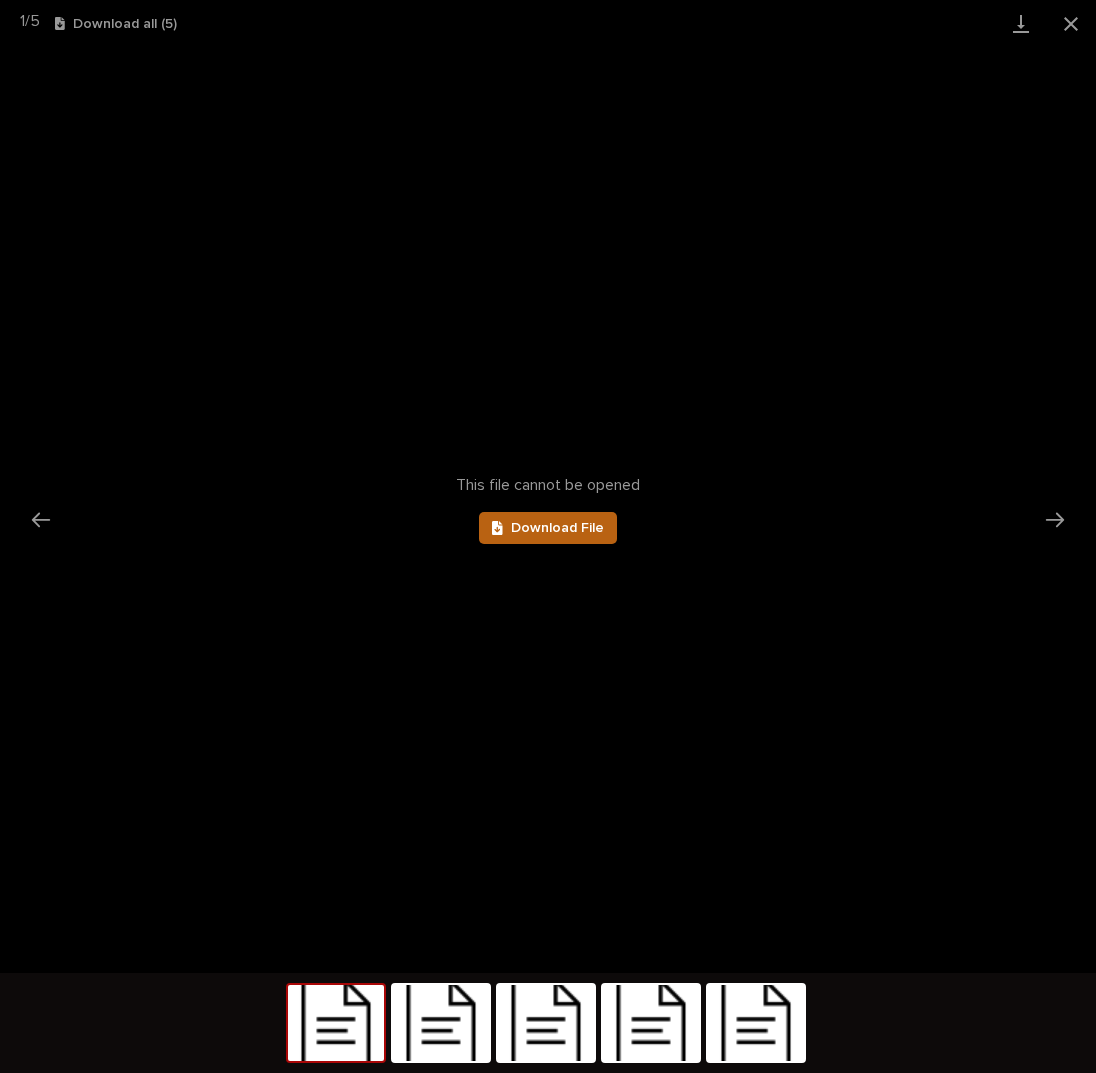 click on "Download File" at bounding box center (557, 528) 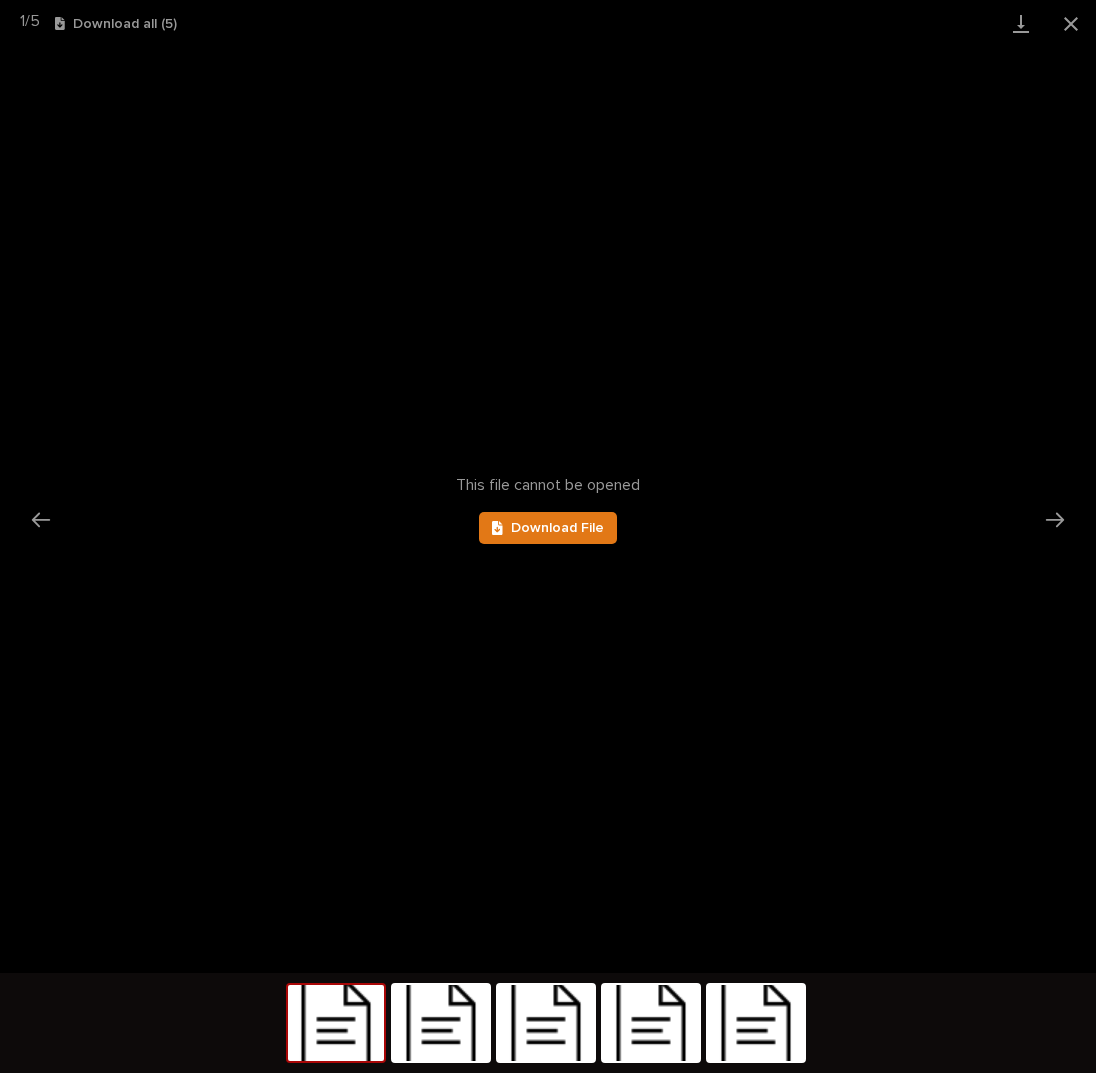 scroll, scrollTop: 0, scrollLeft: 0, axis: both 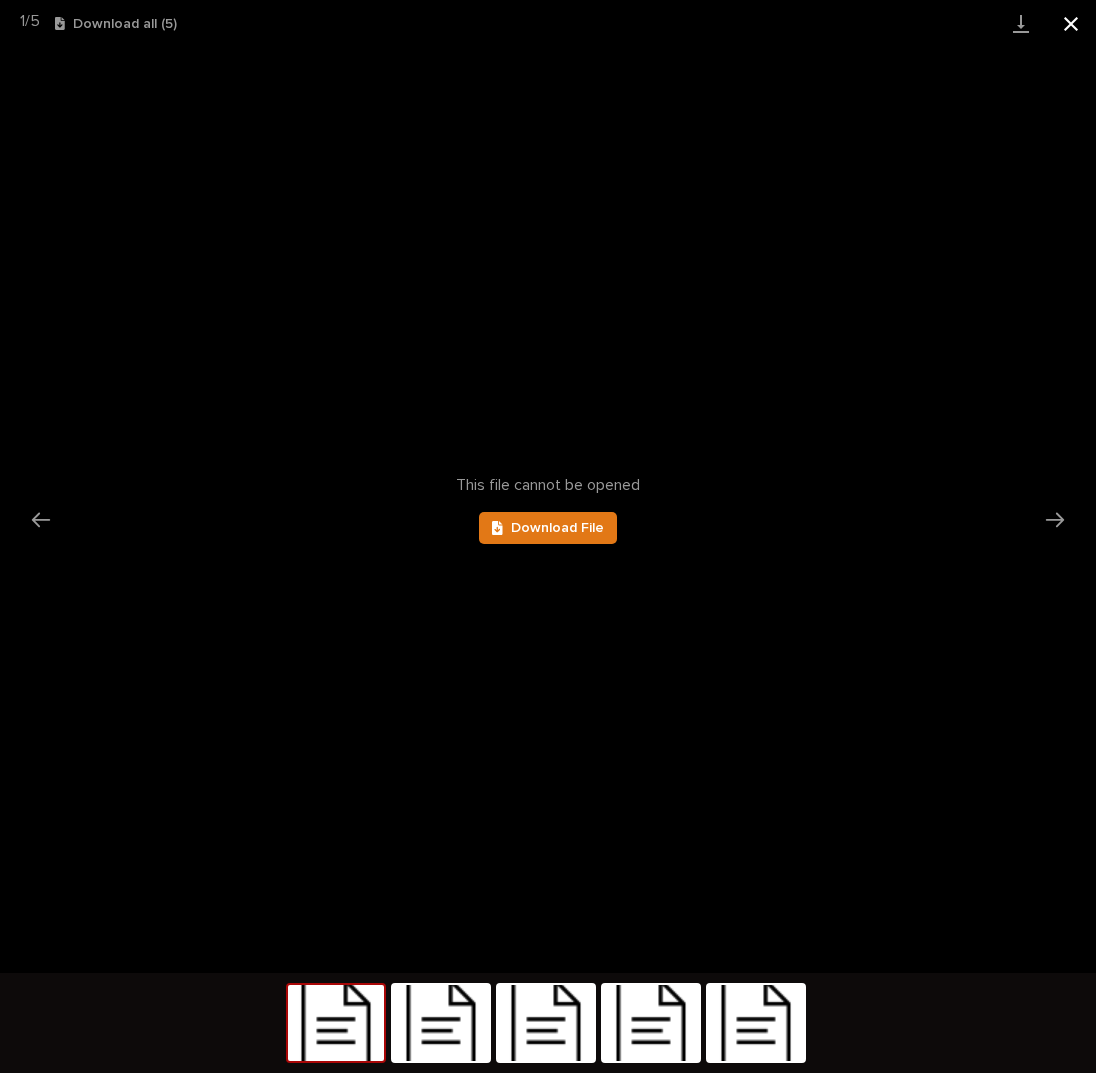 click at bounding box center (1071, 23) 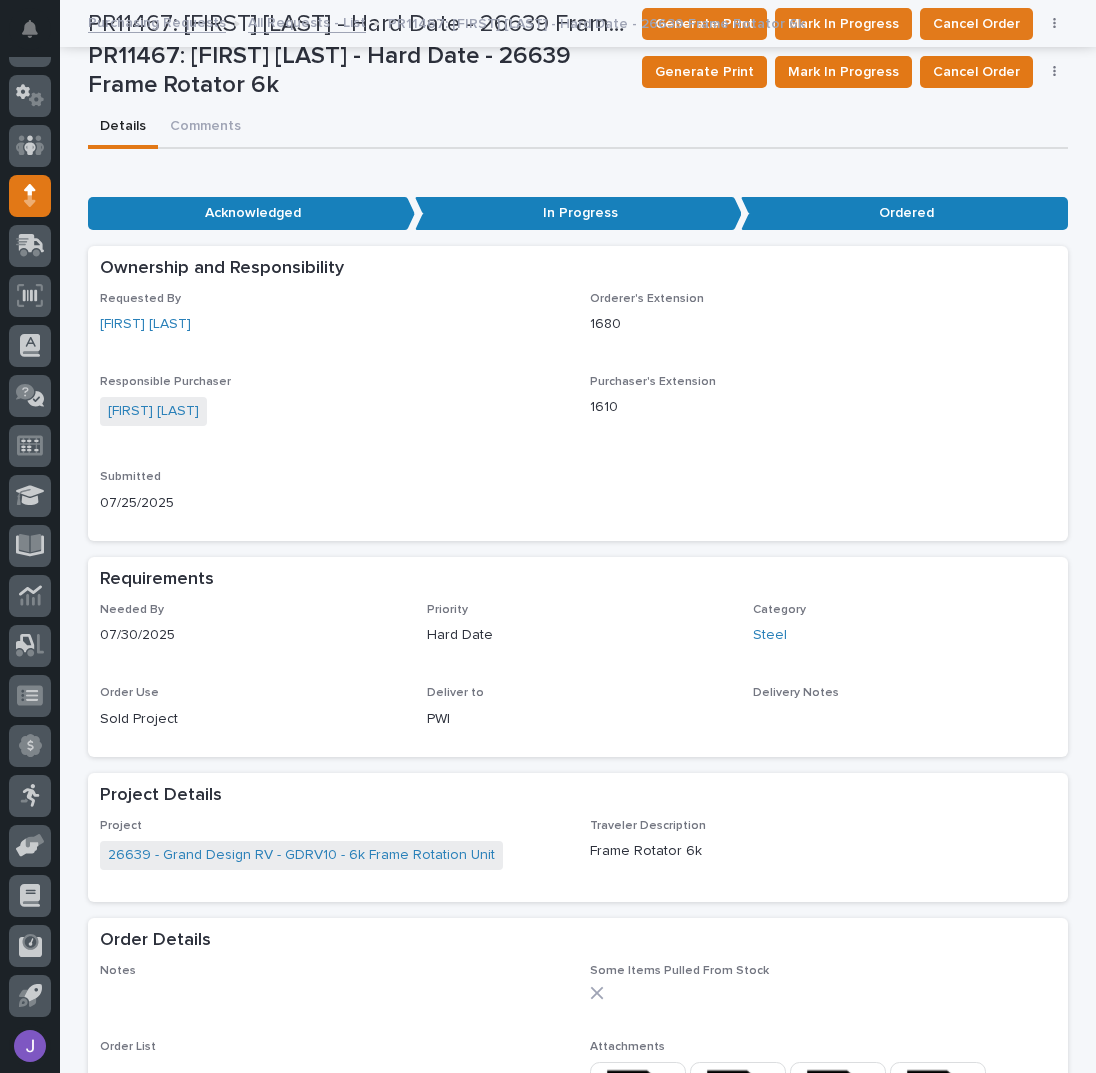 scroll, scrollTop: 0, scrollLeft: 0, axis: both 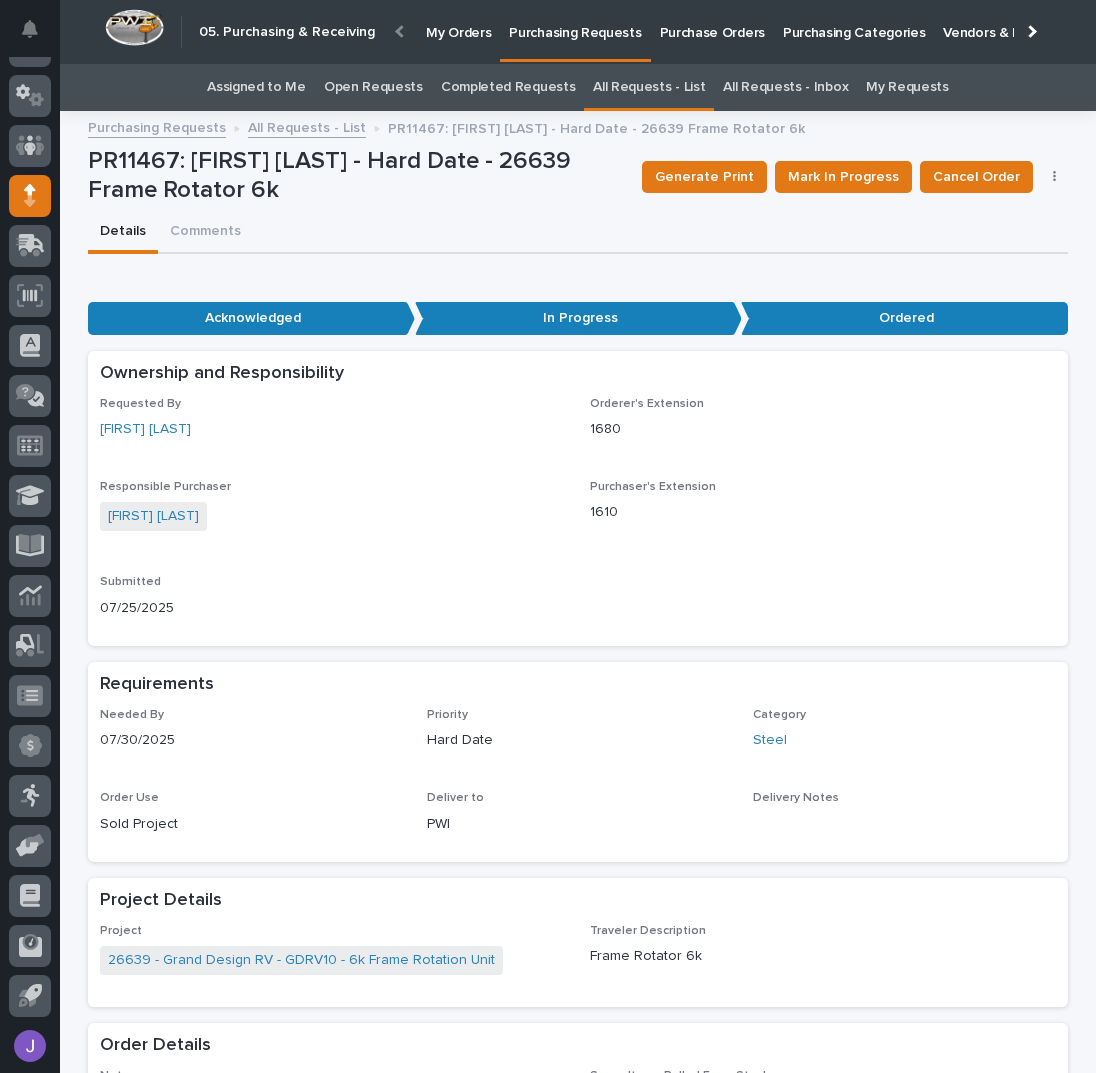 click on "Assigned to Me" at bounding box center [256, 87] 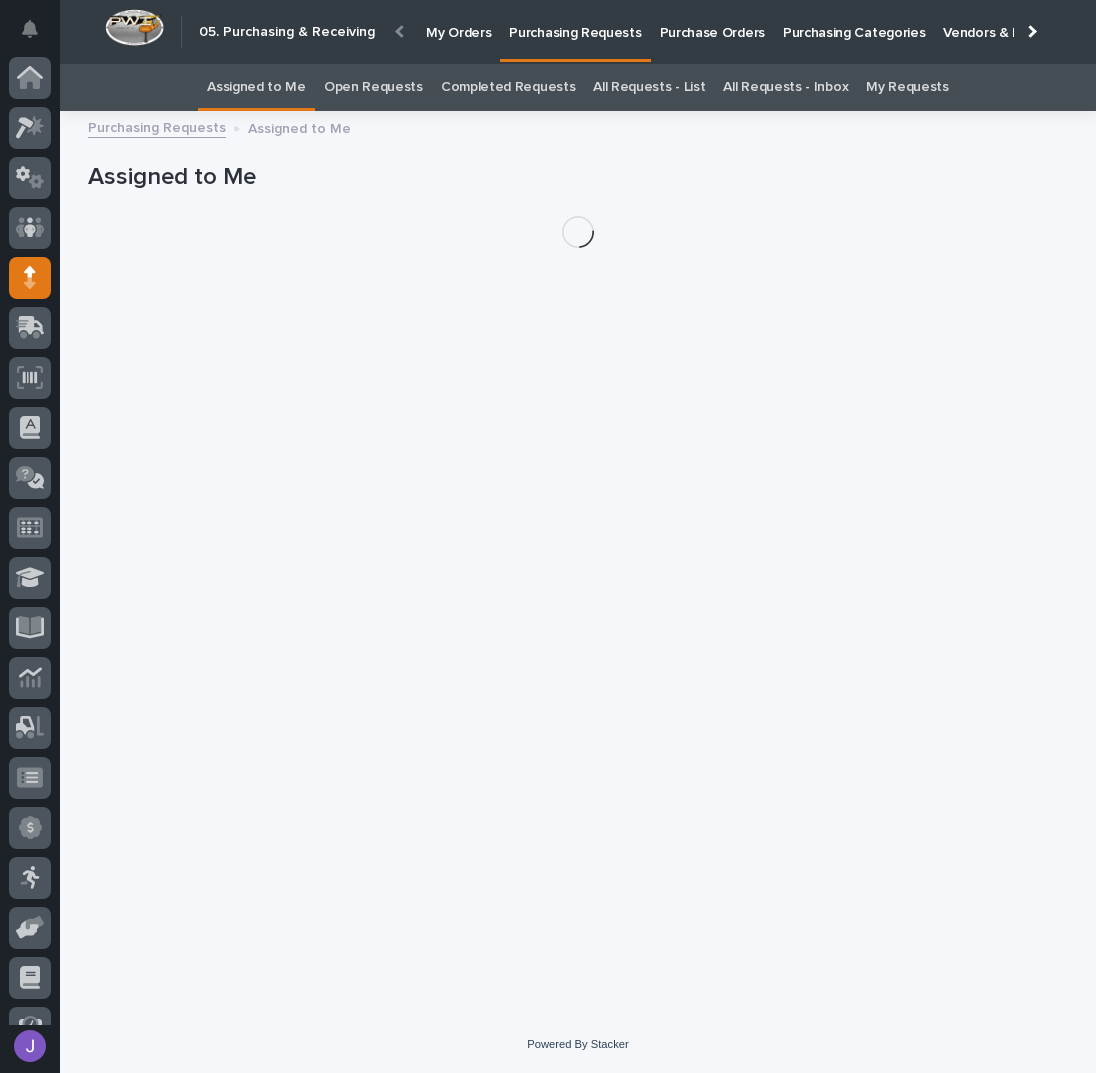 scroll, scrollTop: 82, scrollLeft: 0, axis: vertical 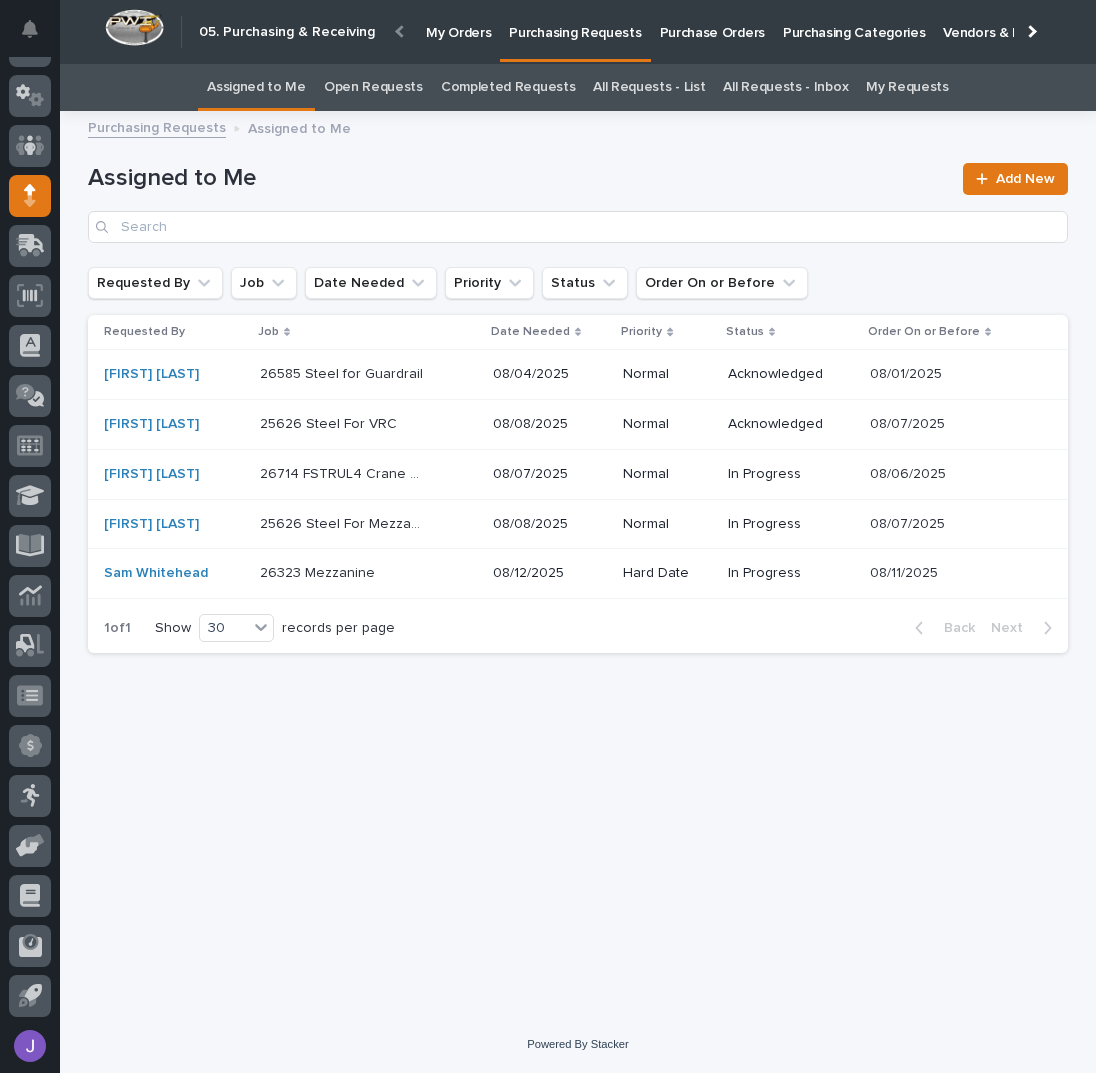 click on "All Requests - List" at bounding box center [649, 87] 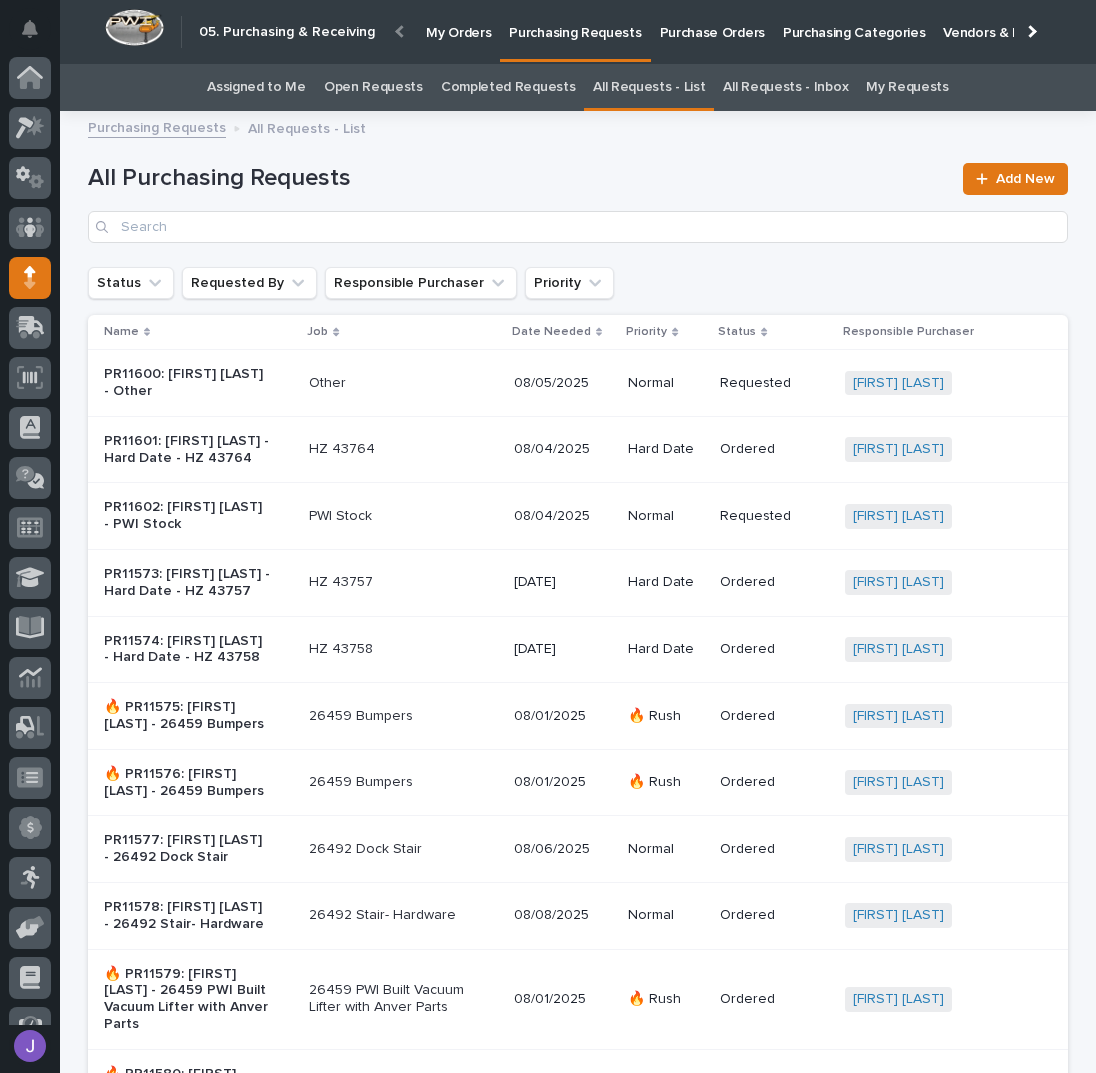 scroll, scrollTop: 82, scrollLeft: 0, axis: vertical 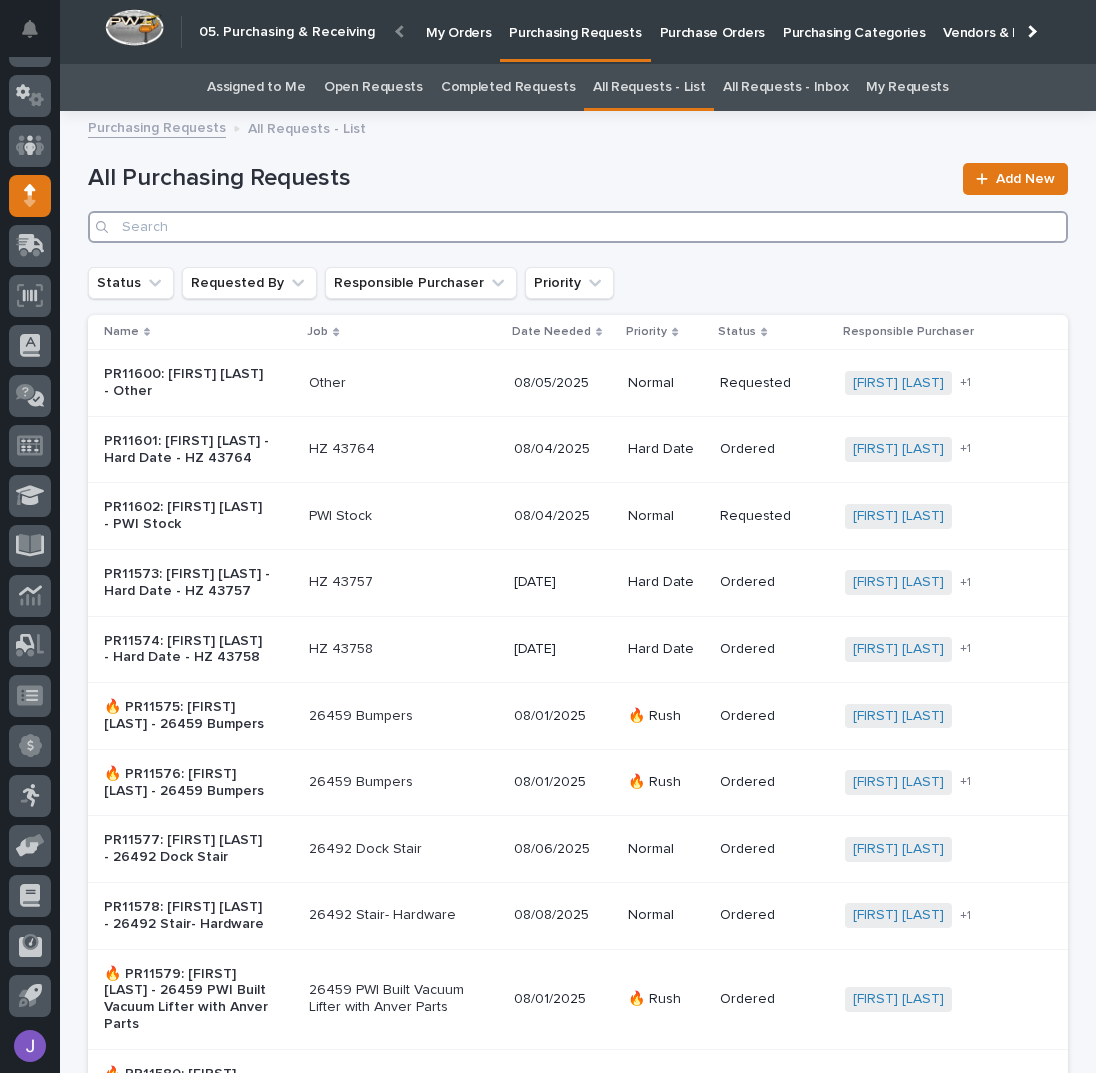 click at bounding box center (578, 227) 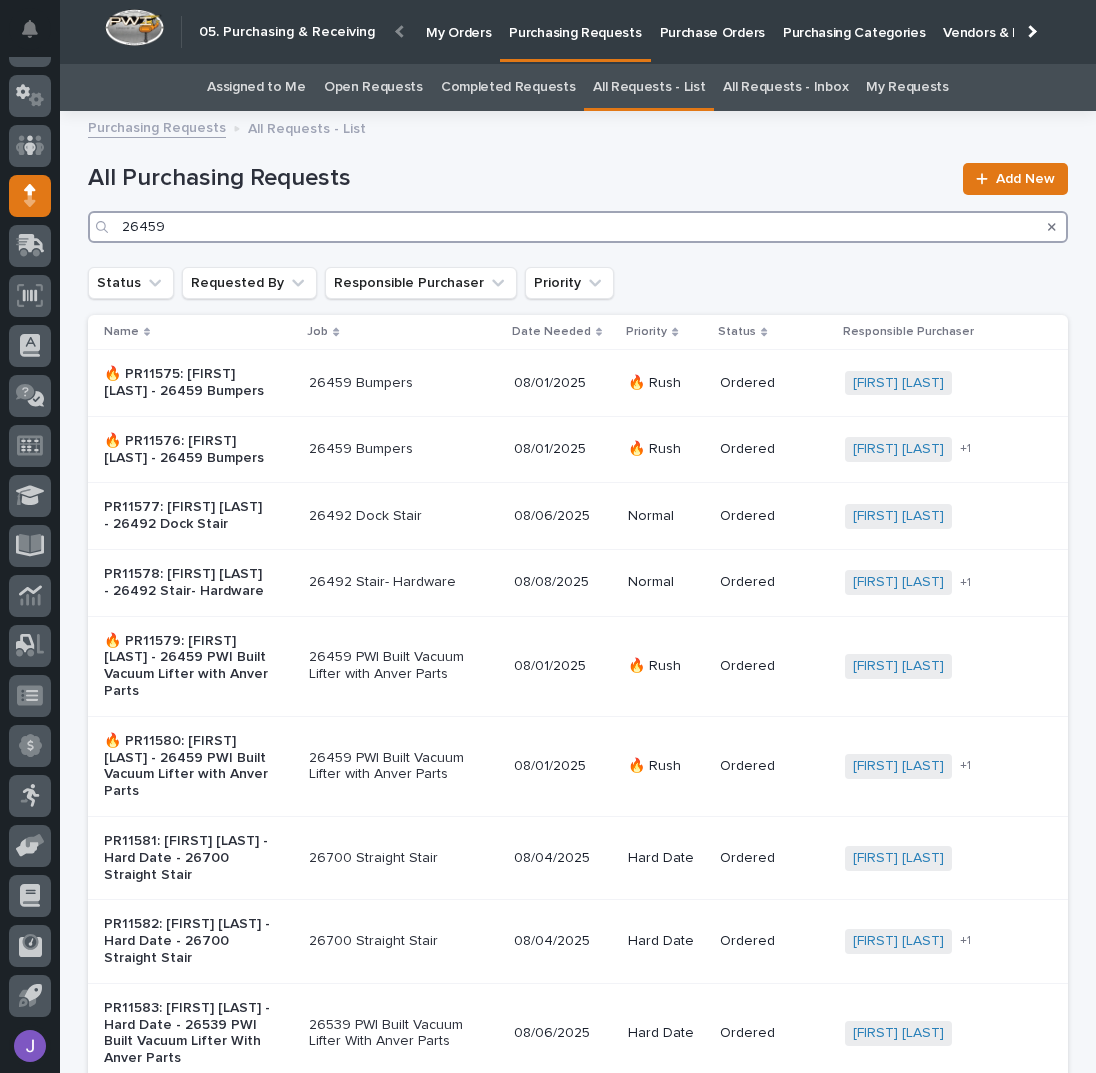 type on "26459" 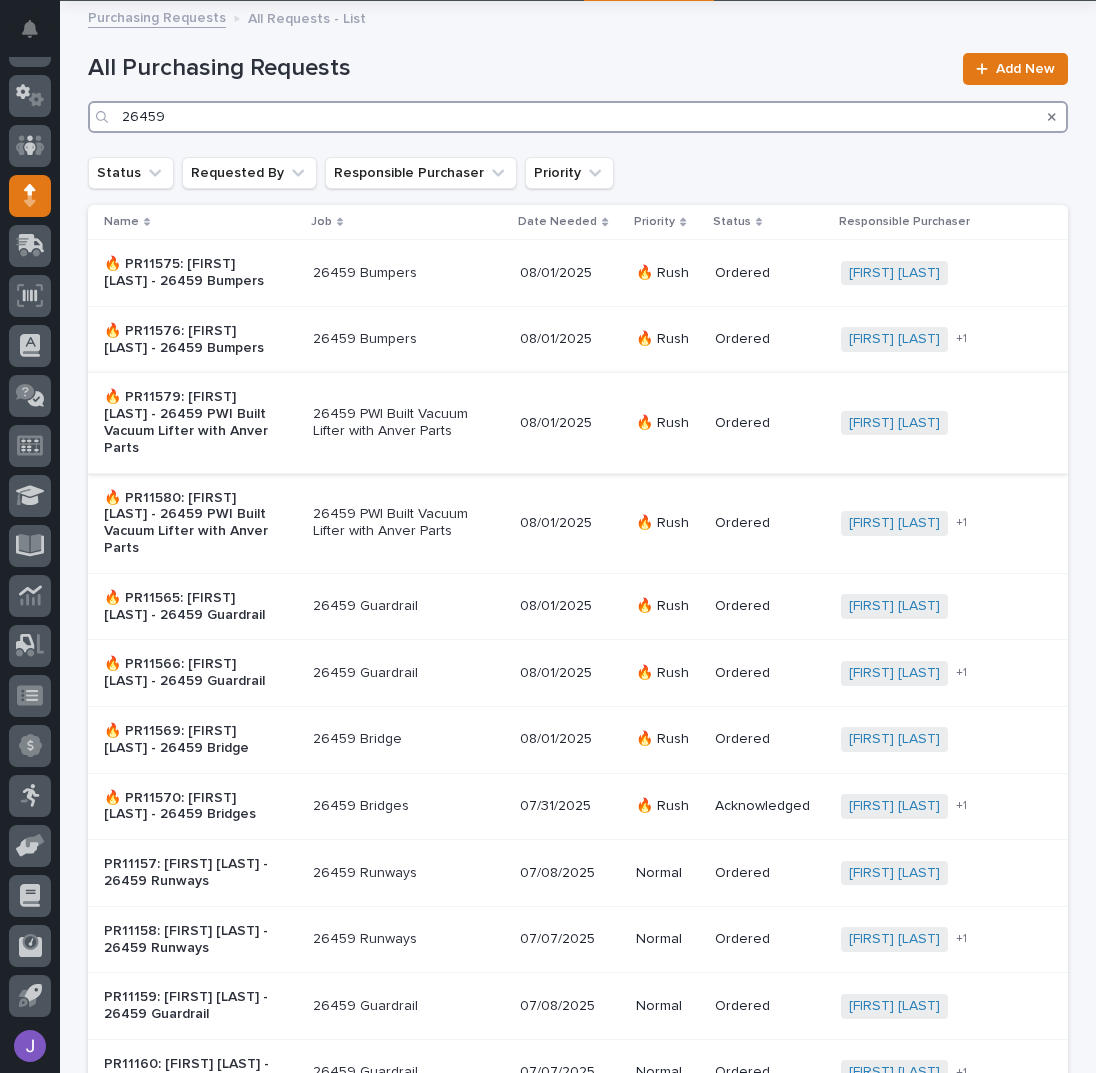 scroll, scrollTop: 133, scrollLeft: 0, axis: vertical 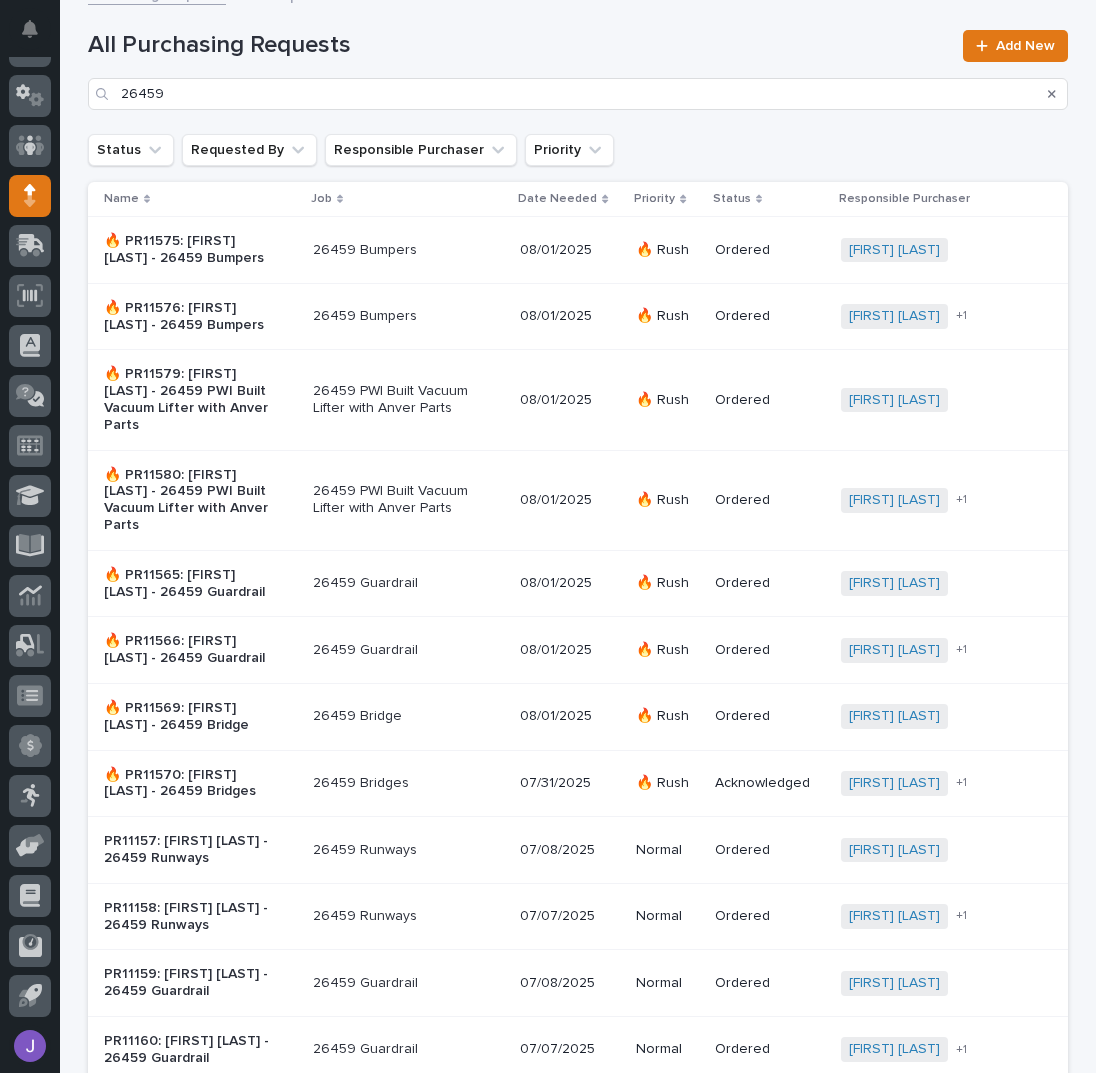 click on "🔥 PR11580: [FIRST] [LAST] - 26459 PWI Built Vacuum Lifter with Anver Parts" at bounding box center [187, 500] 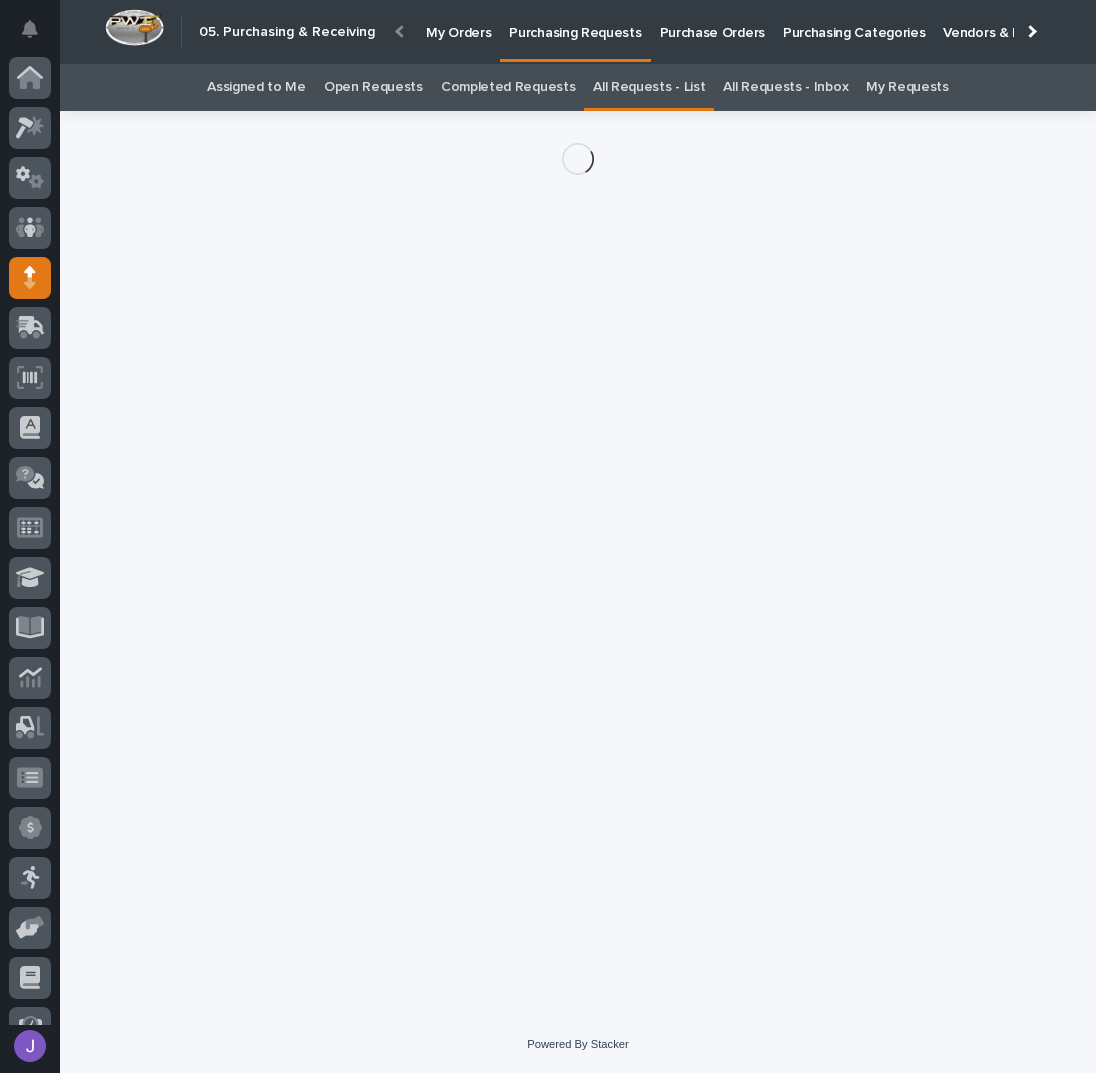 scroll, scrollTop: 82, scrollLeft: 0, axis: vertical 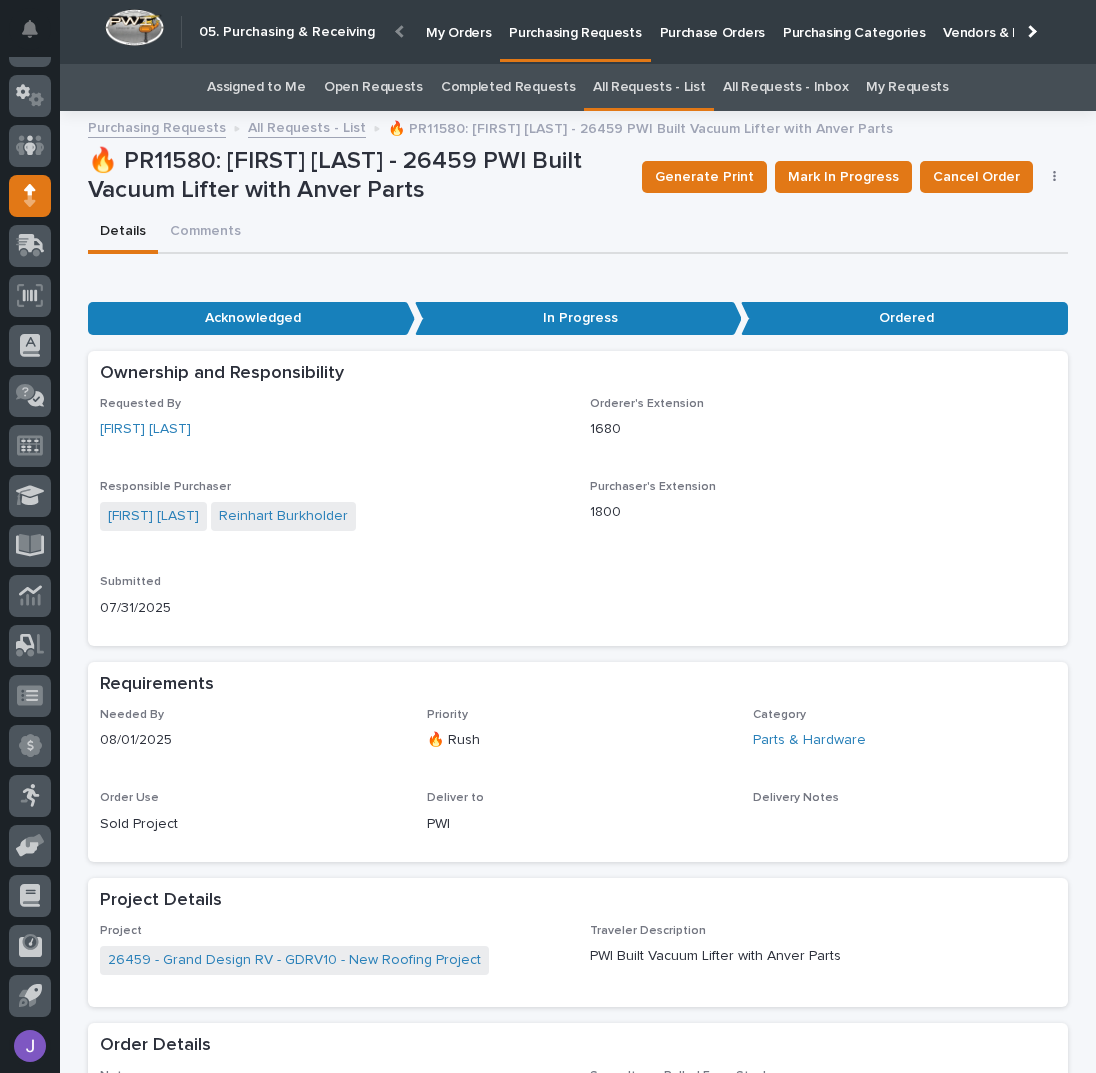 click on "All Requests - List" at bounding box center [649, 87] 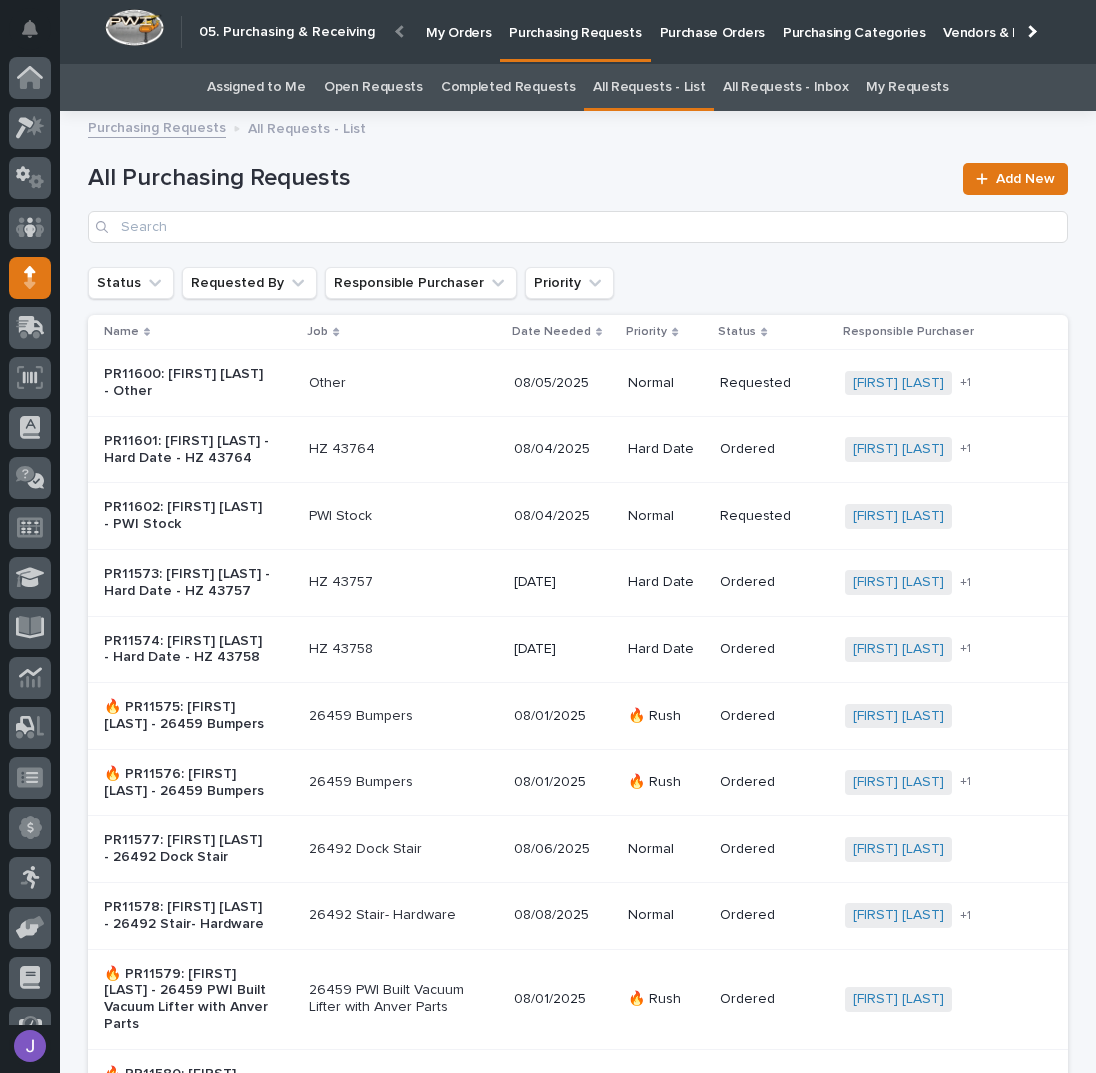 scroll, scrollTop: 82, scrollLeft: 0, axis: vertical 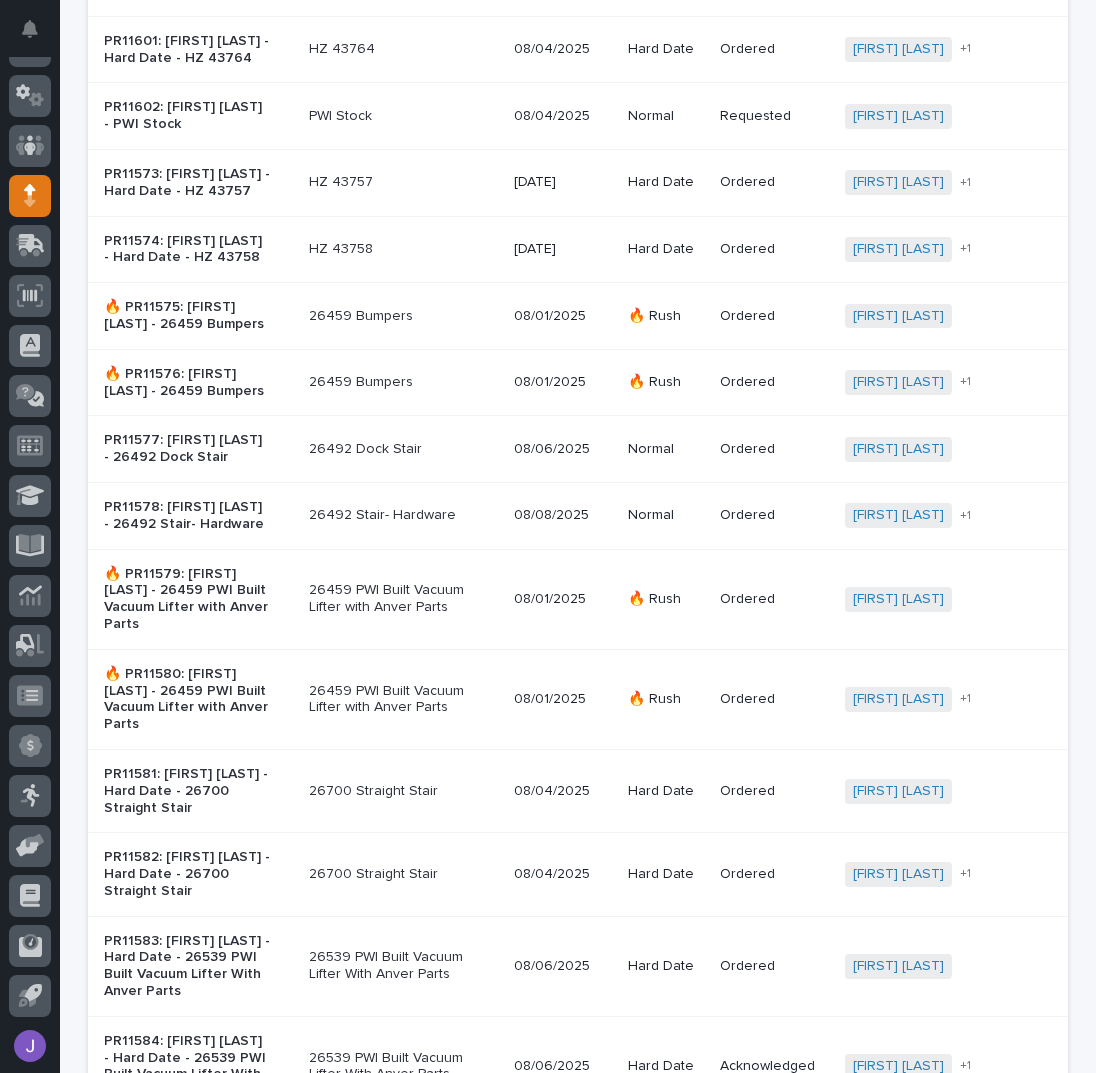 click on "26539 PWI Built Vacuum Lifter With Anver Parts" at bounding box center [403, 966] 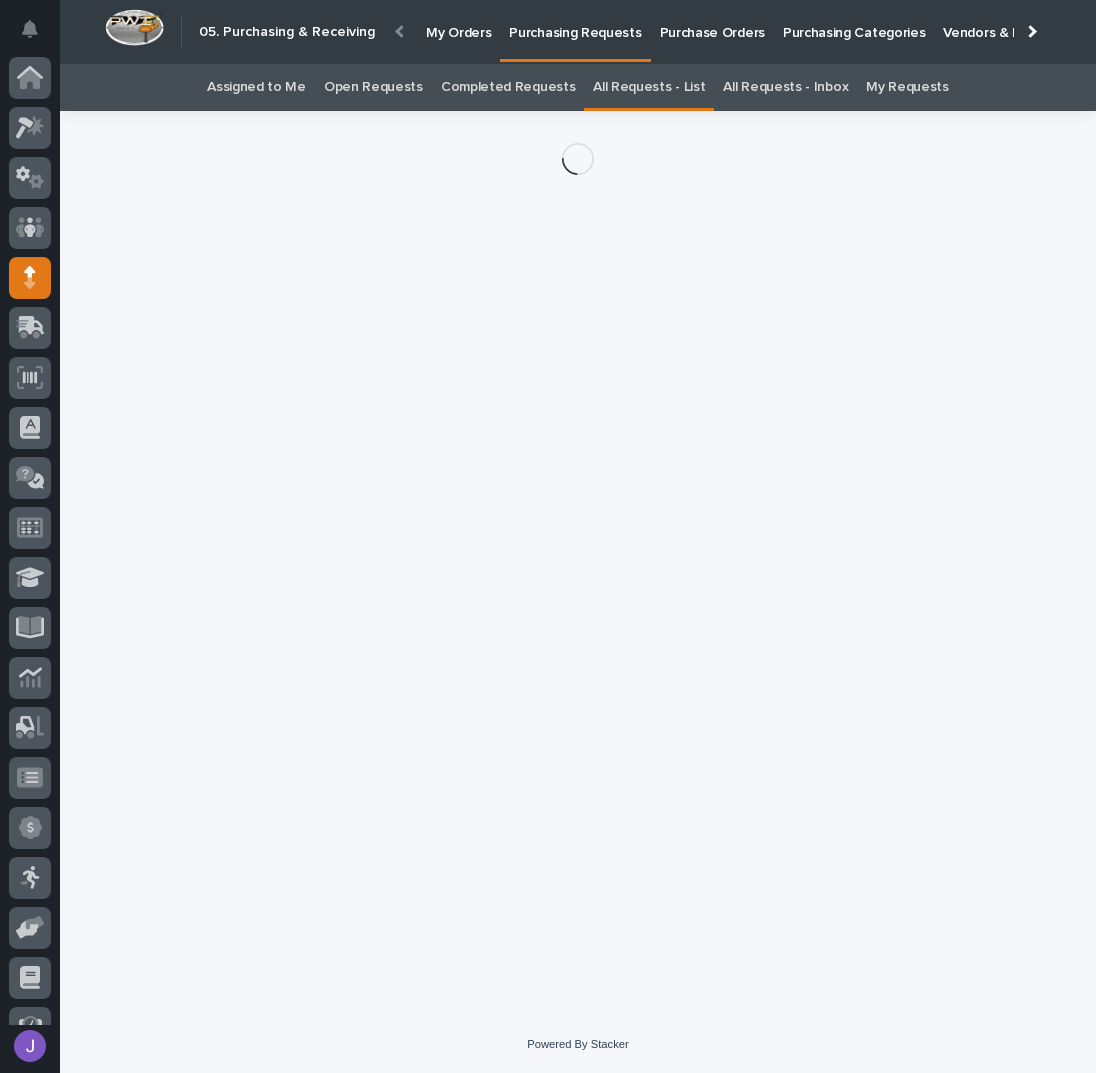 scroll, scrollTop: 82, scrollLeft: 0, axis: vertical 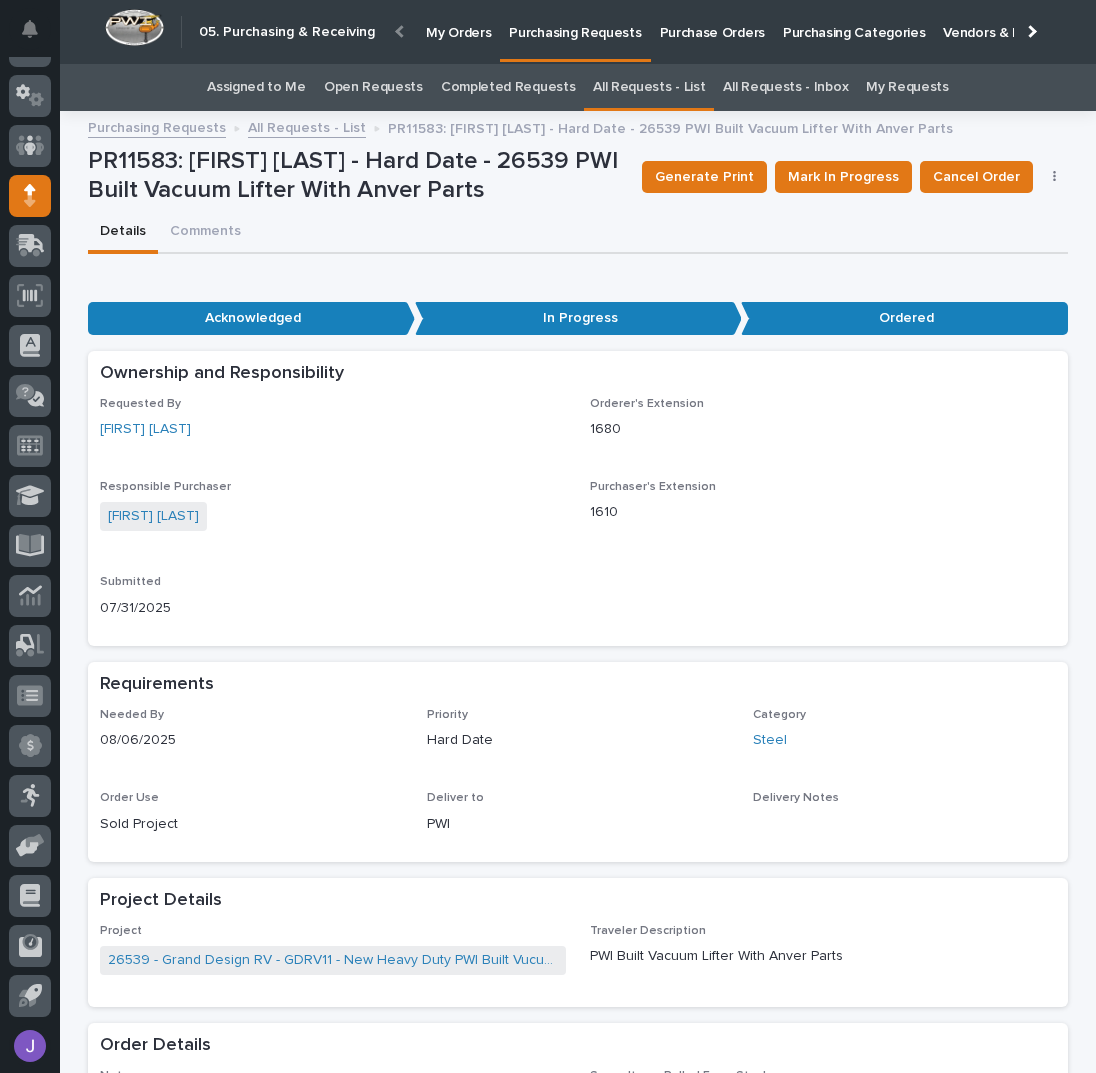 click on "Assigned to Me" at bounding box center [256, 87] 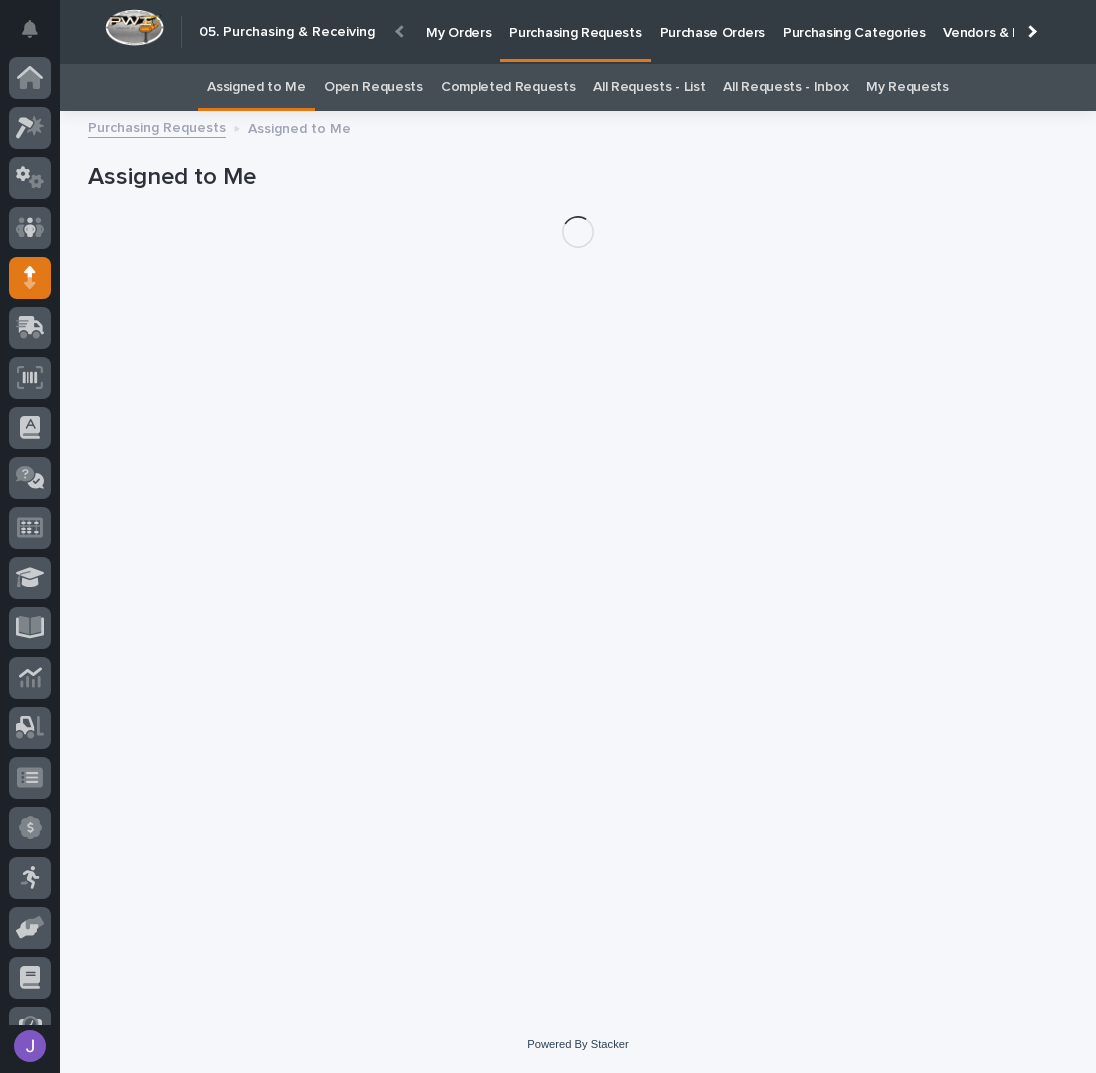 scroll, scrollTop: 82, scrollLeft: 0, axis: vertical 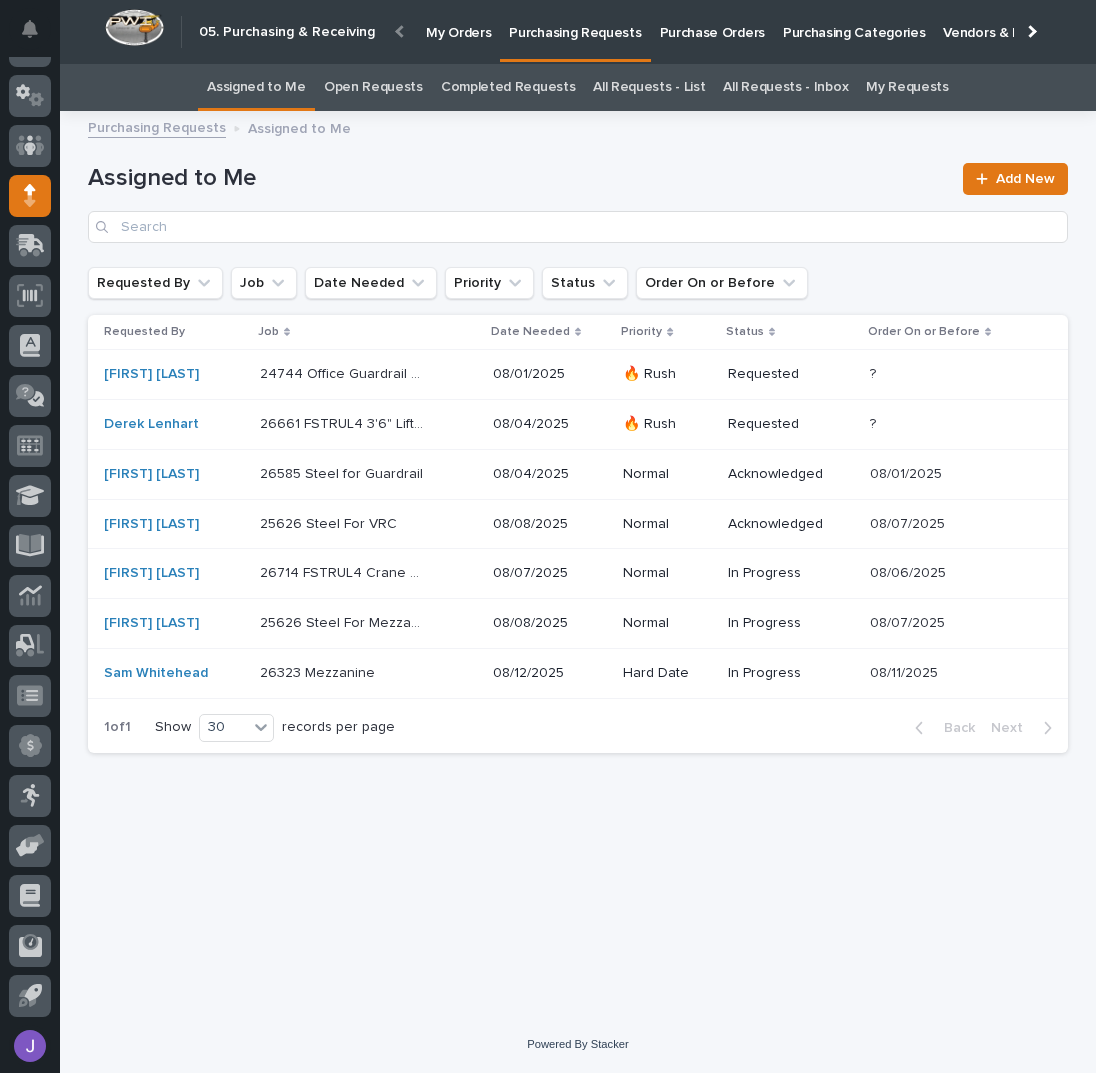 click on "Purchase Orders" at bounding box center [712, 21] 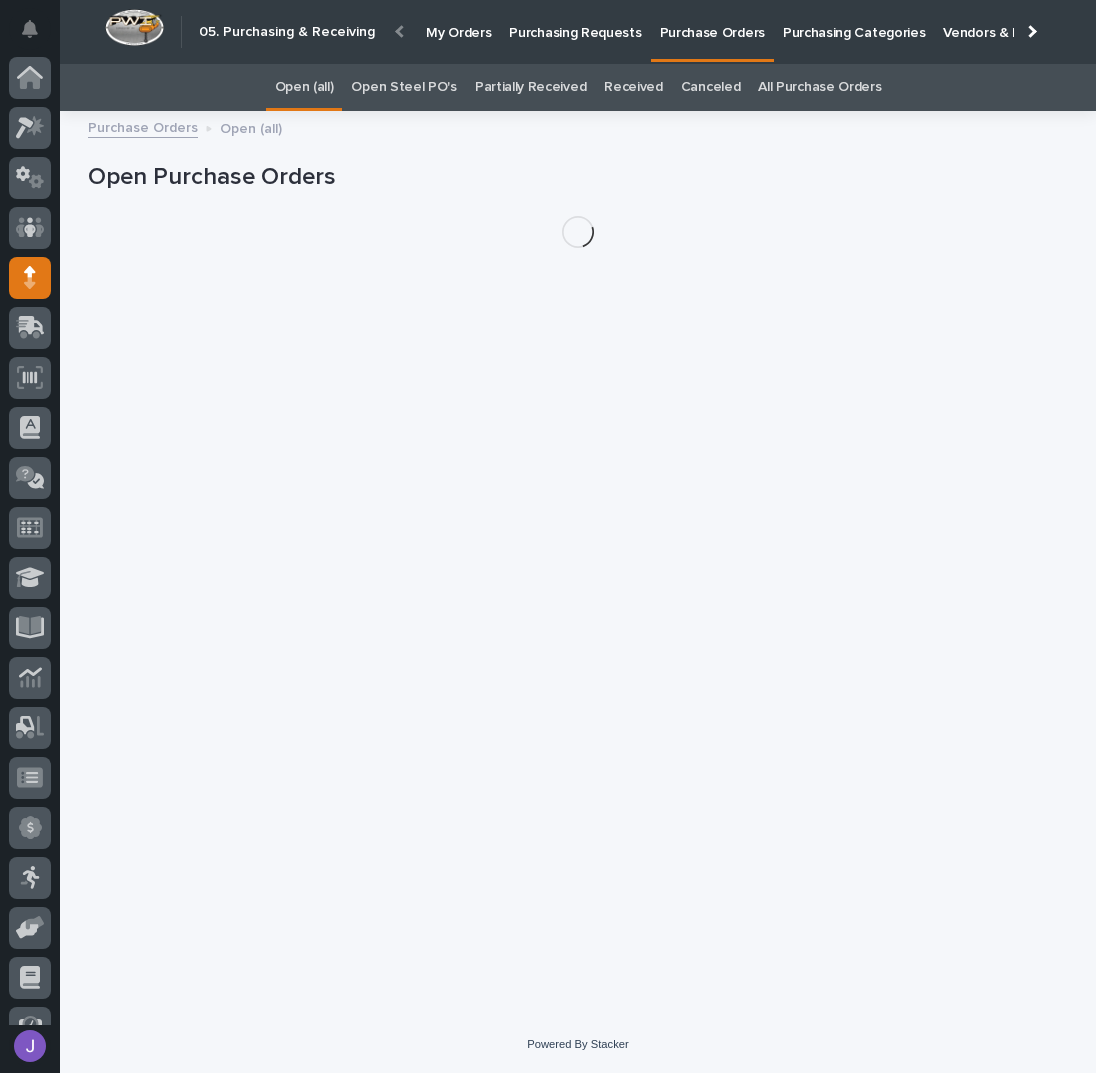 scroll, scrollTop: 82, scrollLeft: 0, axis: vertical 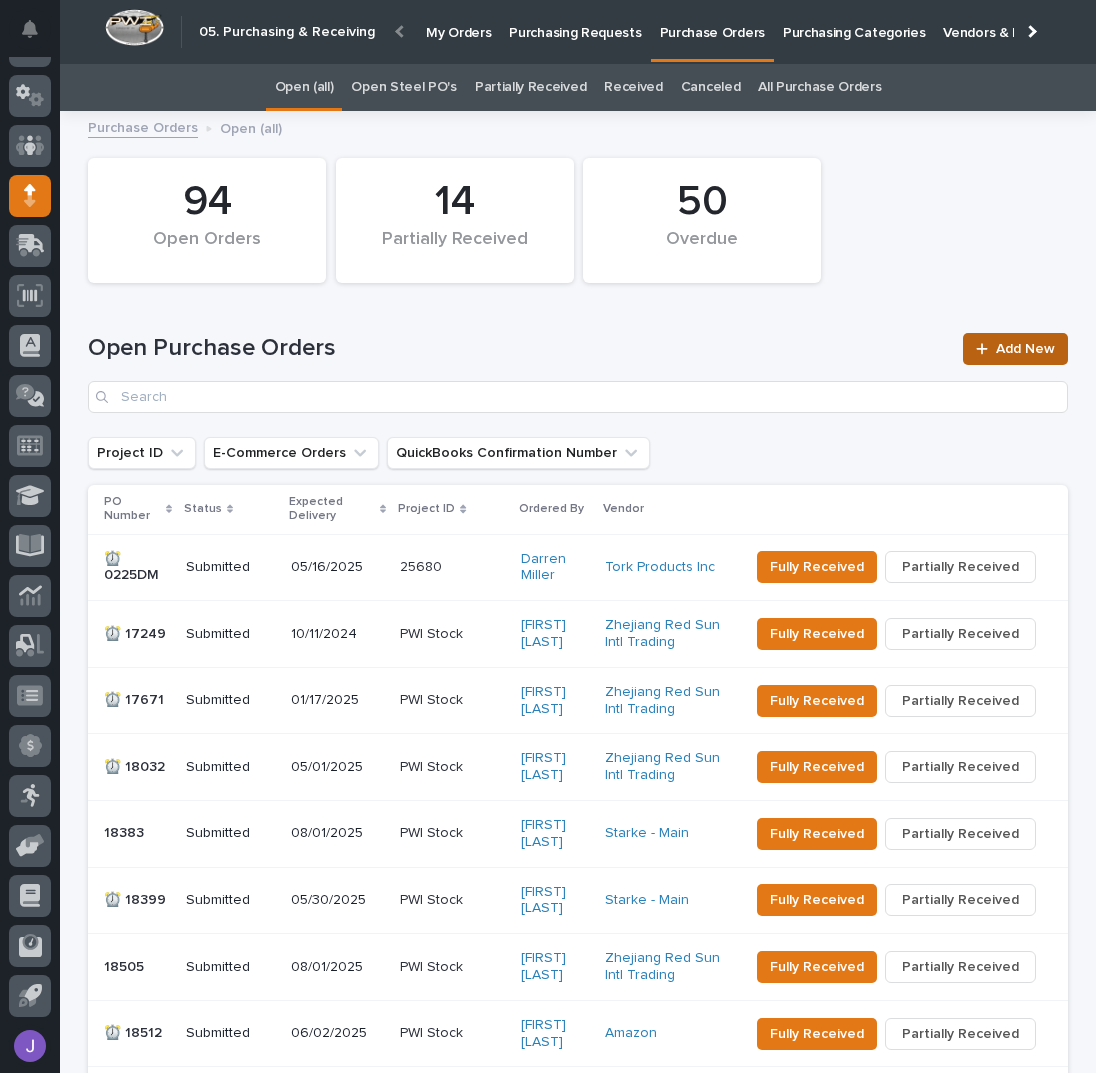 click on "Add New" at bounding box center [1015, 349] 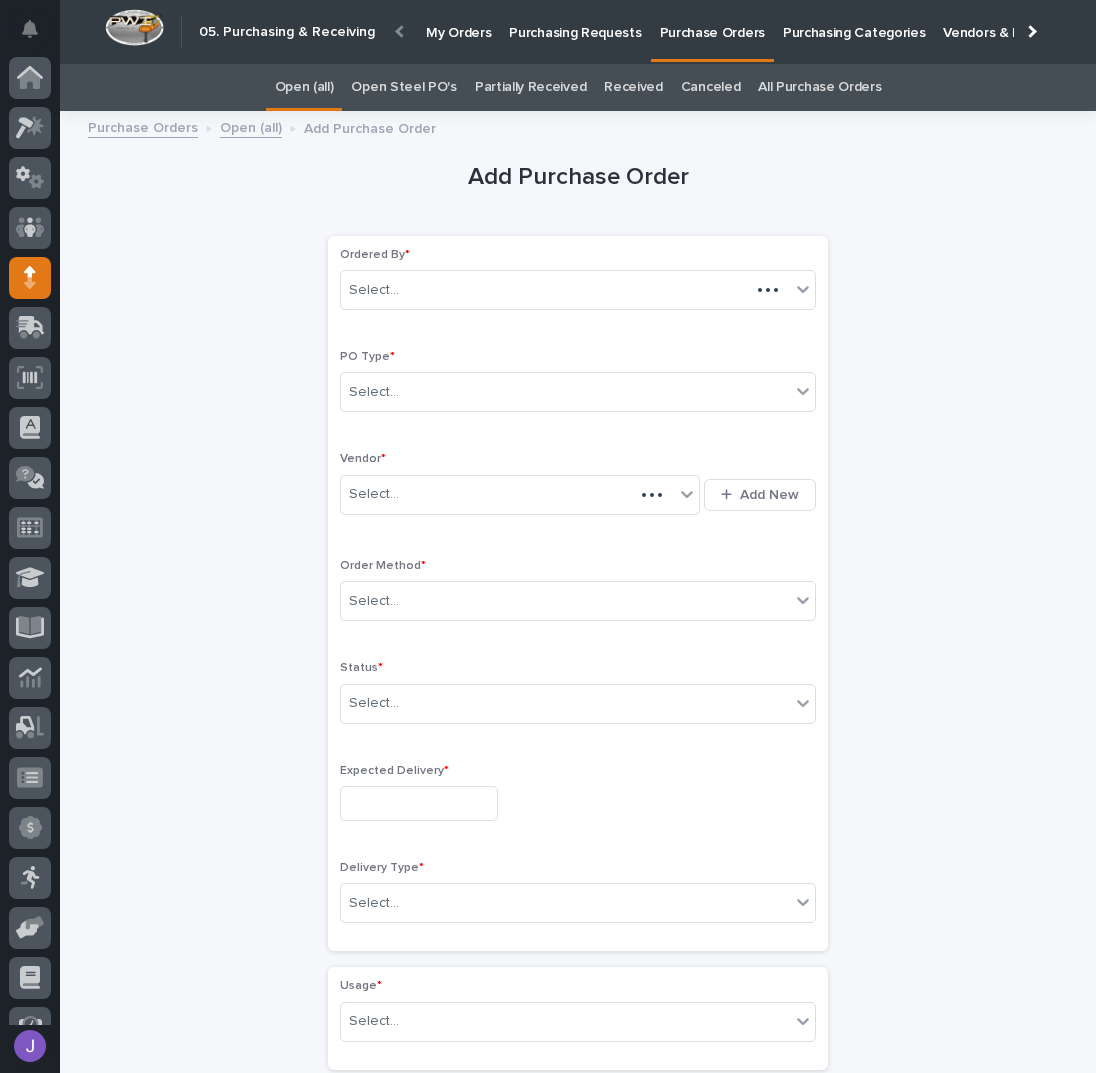 scroll, scrollTop: 56, scrollLeft: 0, axis: vertical 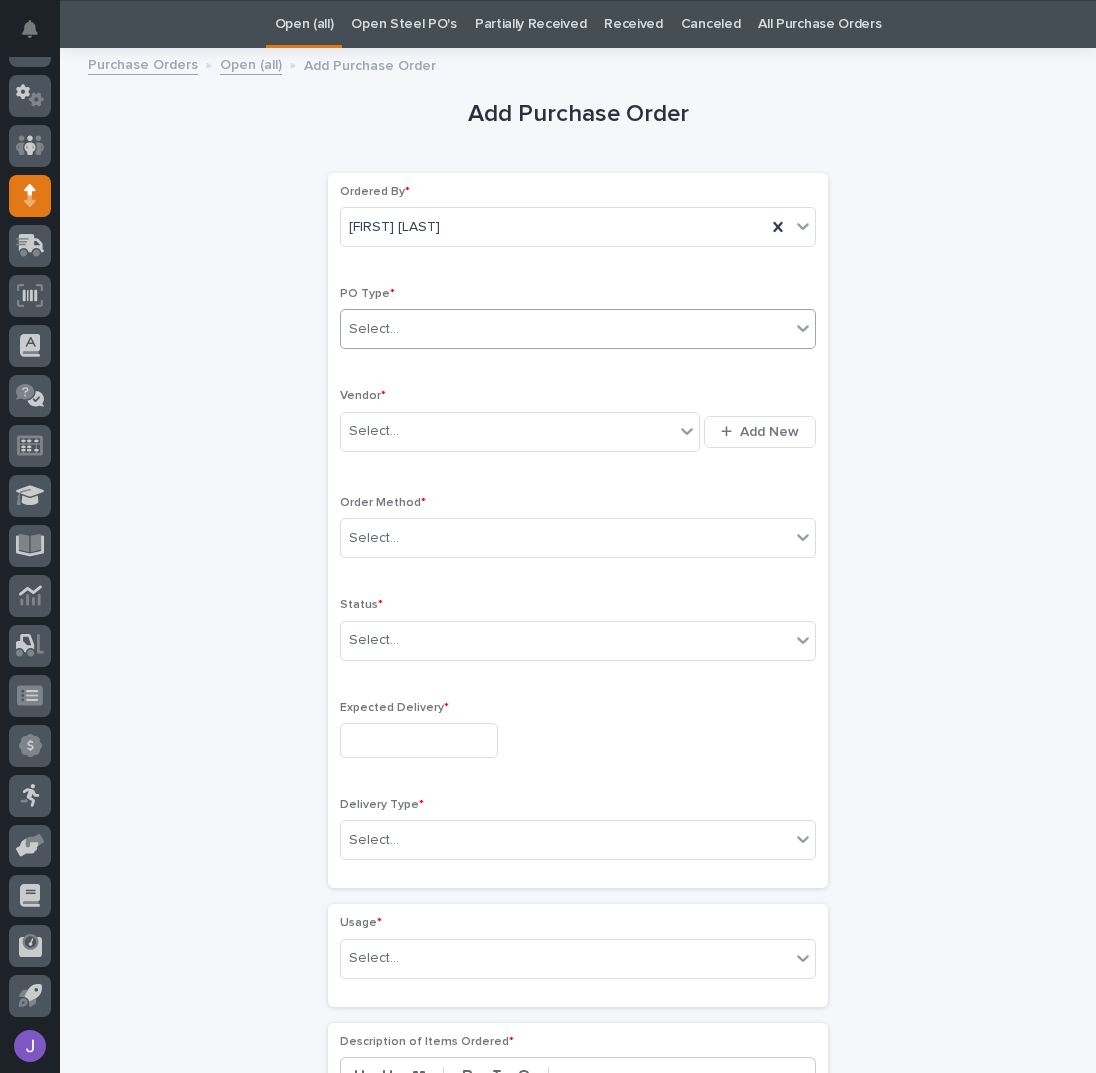 click on "Select..." at bounding box center (565, 329) 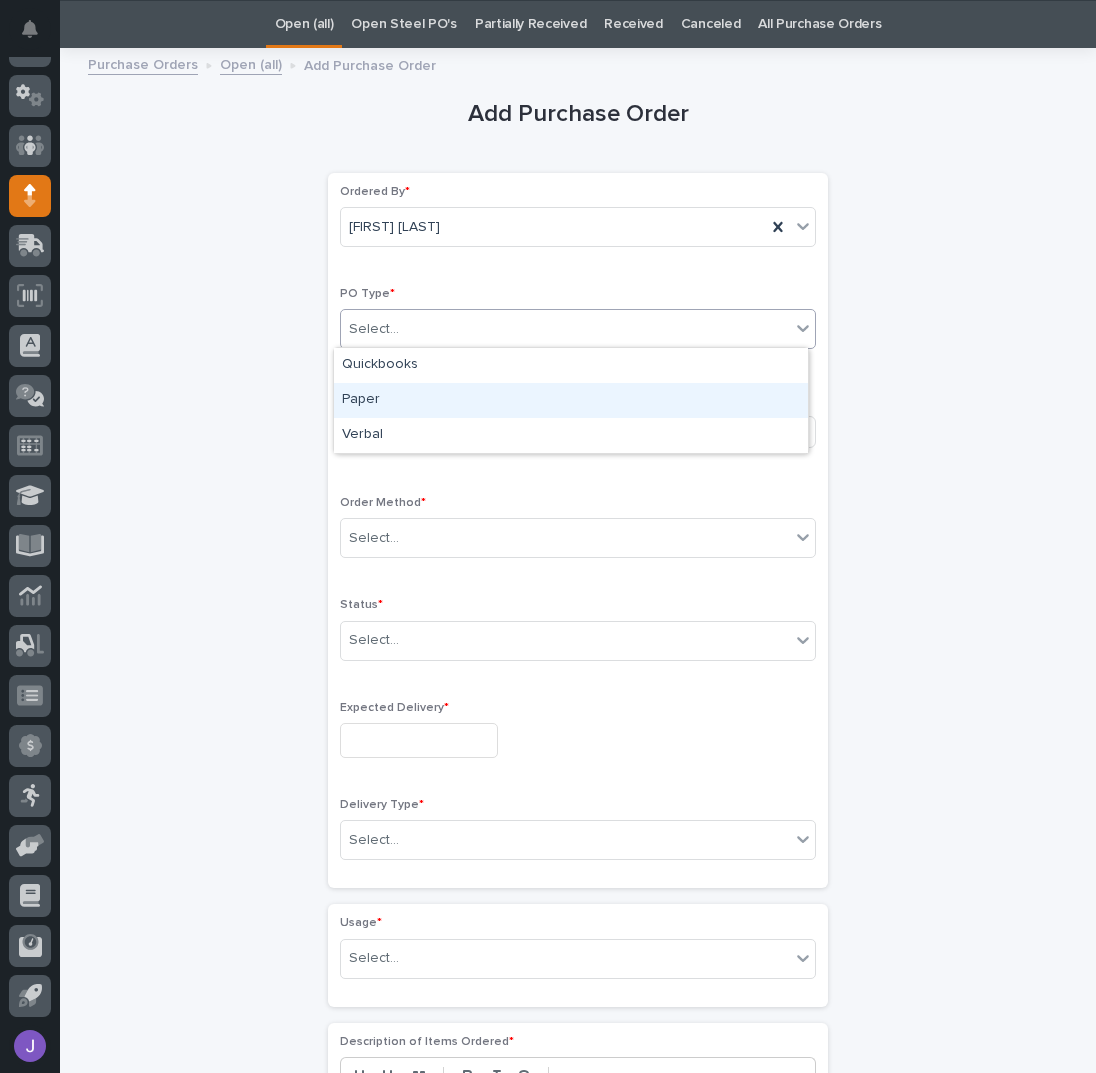 drag, startPoint x: 430, startPoint y: 381, endPoint x: 425, endPoint y: 391, distance: 11.18034 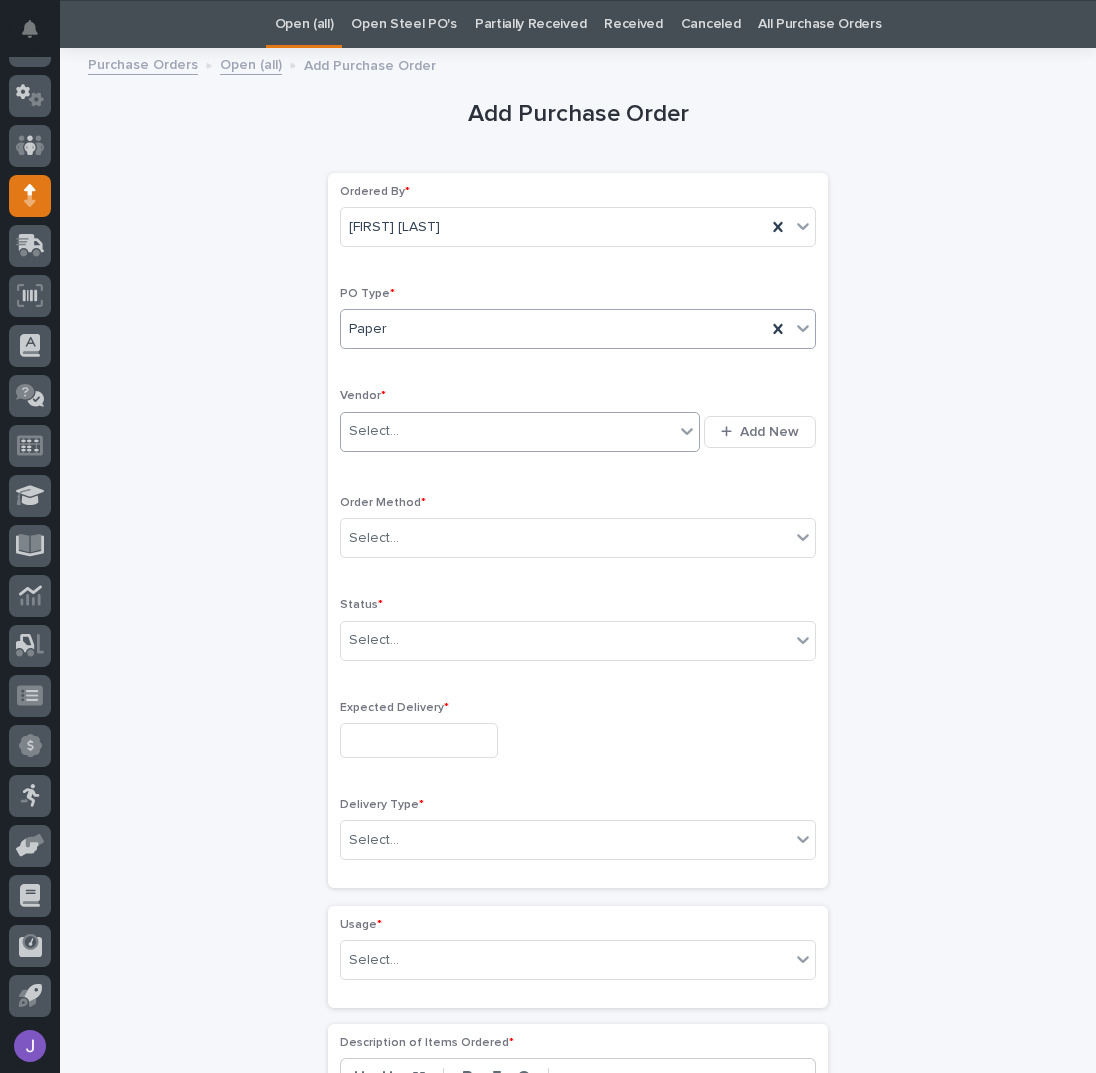 click on "Select..." at bounding box center (507, 431) 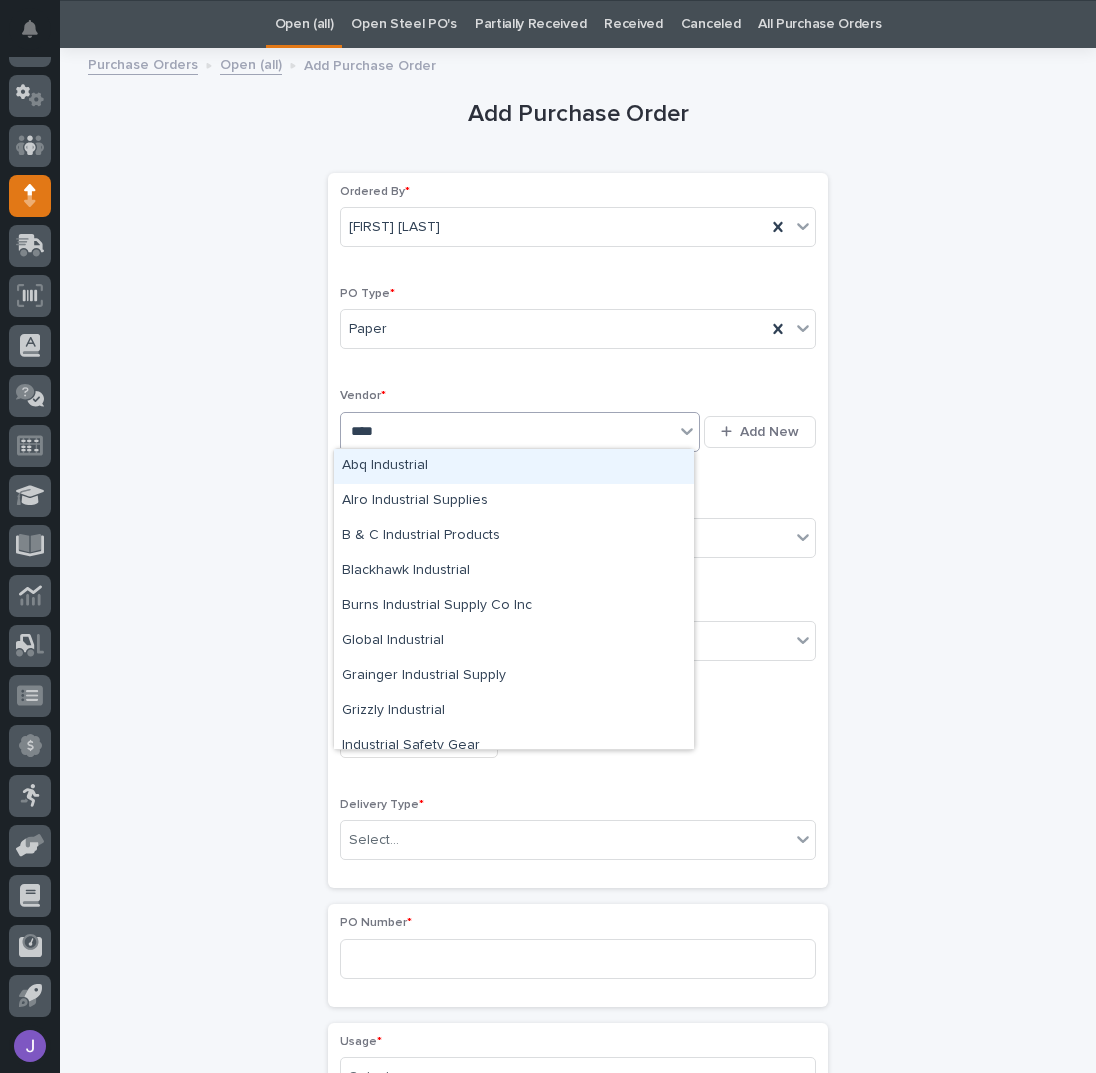 type on "*****" 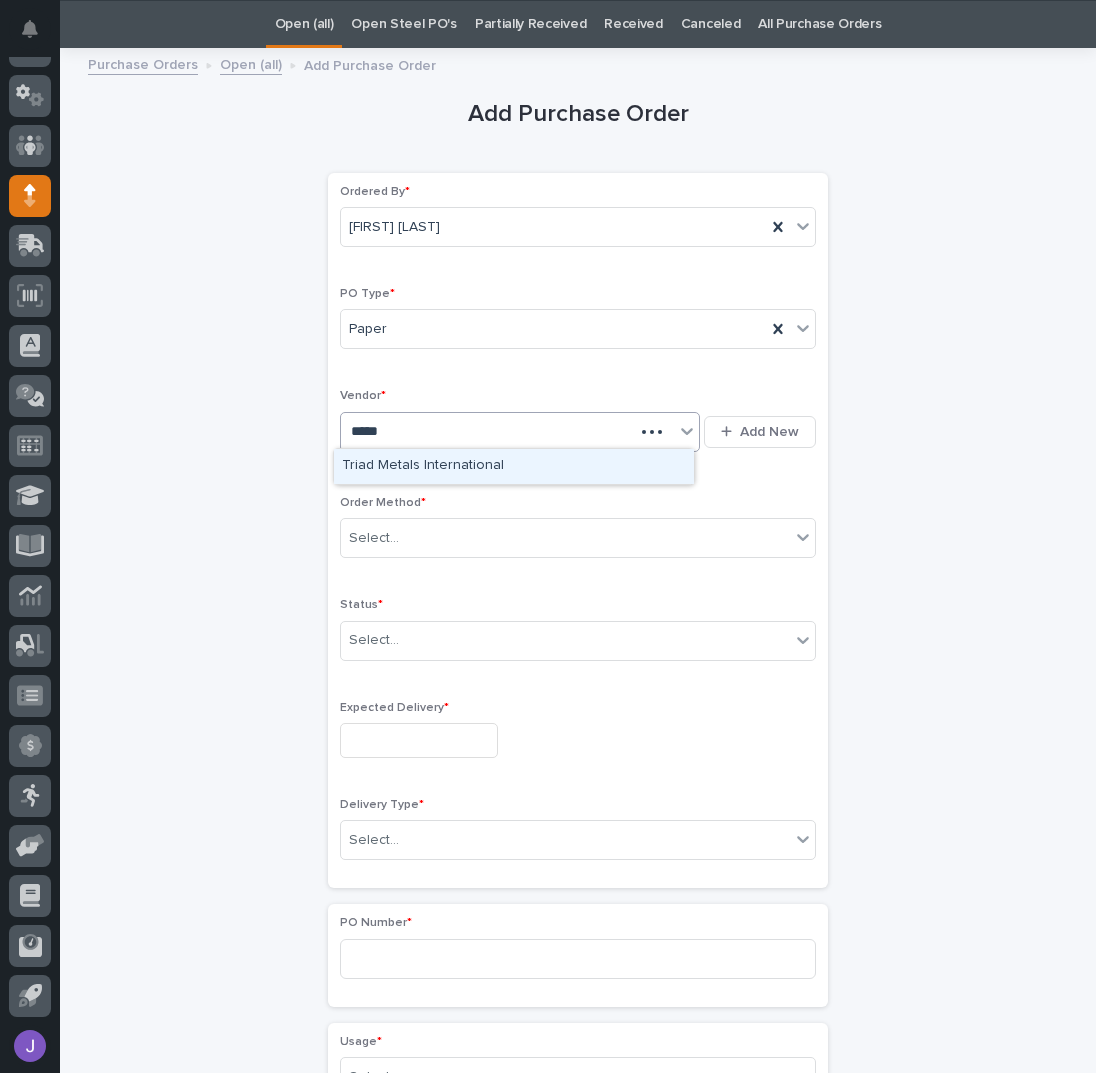 type 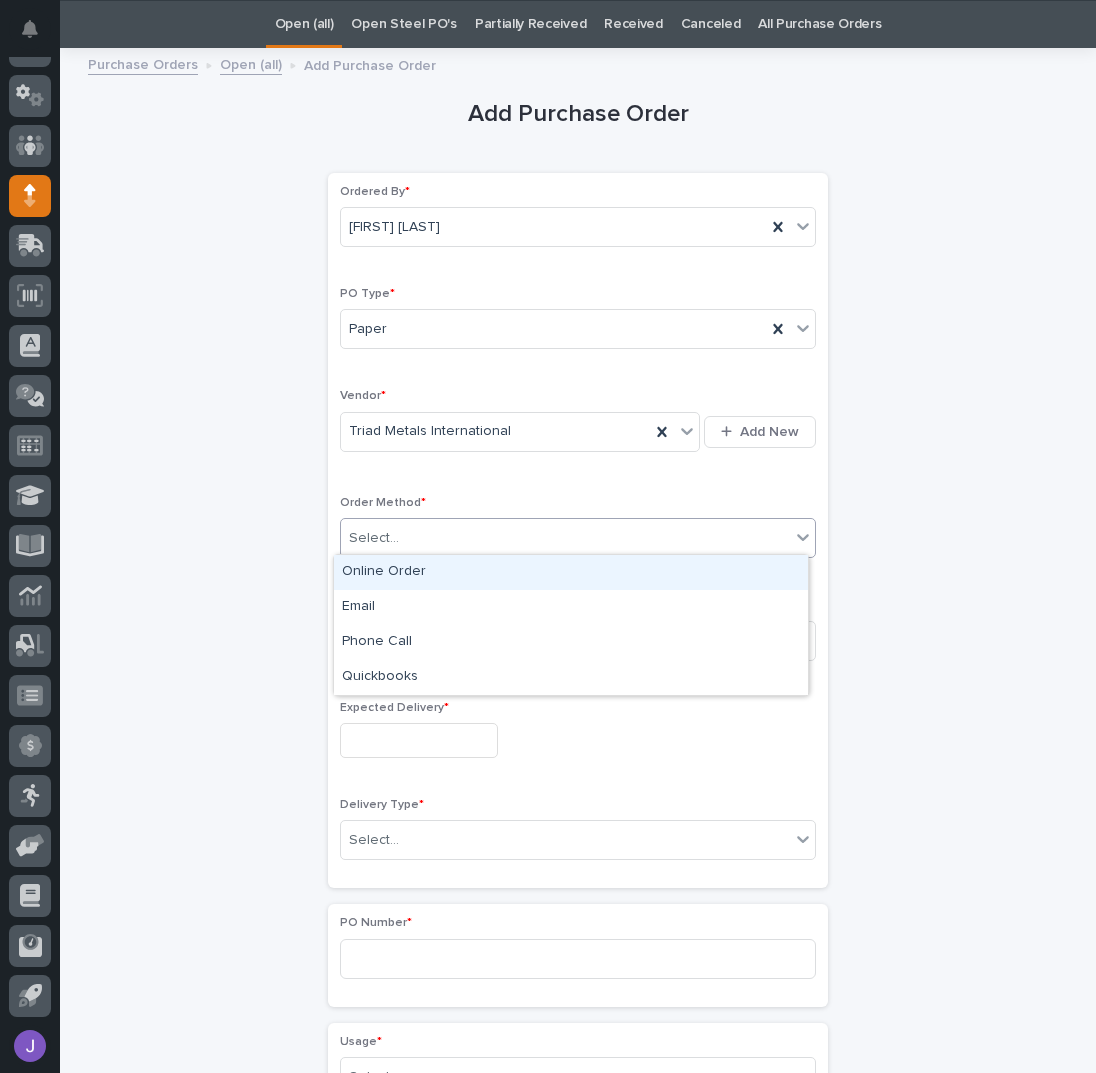 click on "Select..." at bounding box center [374, 538] 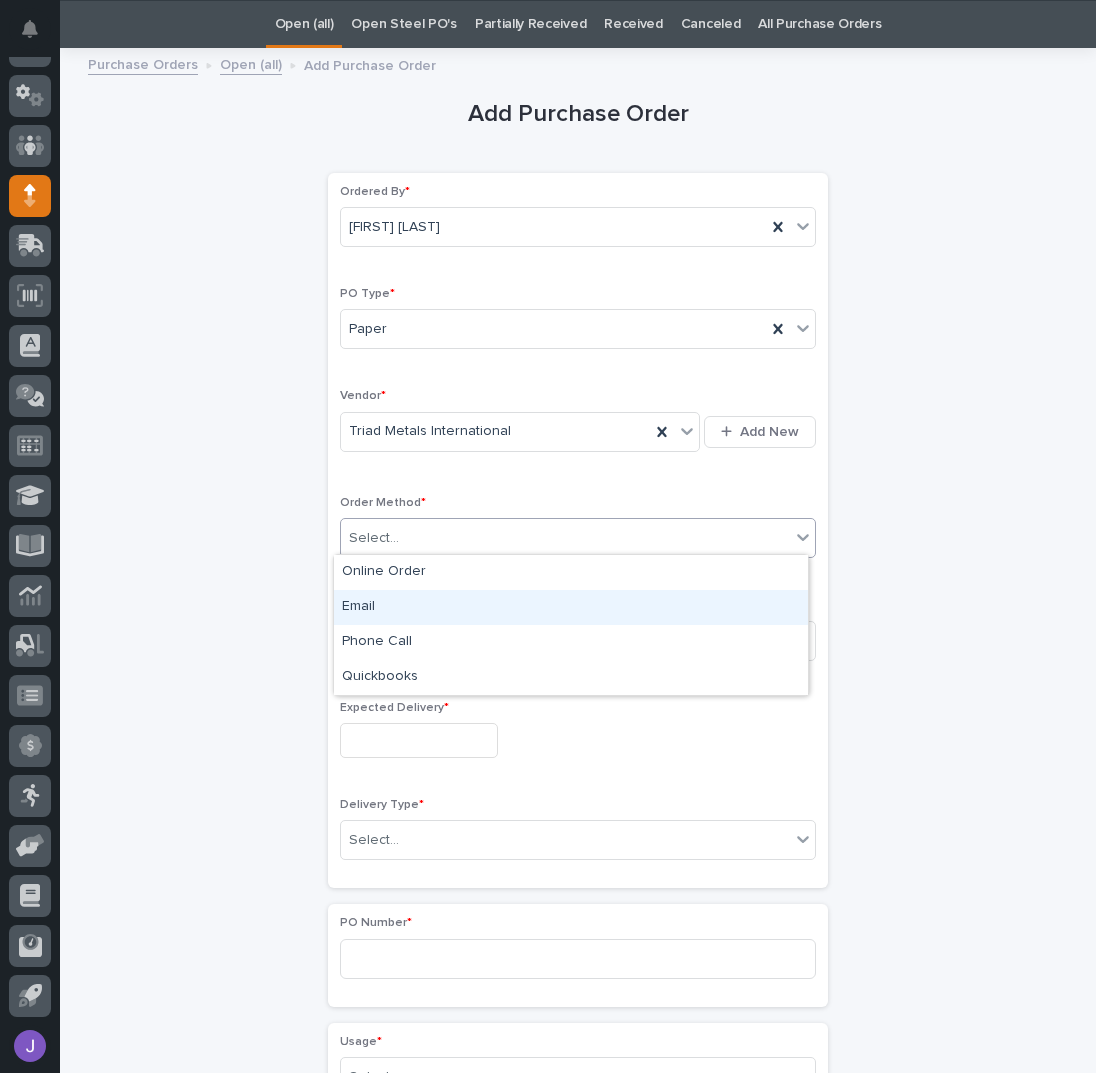 click on "Email" at bounding box center (571, 607) 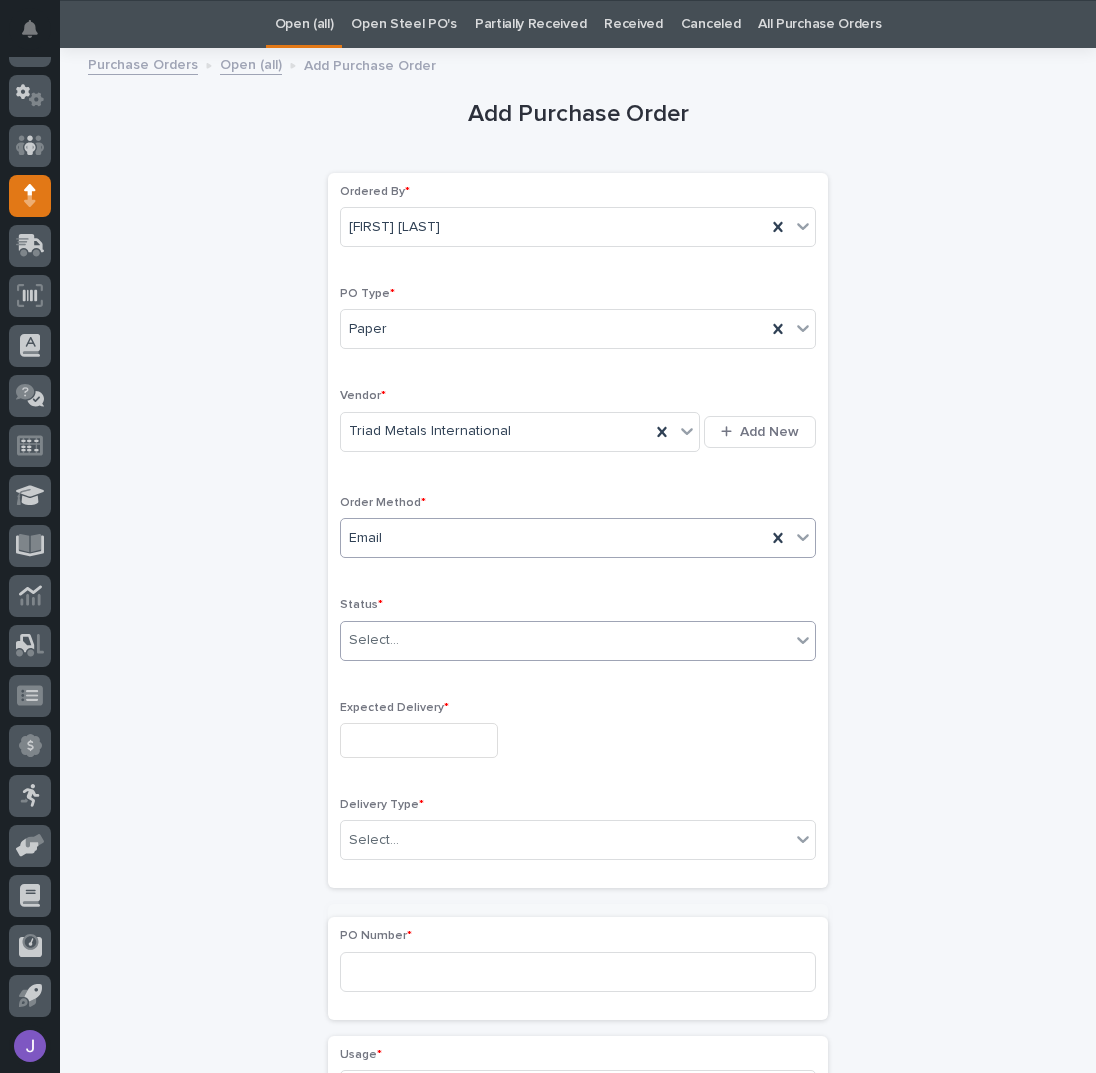 click on "Select..." at bounding box center [565, 640] 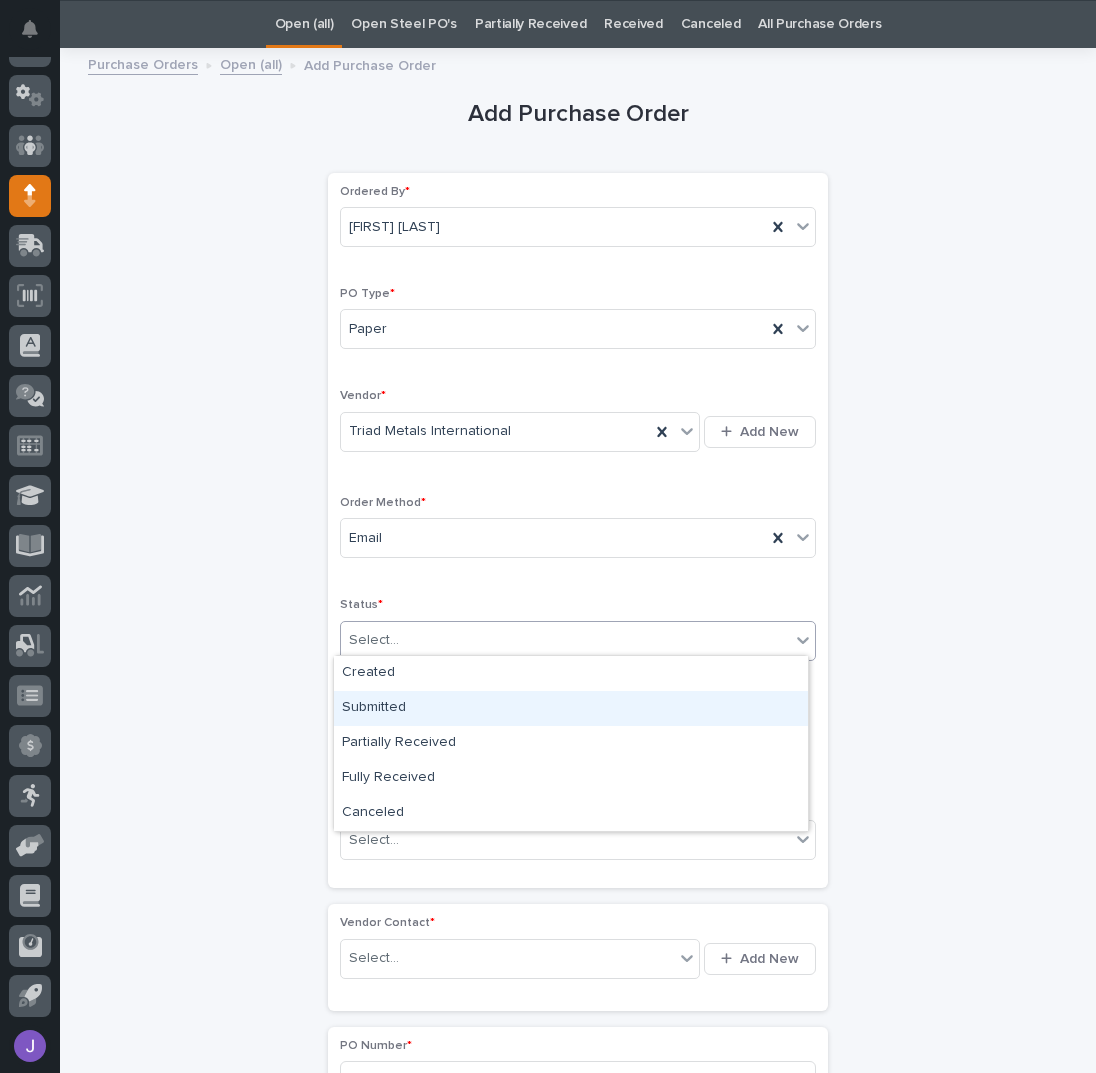 click on "Submitted" at bounding box center (571, 708) 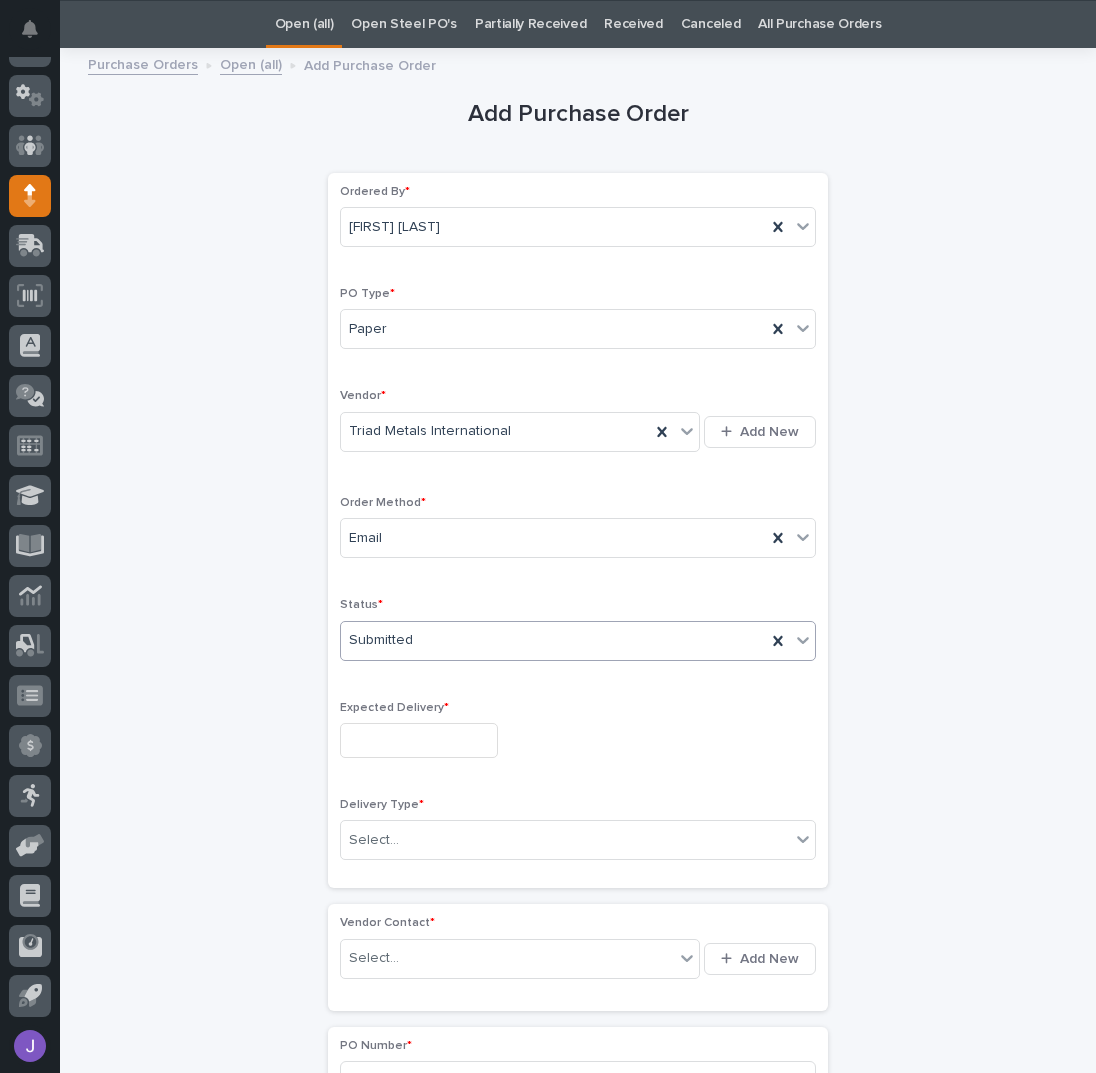 click at bounding box center (419, 740) 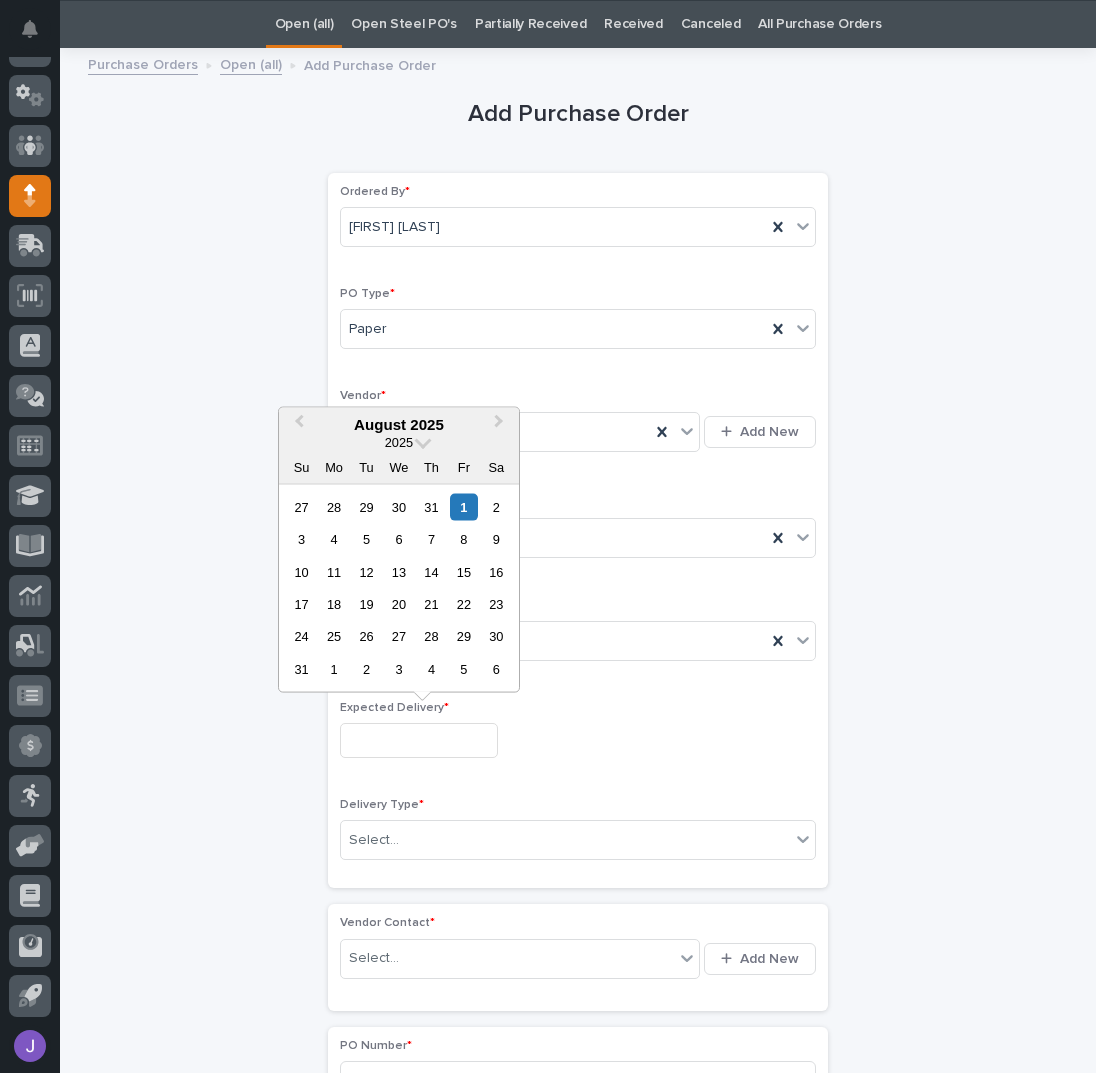 drag, startPoint x: 461, startPoint y: 541, endPoint x: 474, endPoint y: 583, distance: 43.965897 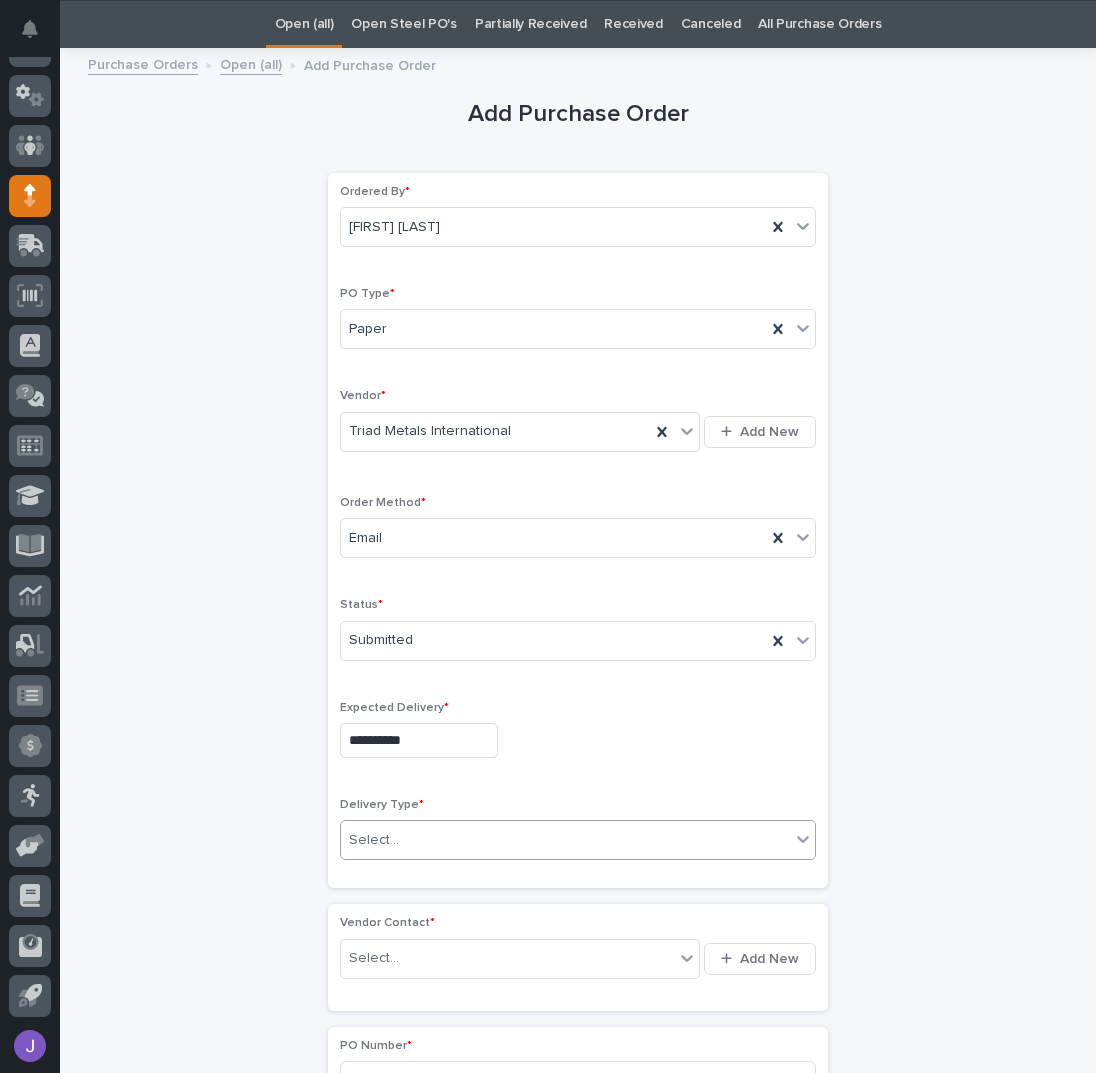 click on "Select..." at bounding box center (565, 840) 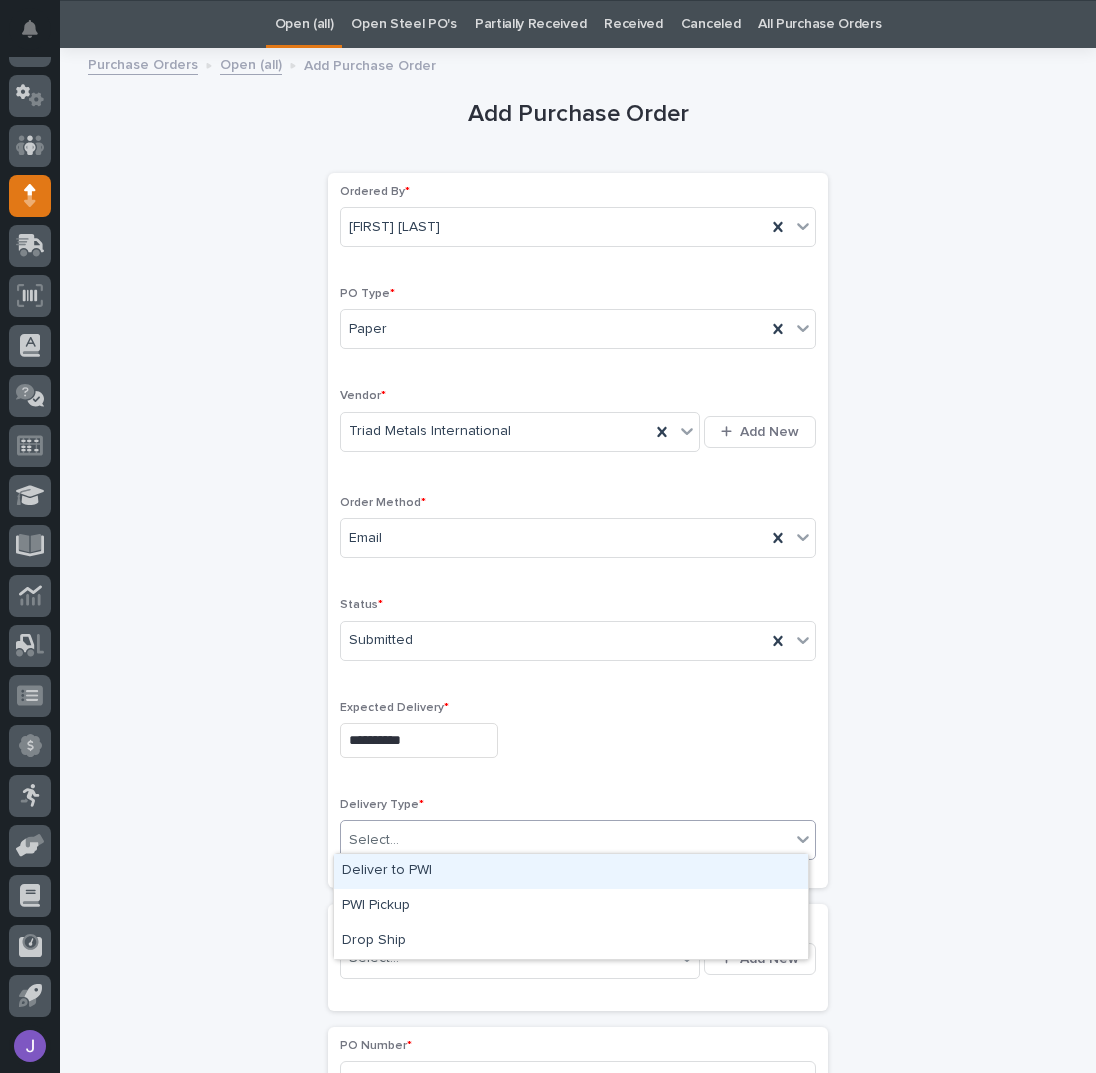 click on "Deliver to PWI" at bounding box center [571, 871] 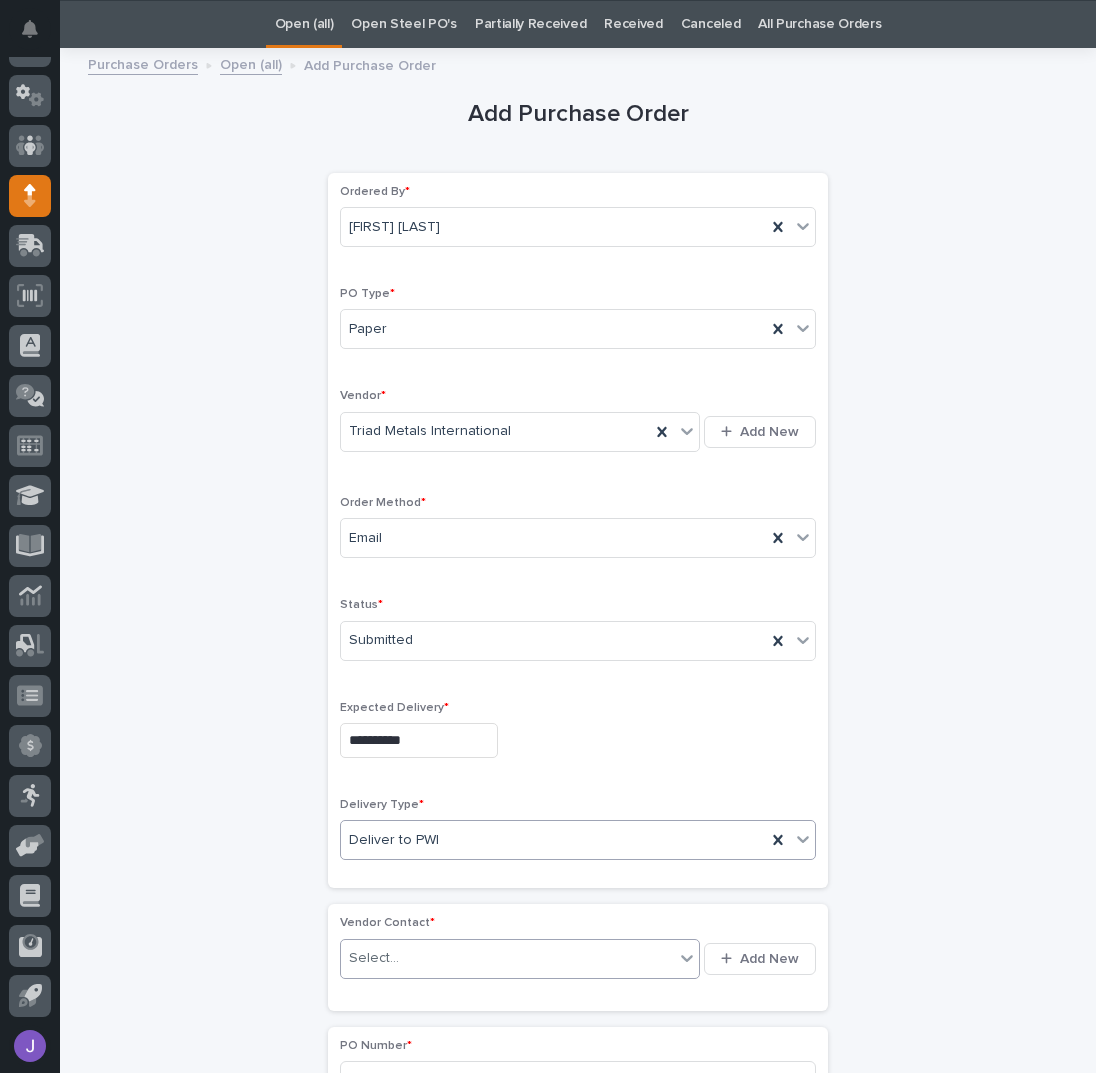 click on "Select..." at bounding box center [374, 958] 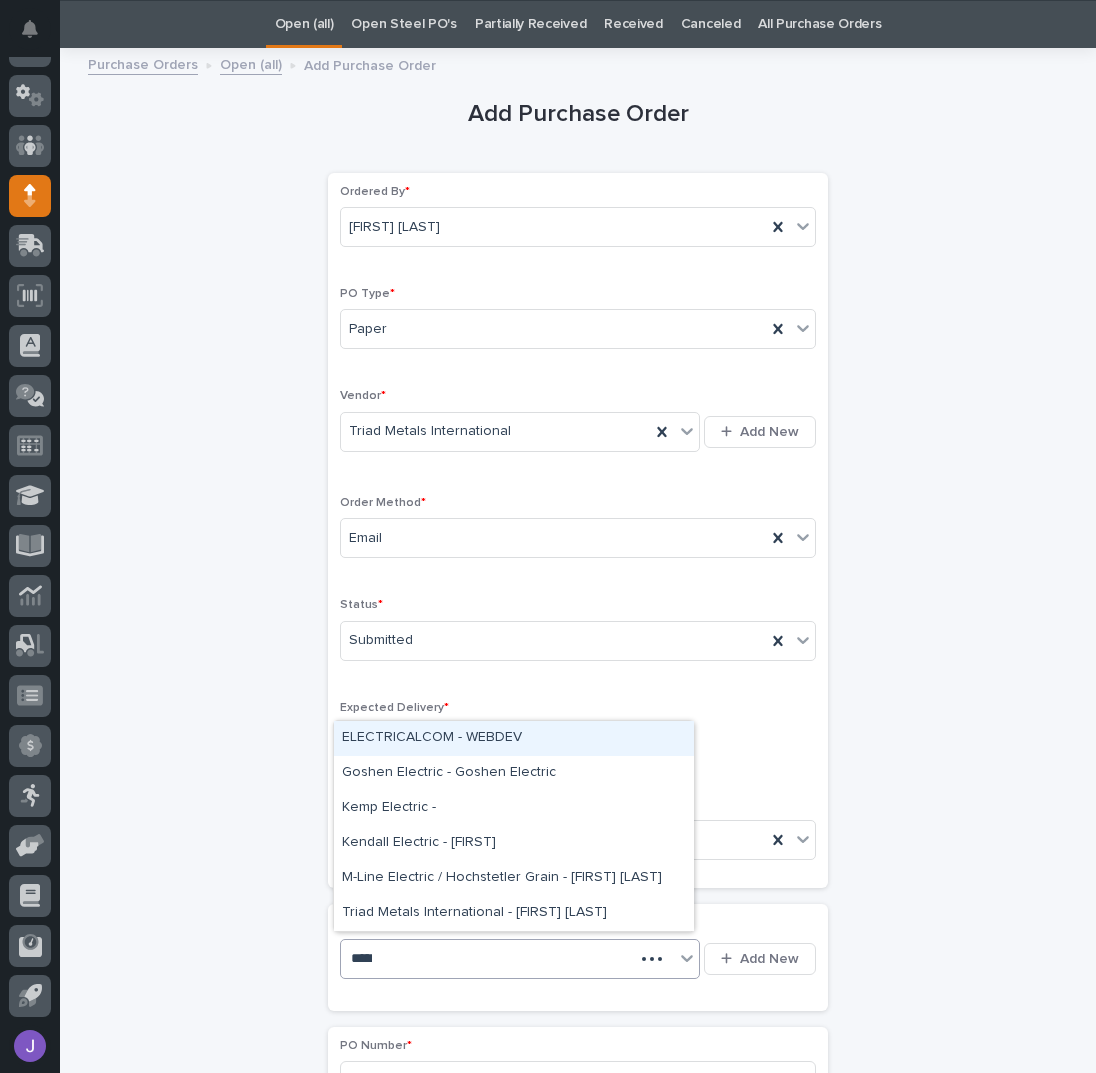 type on "******" 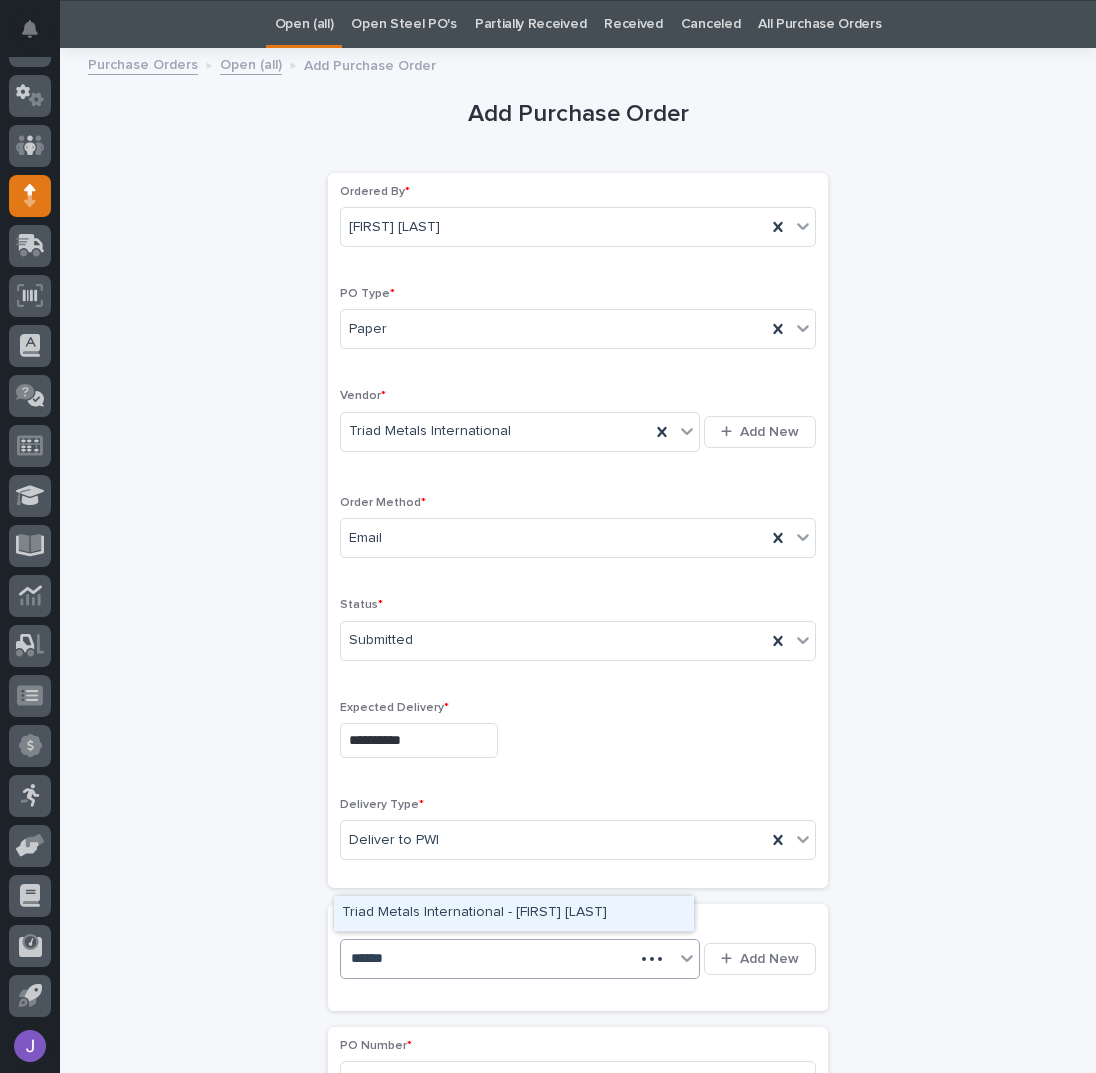 type 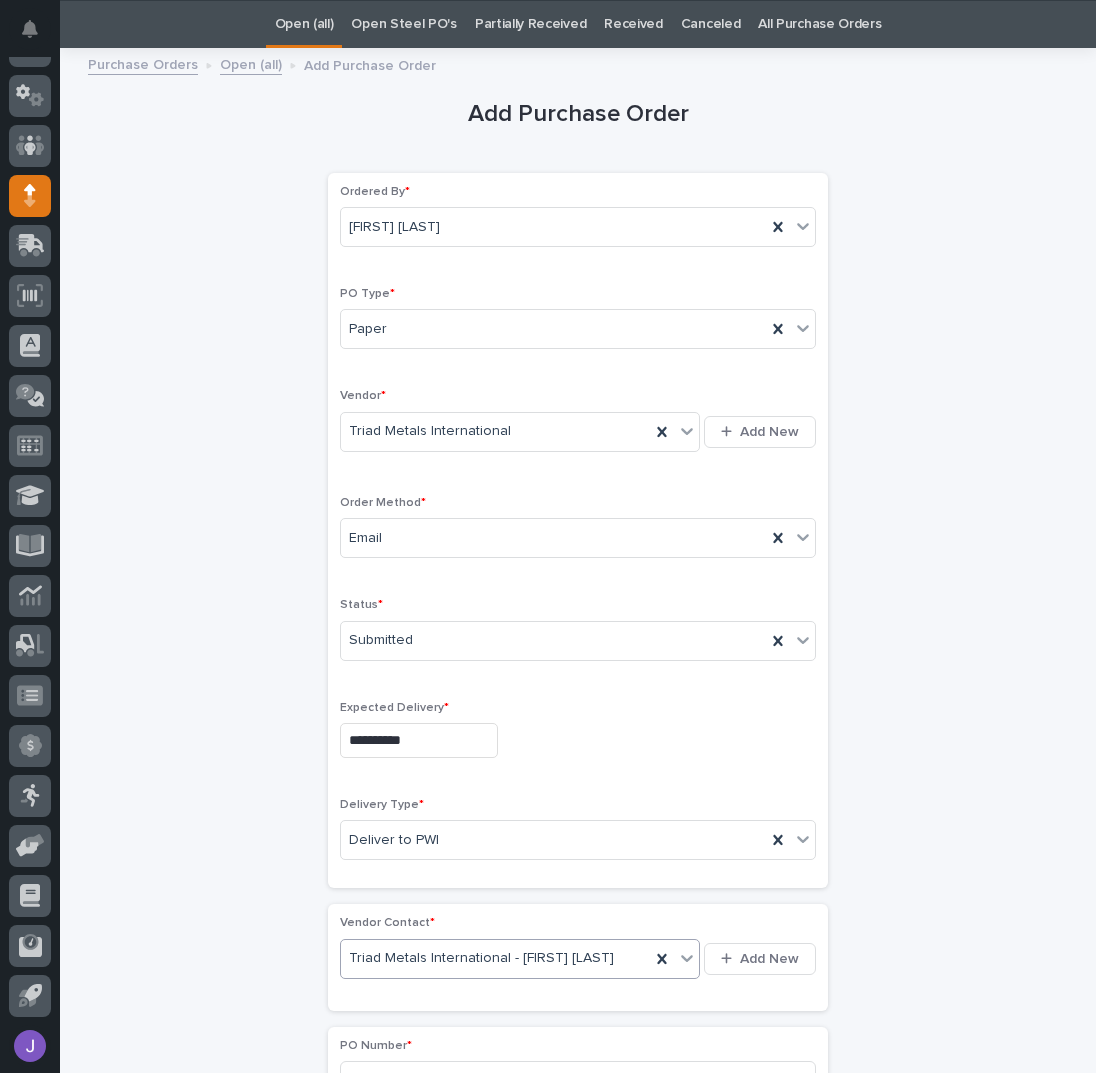 click on "**********" at bounding box center [578, 1115] 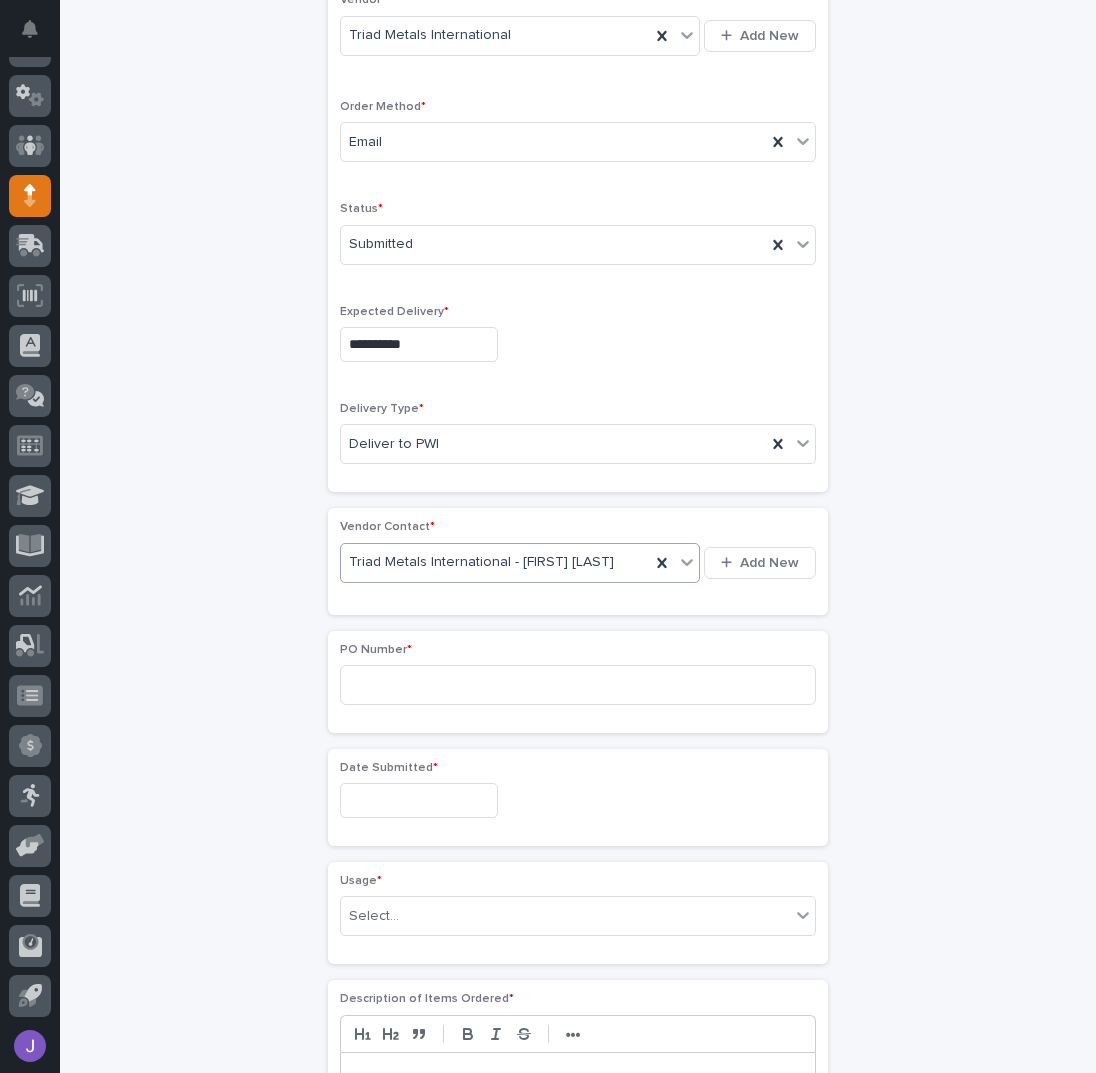 scroll, scrollTop: 463, scrollLeft: 0, axis: vertical 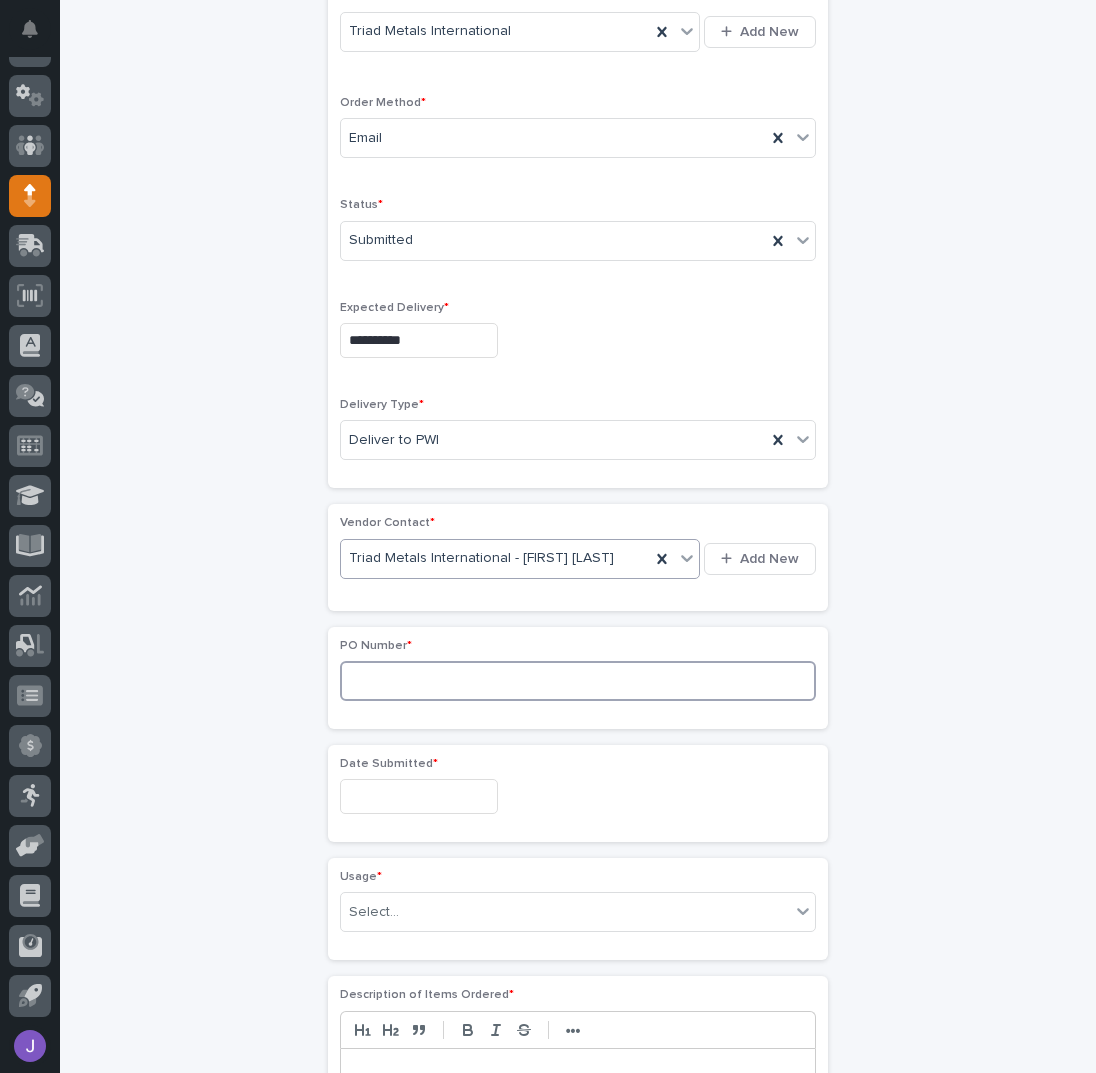 click at bounding box center (578, 681) 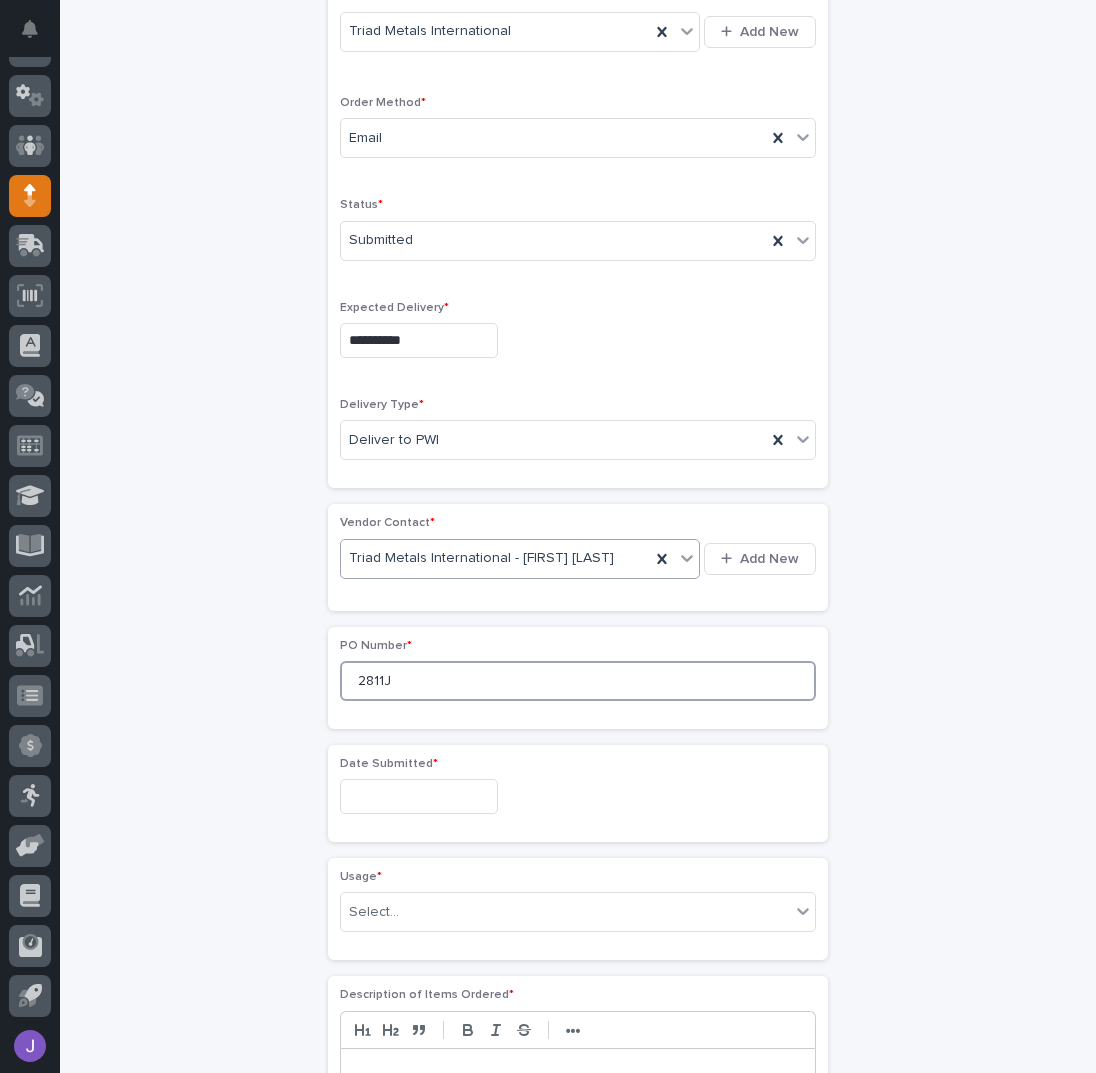 type on "2811J" 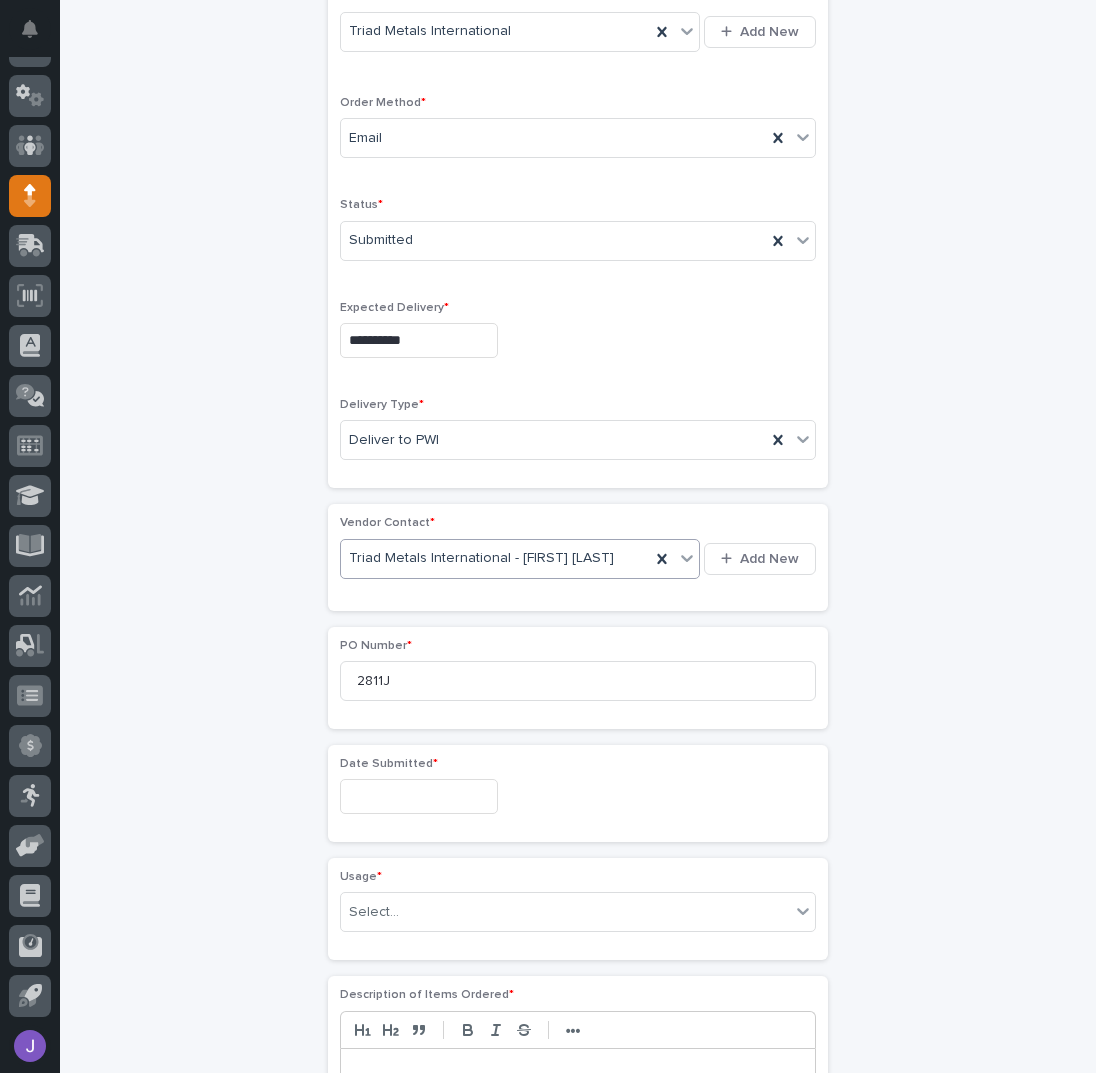 click at bounding box center [419, 796] 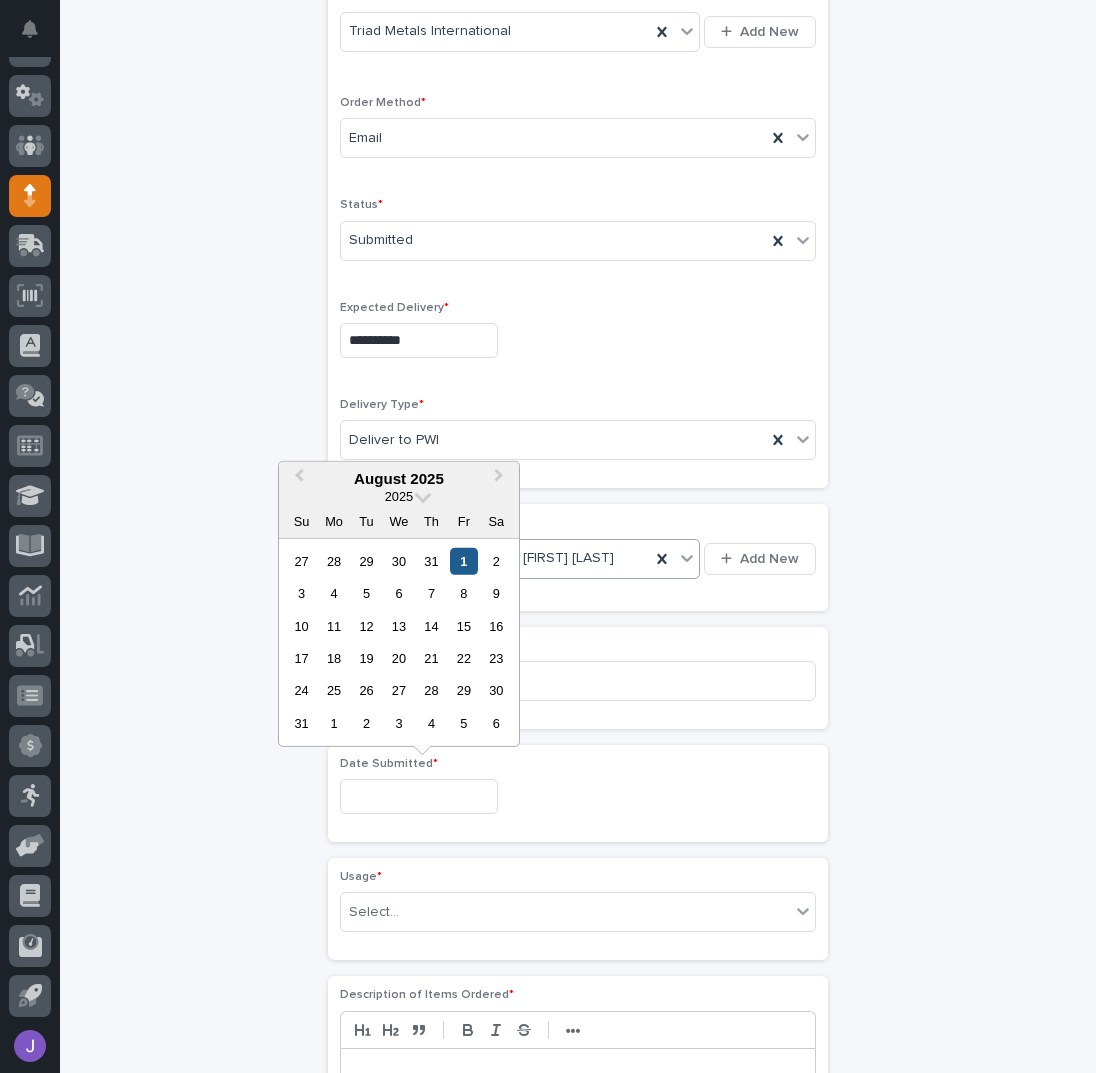 click on "1" at bounding box center (463, 560) 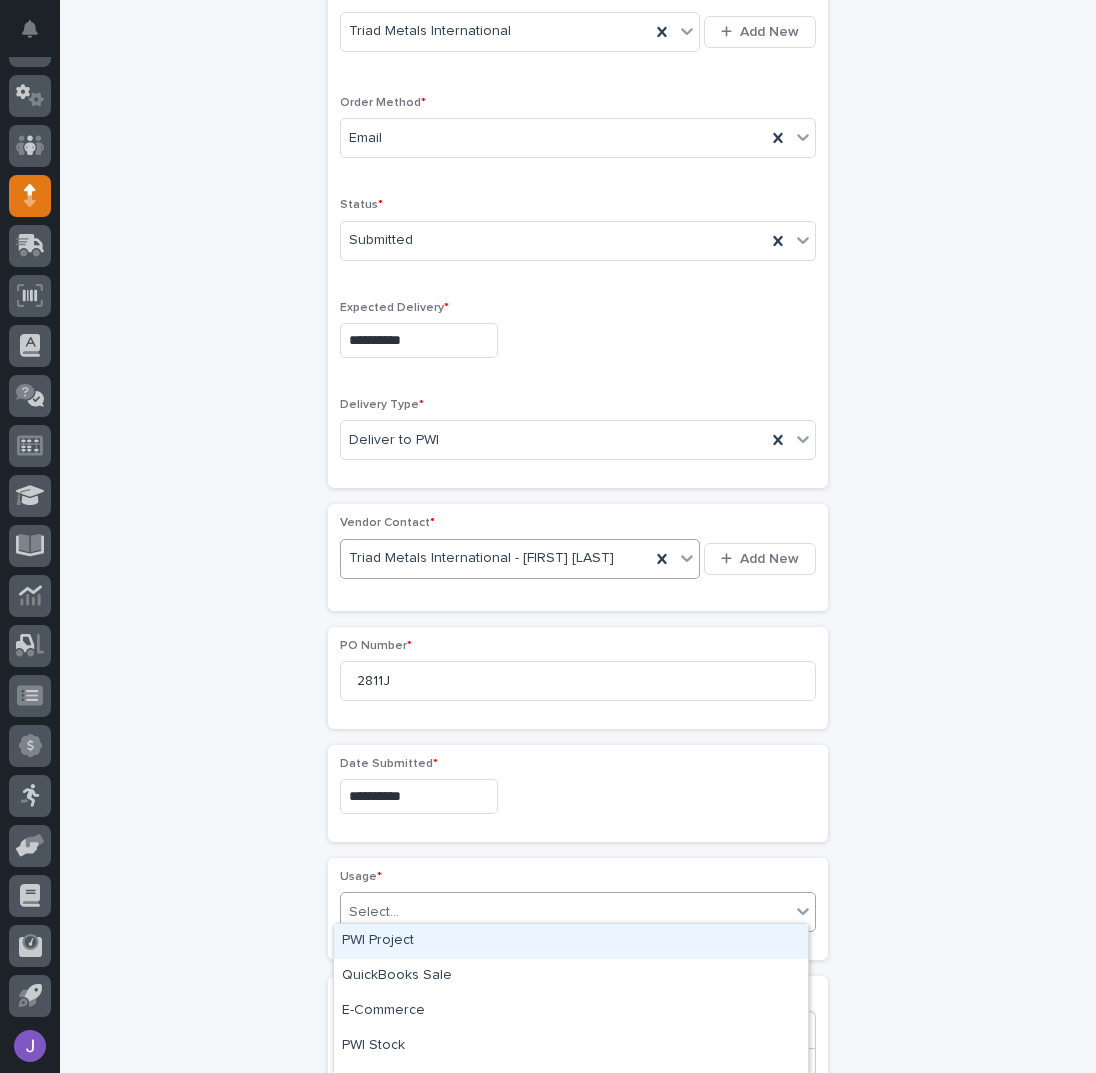 click on "Select..." at bounding box center (565, 912) 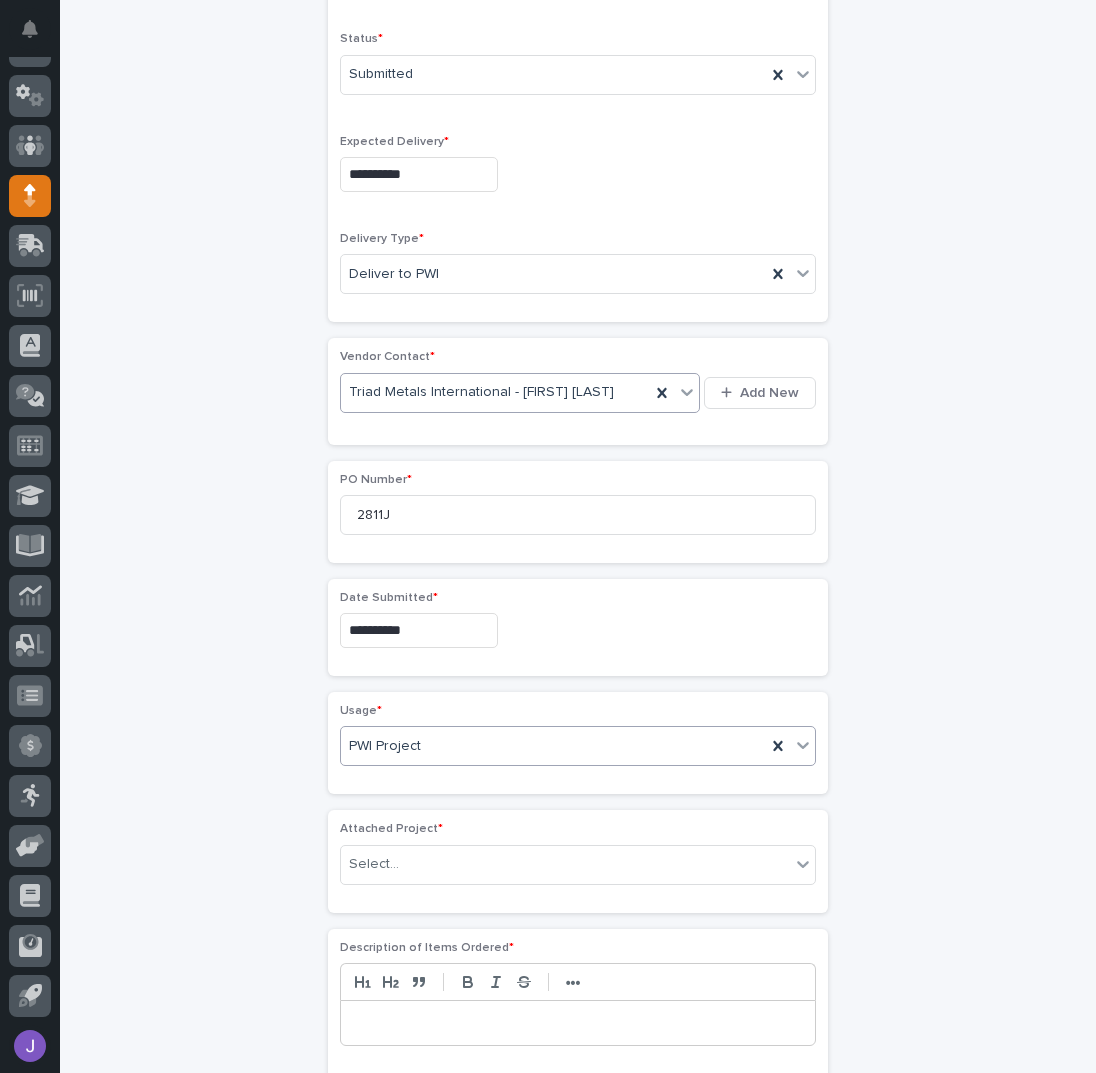 scroll, scrollTop: 655, scrollLeft: 0, axis: vertical 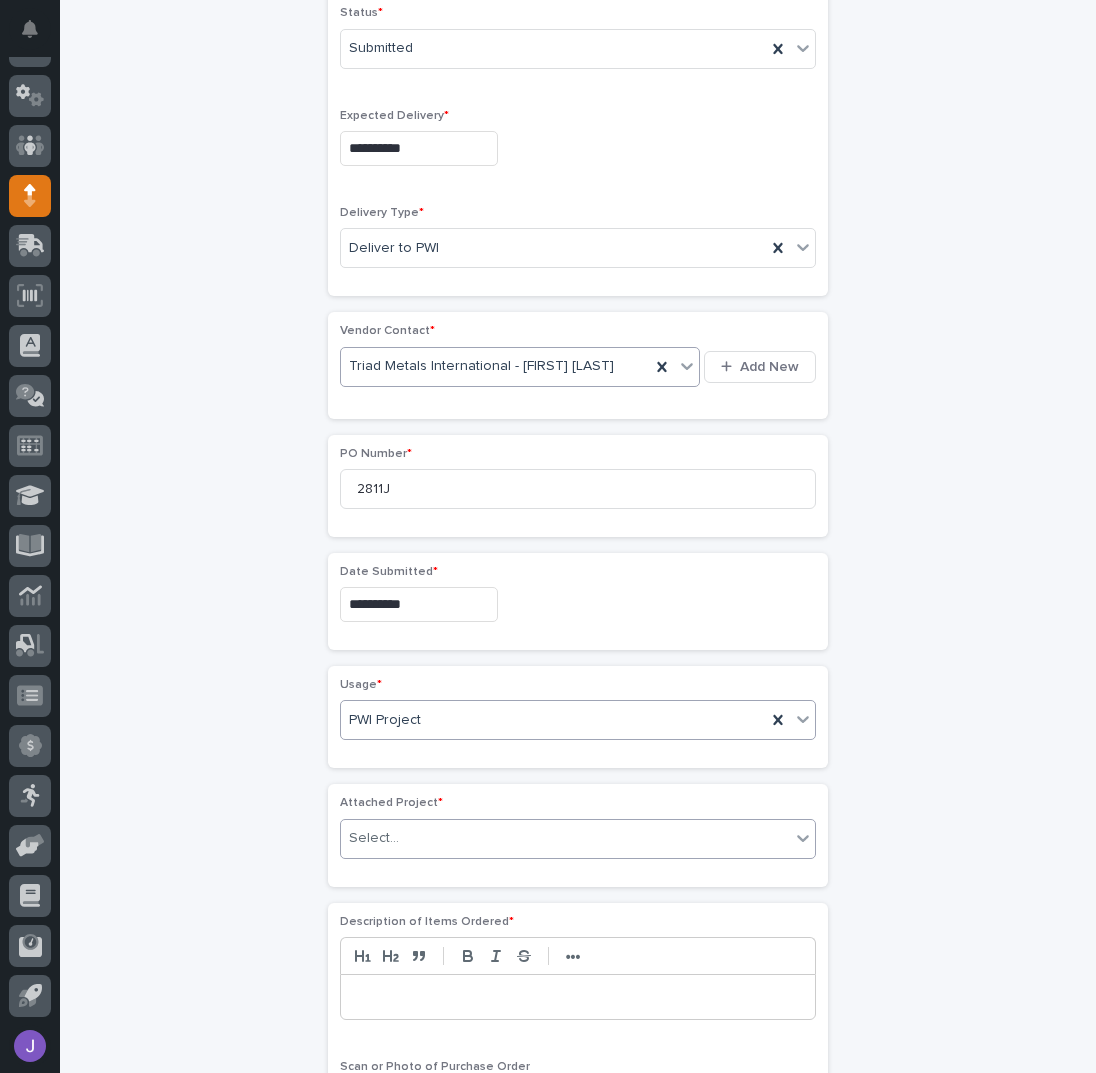 click on "Select..." at bounding box center [565, 838] 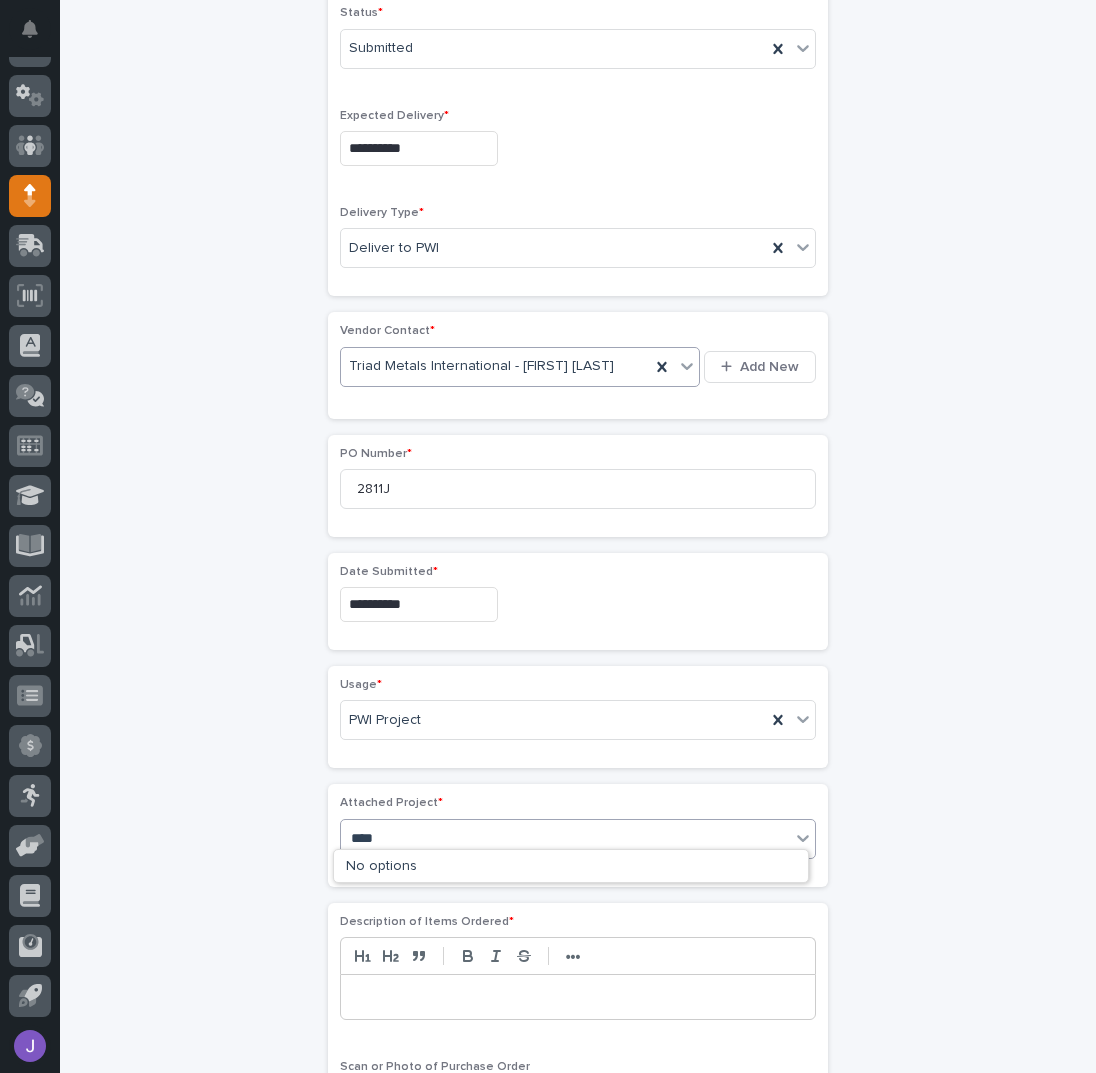 type on "*****" 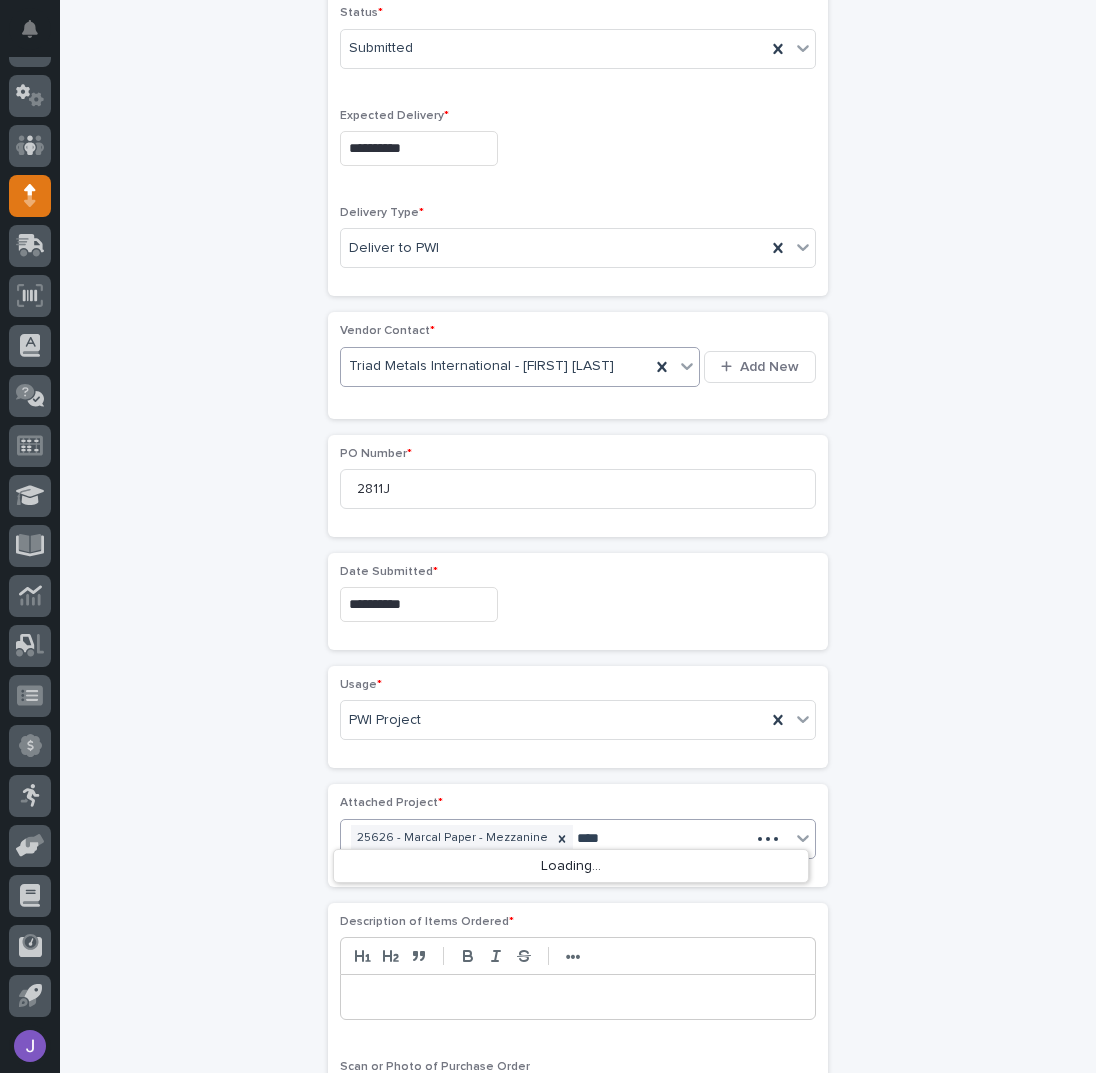 type on "*****" 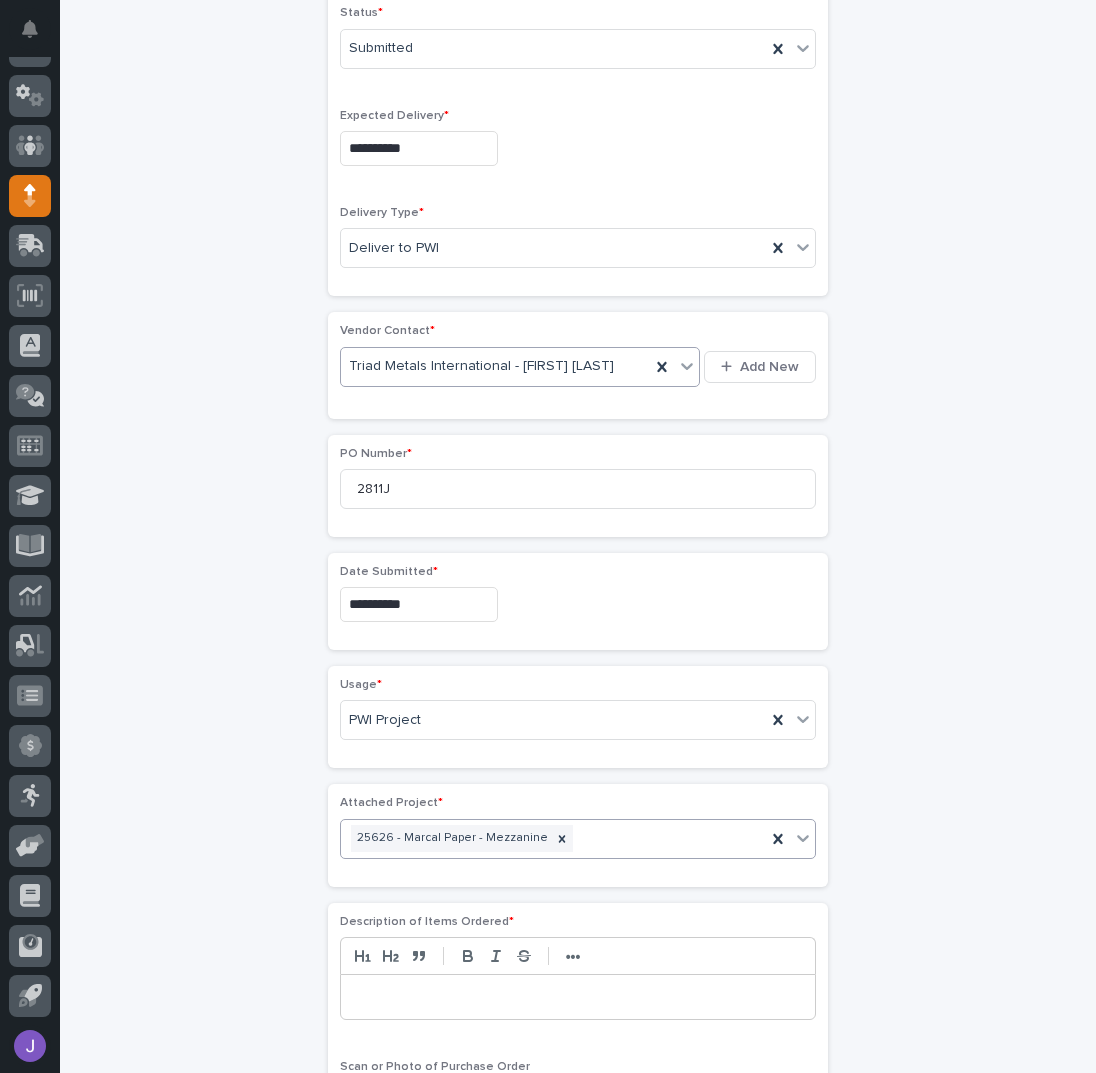 scroll, scrollTop: 669, scrollLeft: 0, axis: vertical 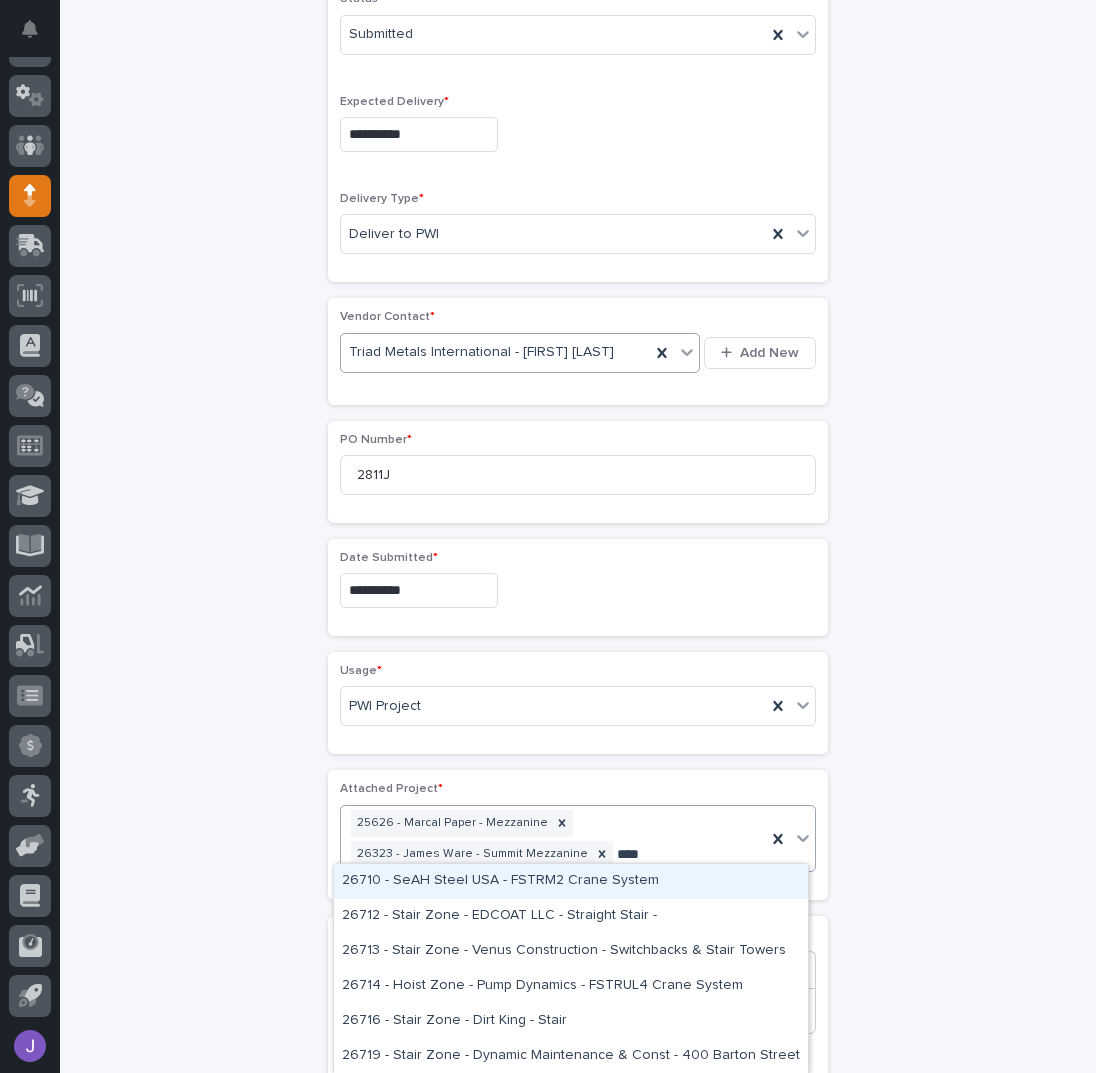 type on "*****" 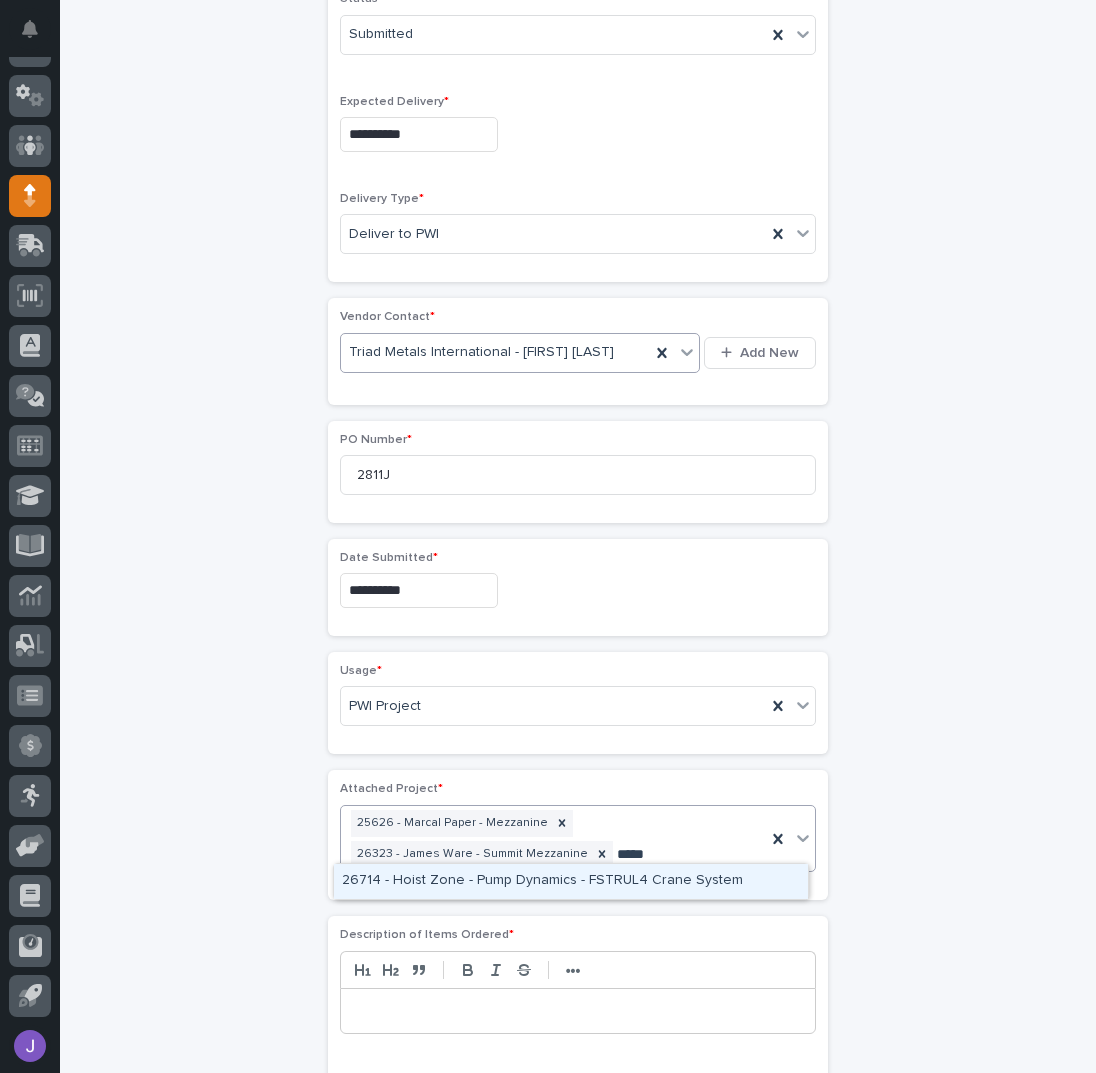 type 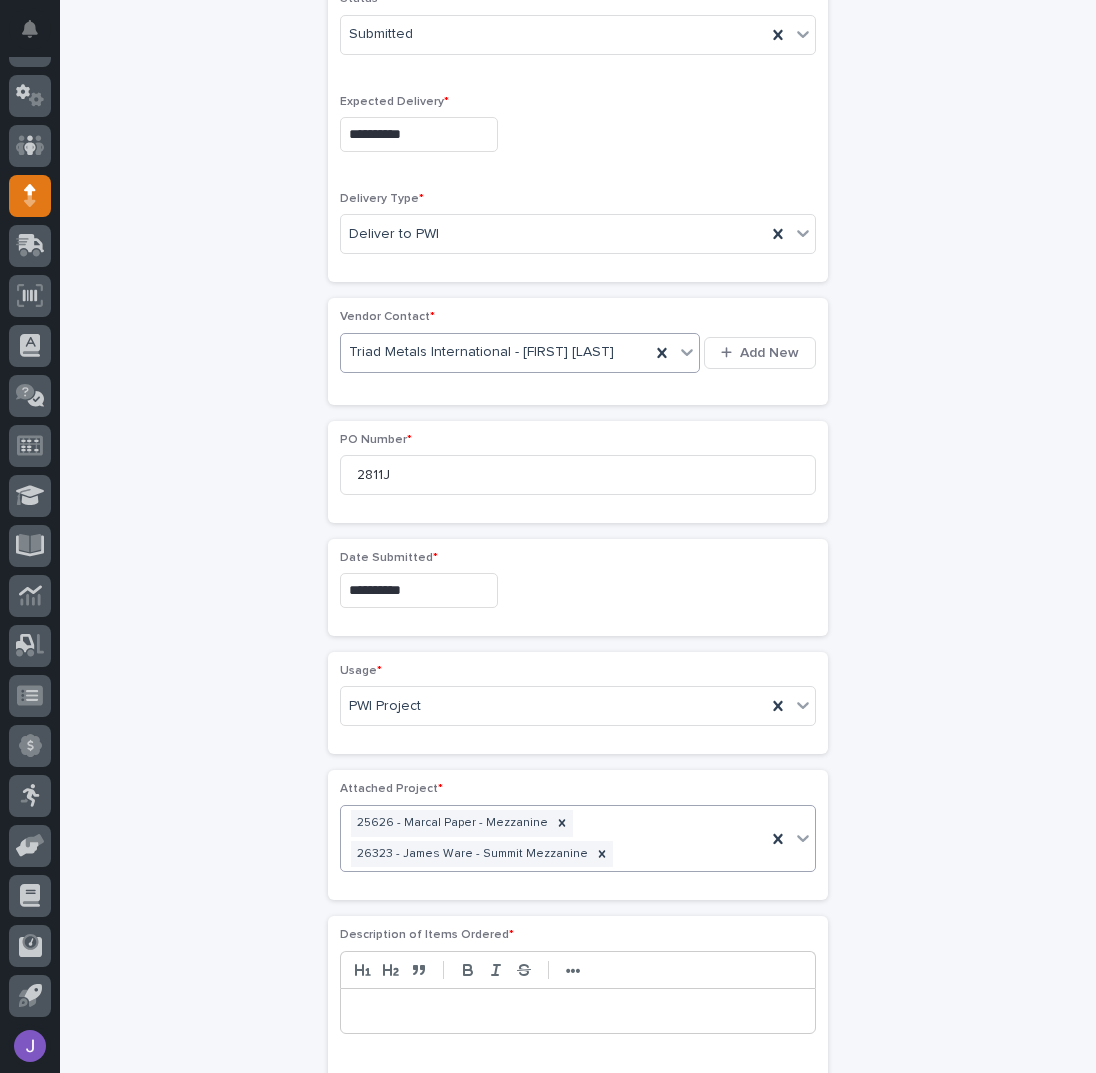 scroll, scrollTop: 684, scrollLeft: 0, axis: vertical 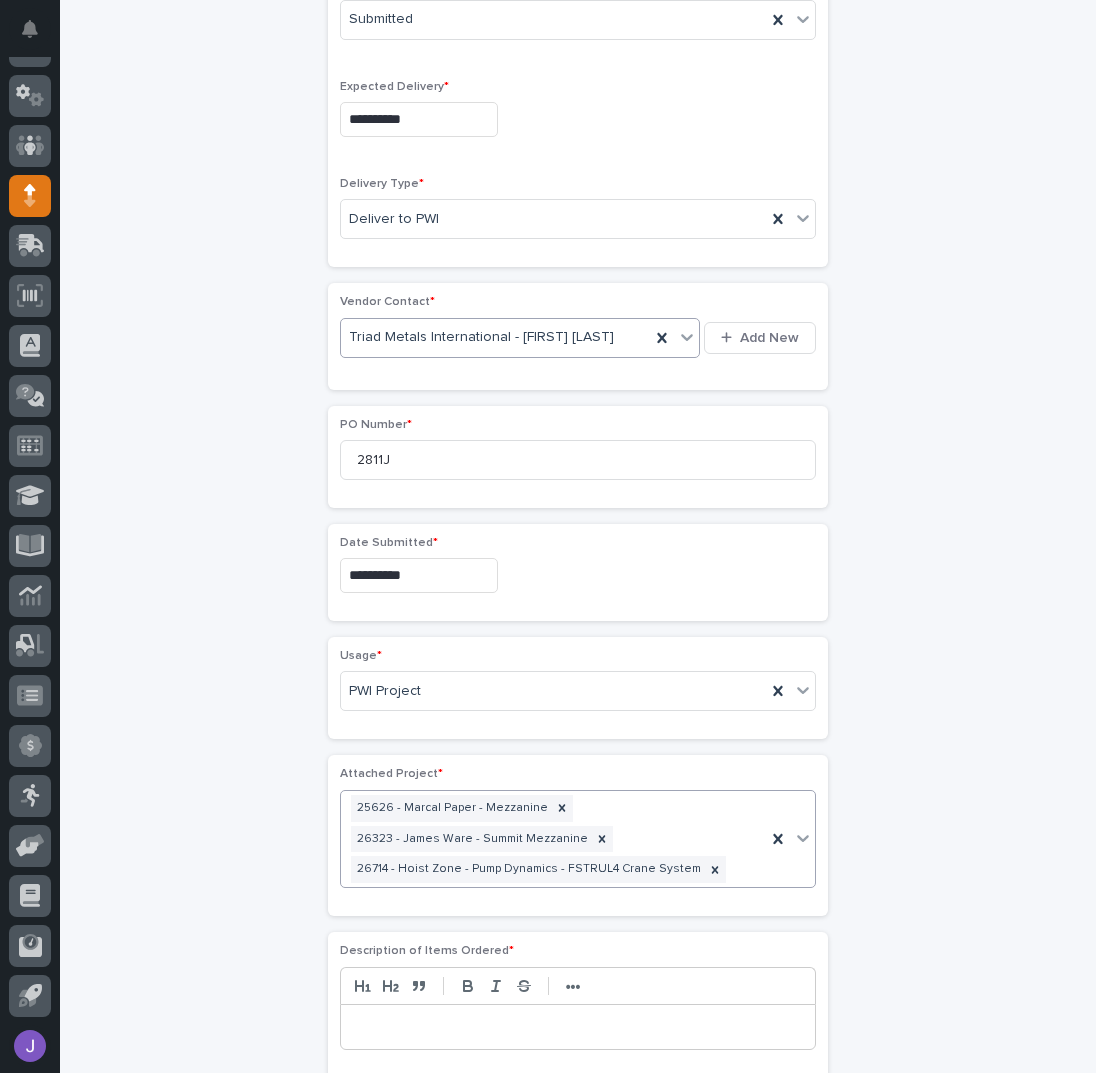 click on "Attached Project *   option 26714 - Hoist Zone - Pump Dynamics - FSTRUL4 Crane System, selected.     0 results available. Select is focused ,type to refine list, press Down to open the menu, press left to focus selected values 25626 - Marcal Paper - Mezzanine 26323 - [FIRST] [LAST] - Summit Mezzanine  26714 - Hoist Zone - Pump Dynamics - FSTRUL4 Crane System" at bounding box center [578, 835] 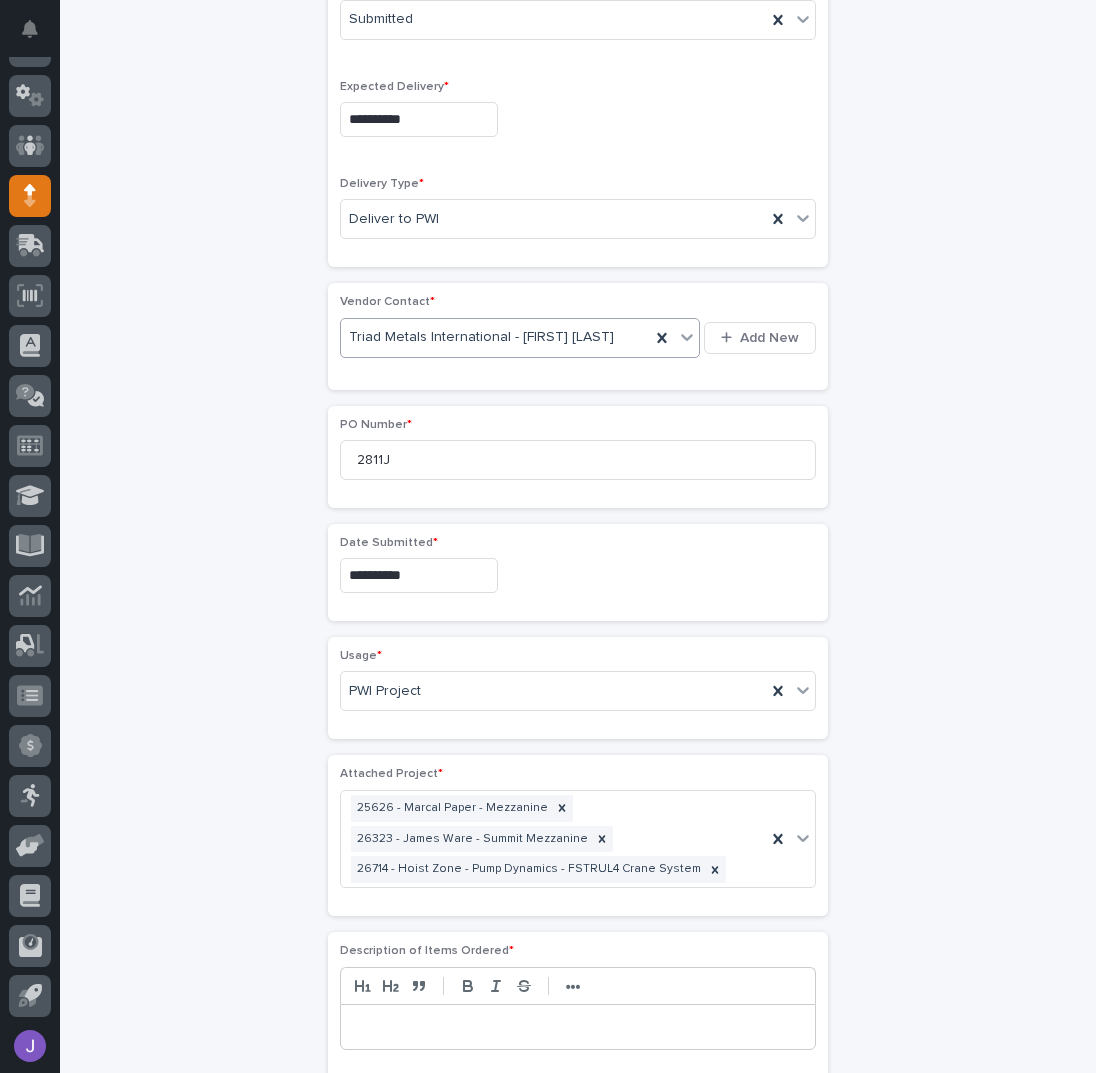 scroll, scrollTop: 951, scrollLeft: 0, axis: vertical 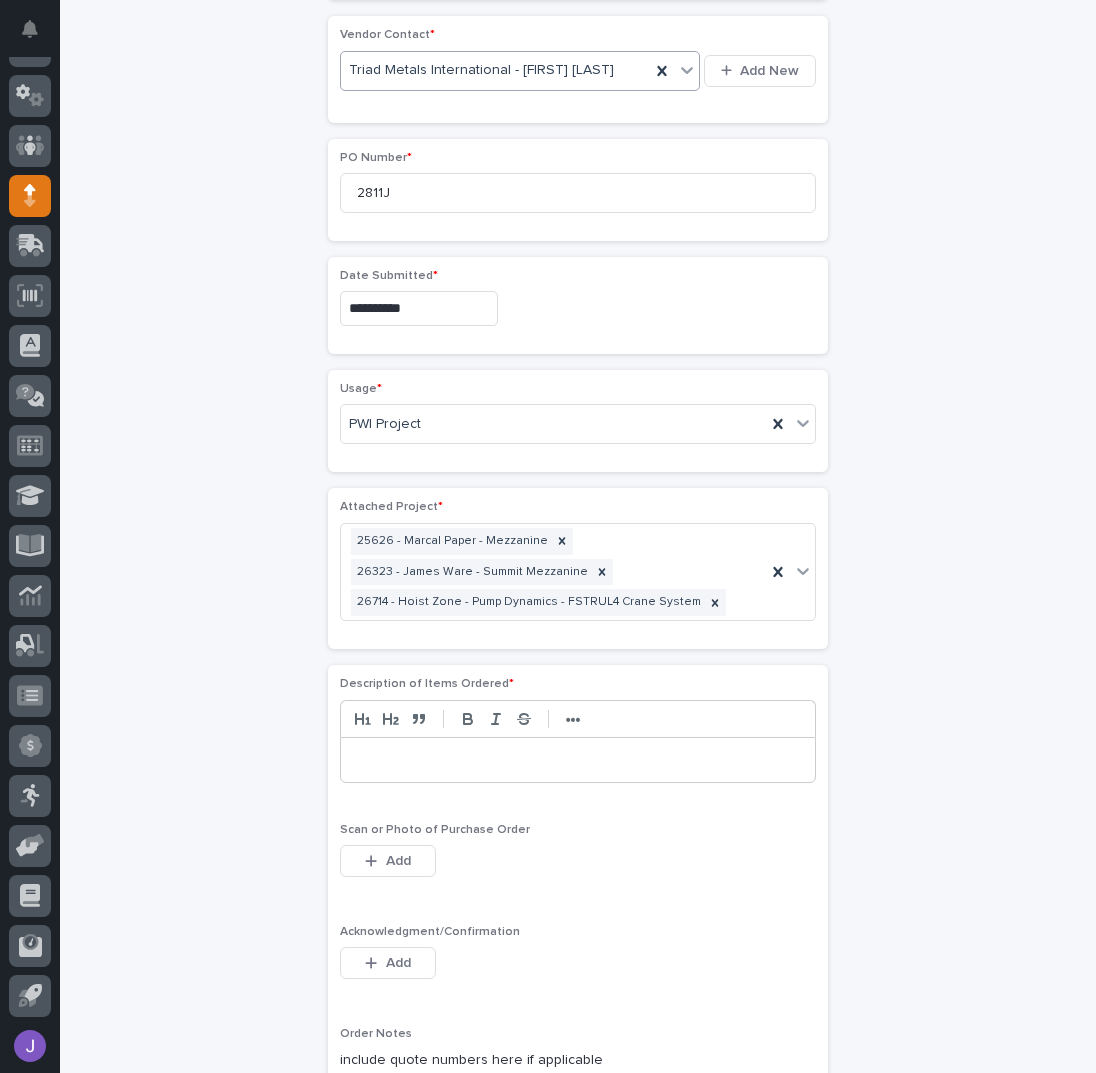 click at bounding box center [578, 760] 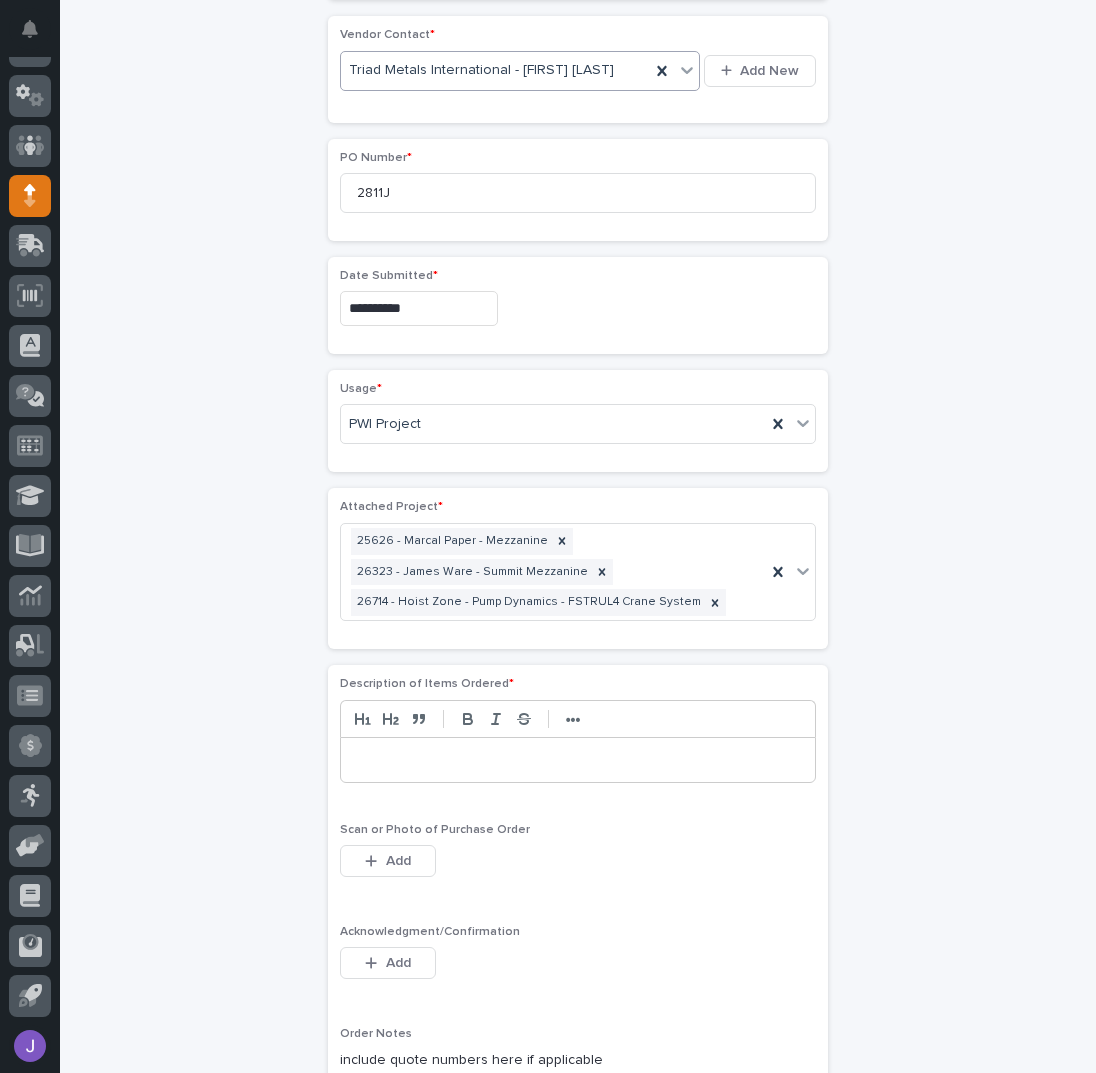 type 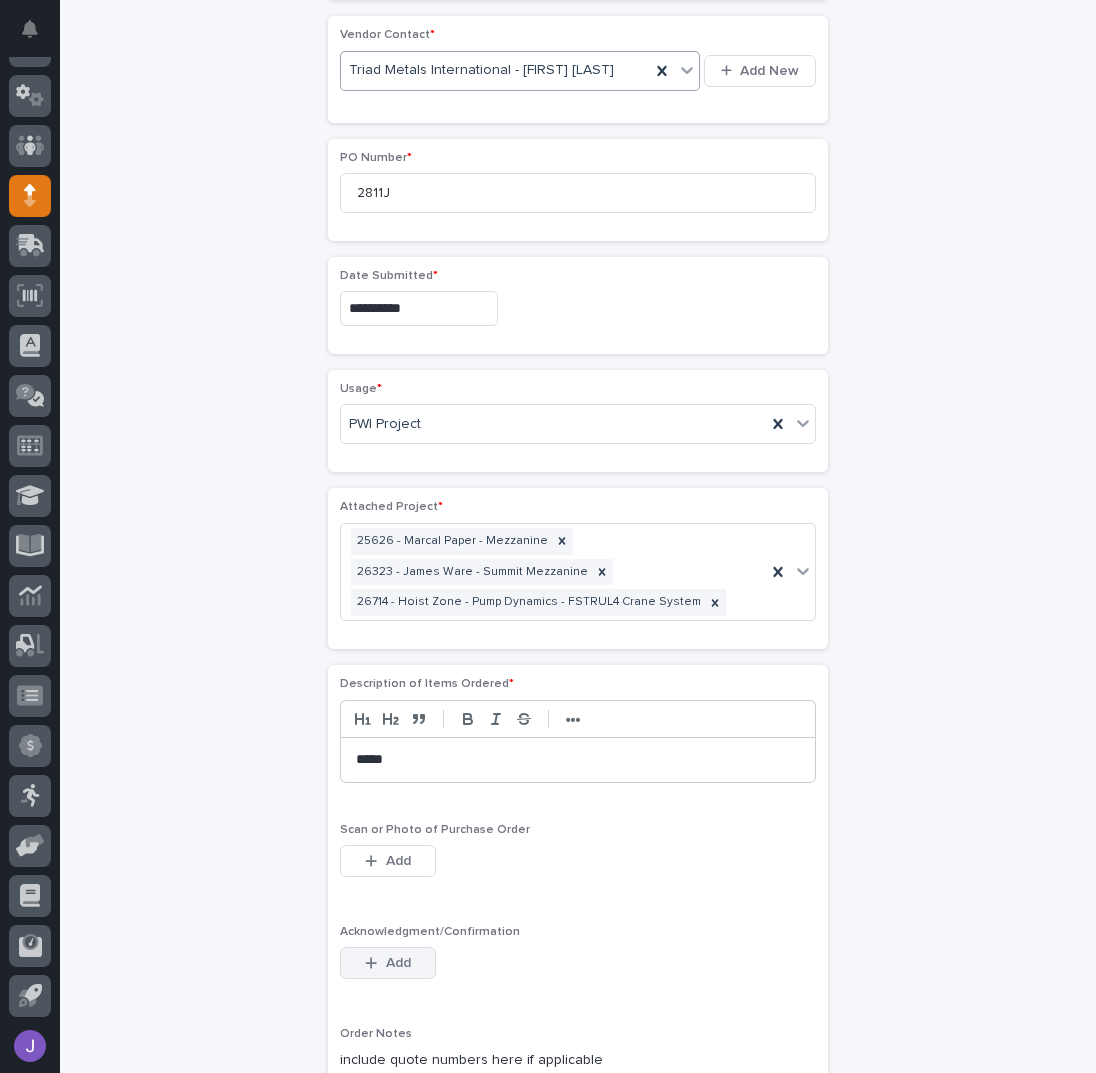 click on "Add" at bounding box center (388, 963) 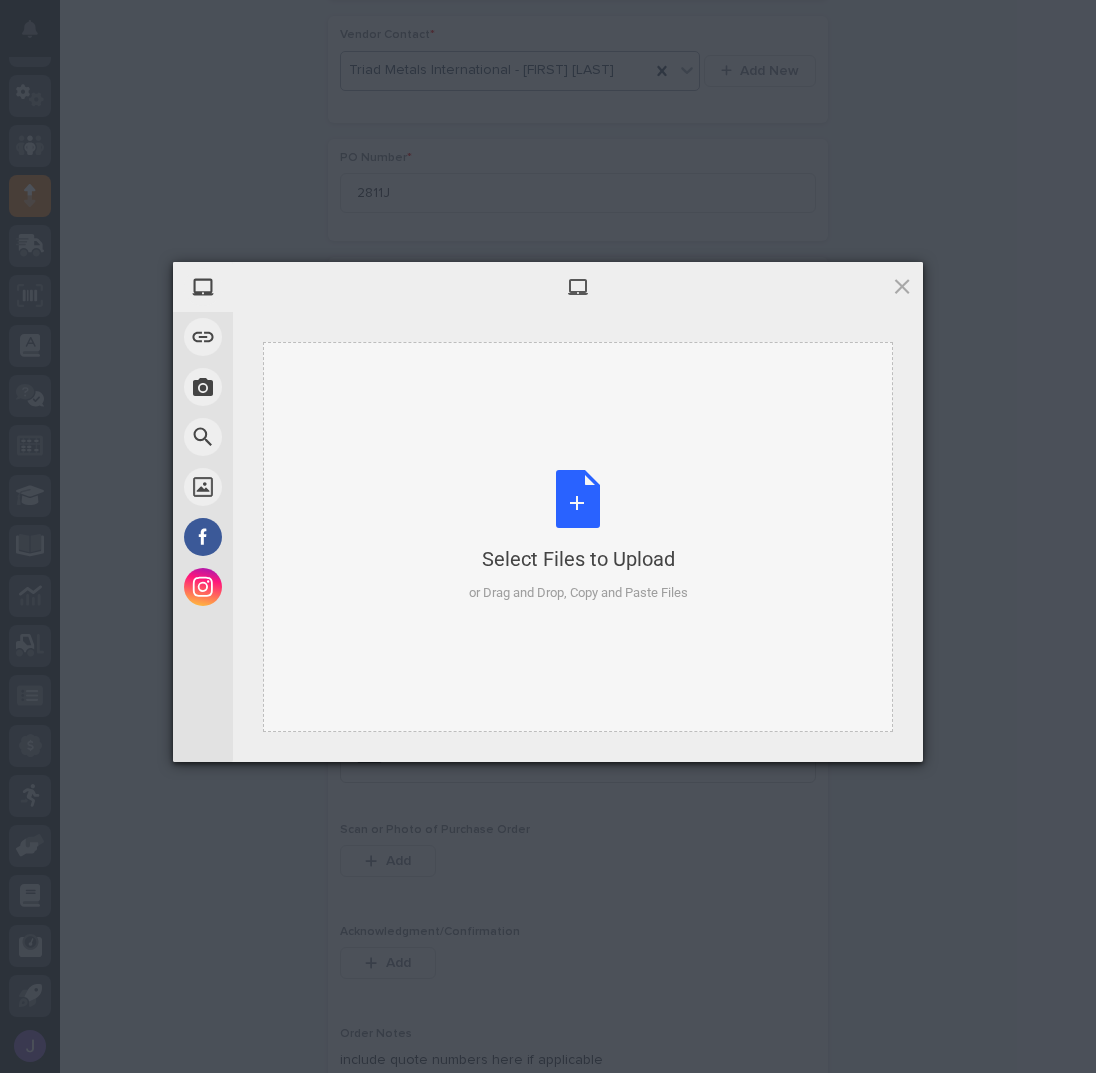 click on "Select Files to Upload
or Drag and Drop, Copy and Paste Files" at bounding box center [578, 536] 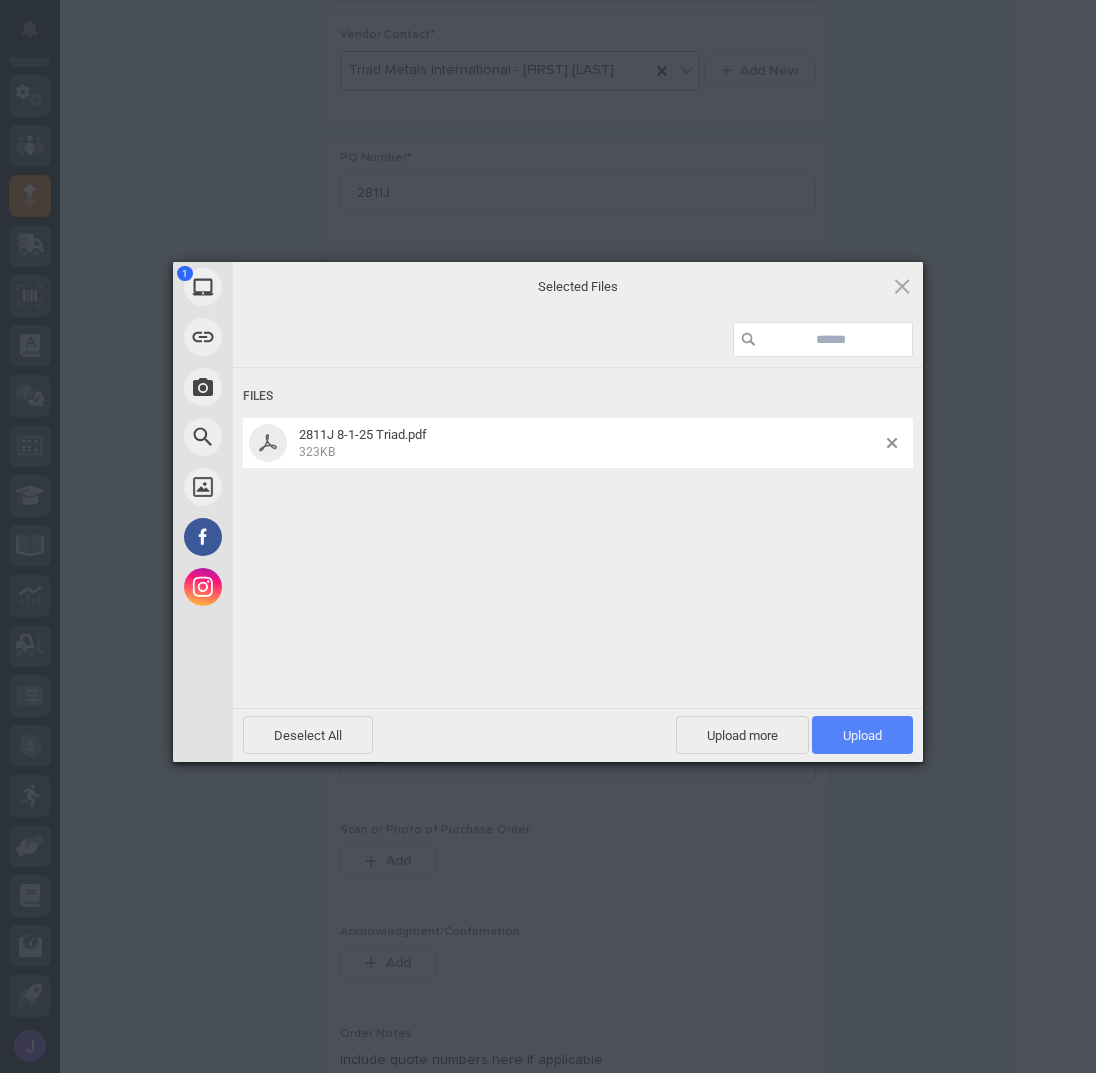 click on "Upload
1" at bounding box center [862, 735] 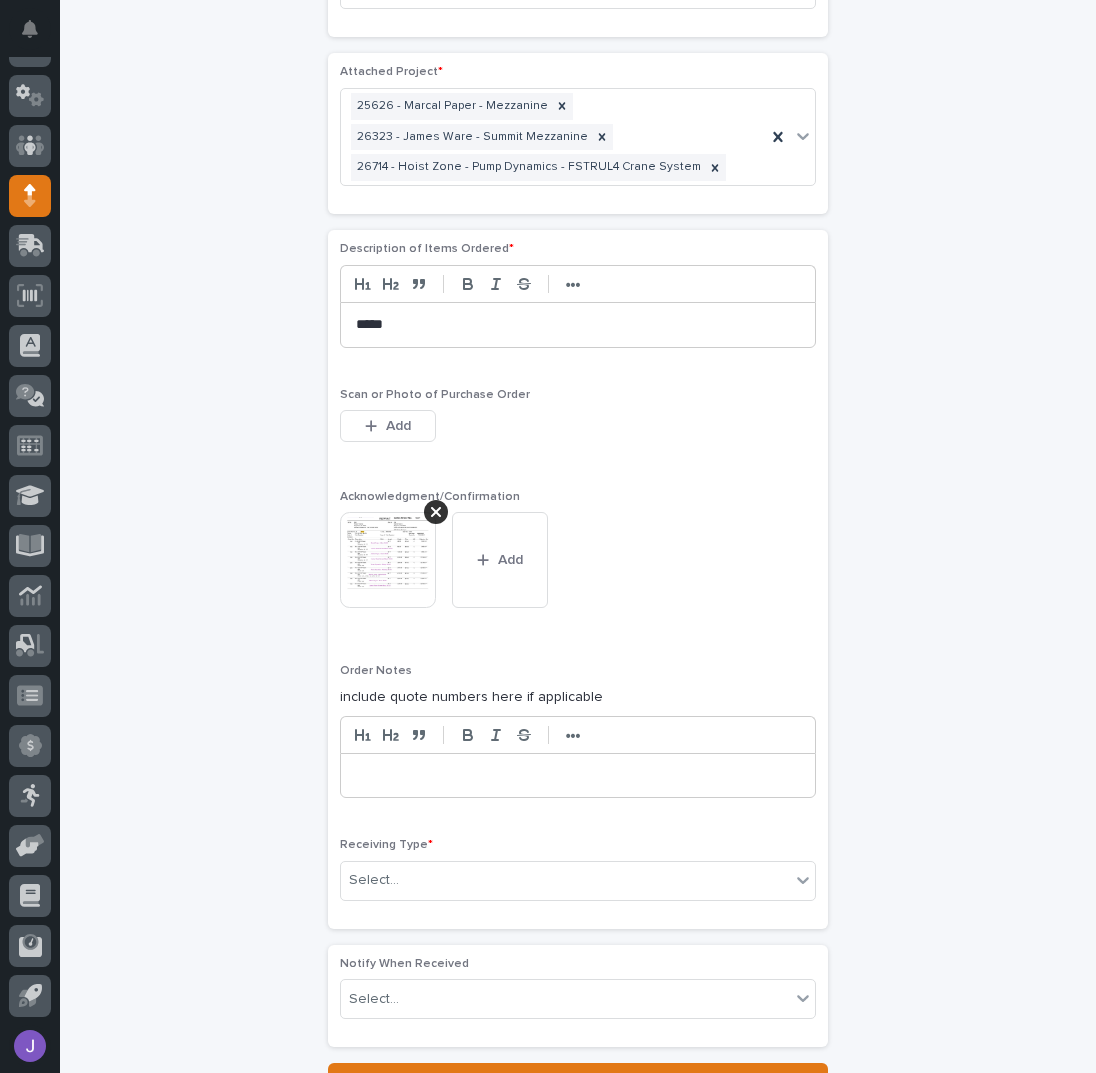 scroll, scrollTop: 1387, scrollLeft: 0, axis: vertical 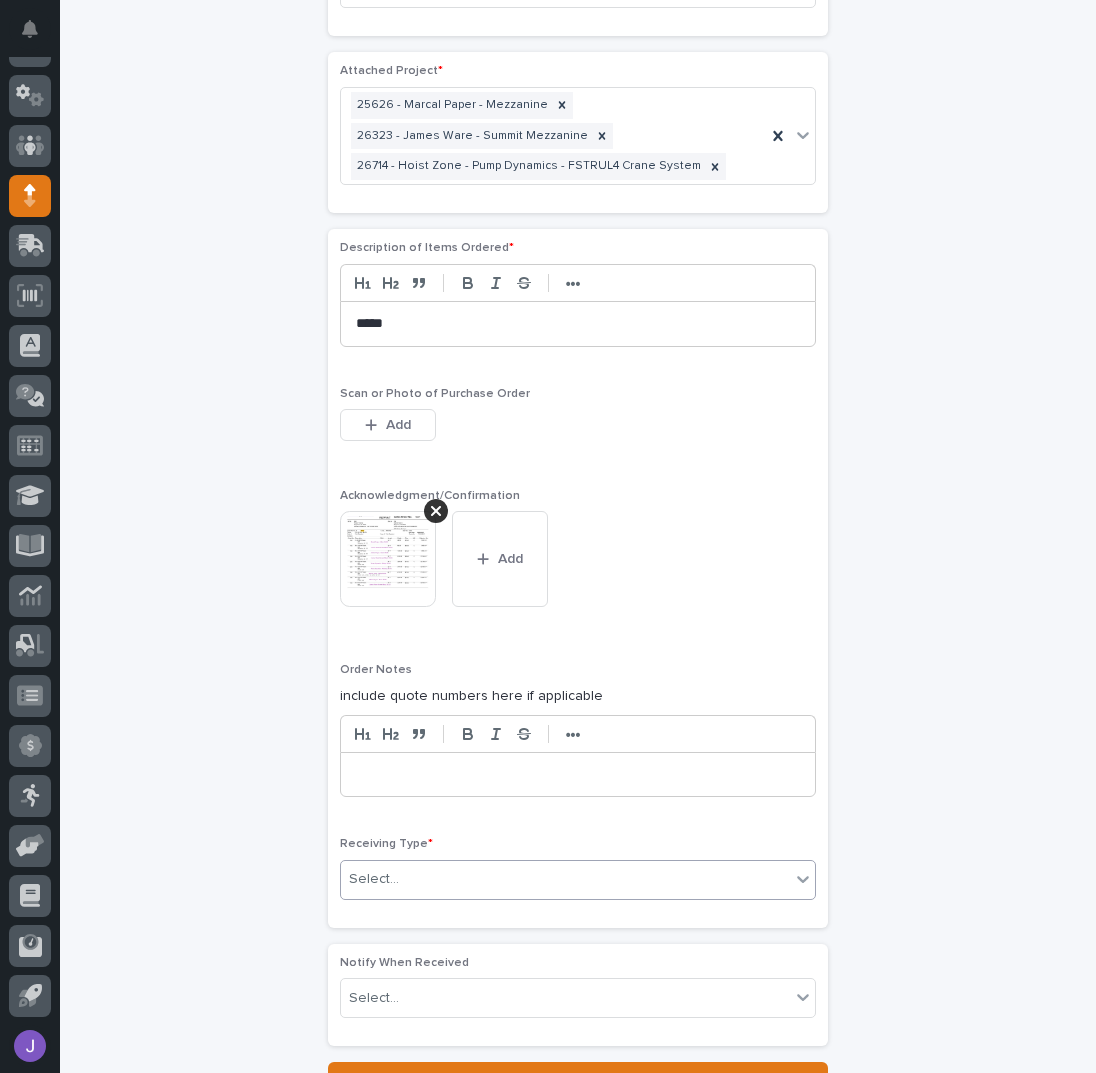click on "Select..." at bounding box center (374, 879) 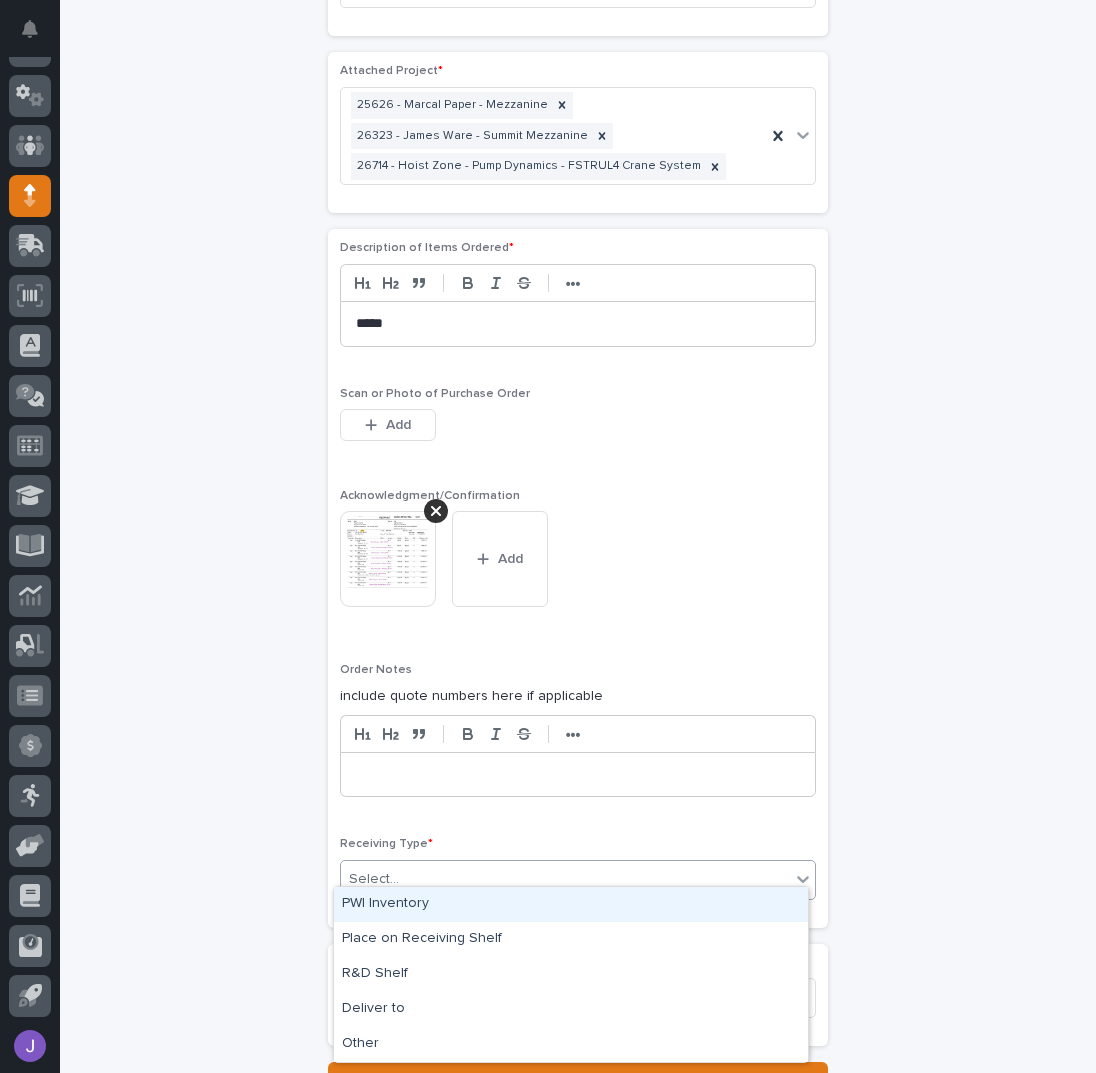 click on "PWI Inventory" at bounding box center (571, 904) 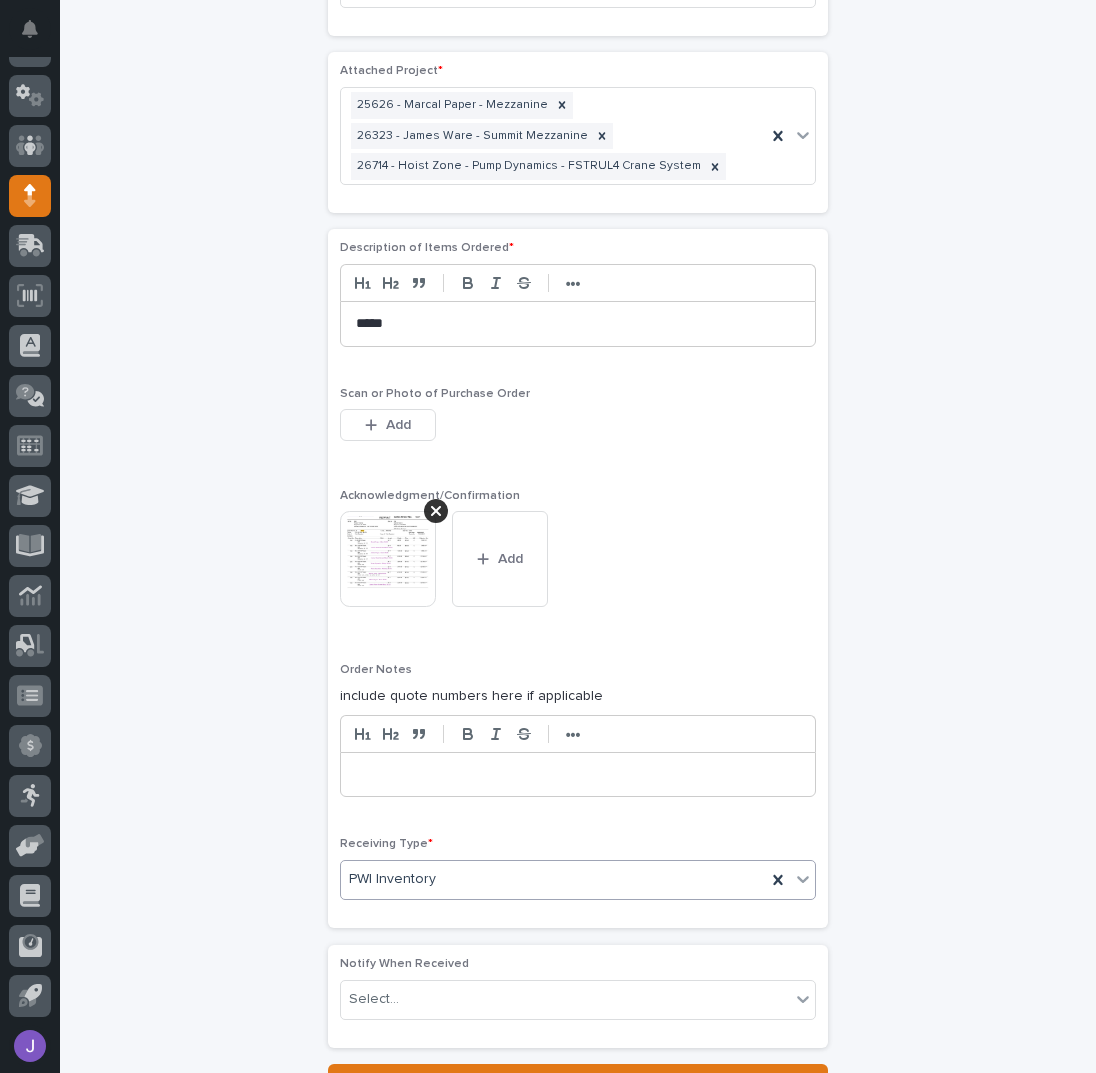click on "**********" at bounding box center (578, -84) 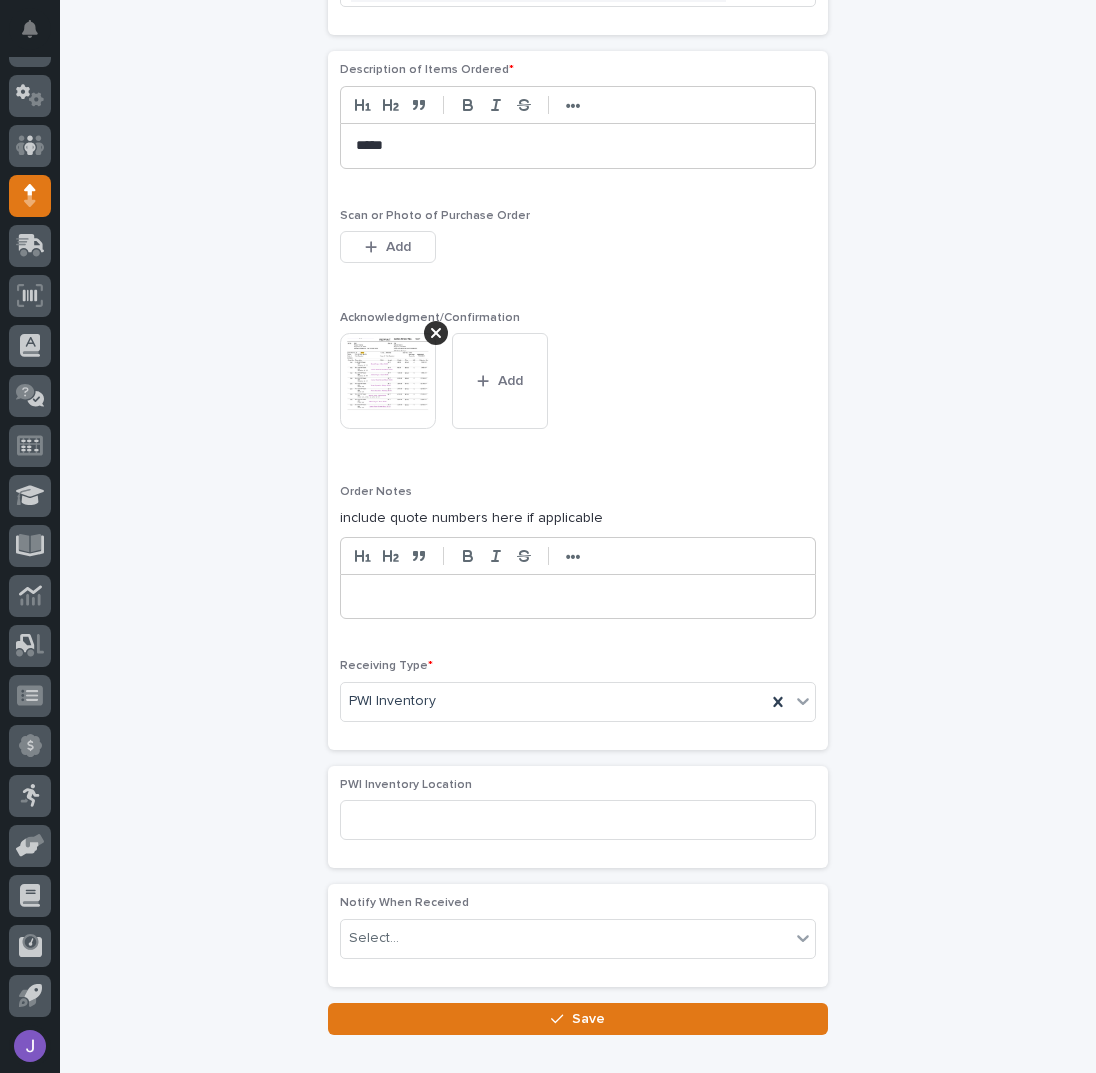 scroll, scrollTop: 1669, scrollLeft: 0, axis: vertical 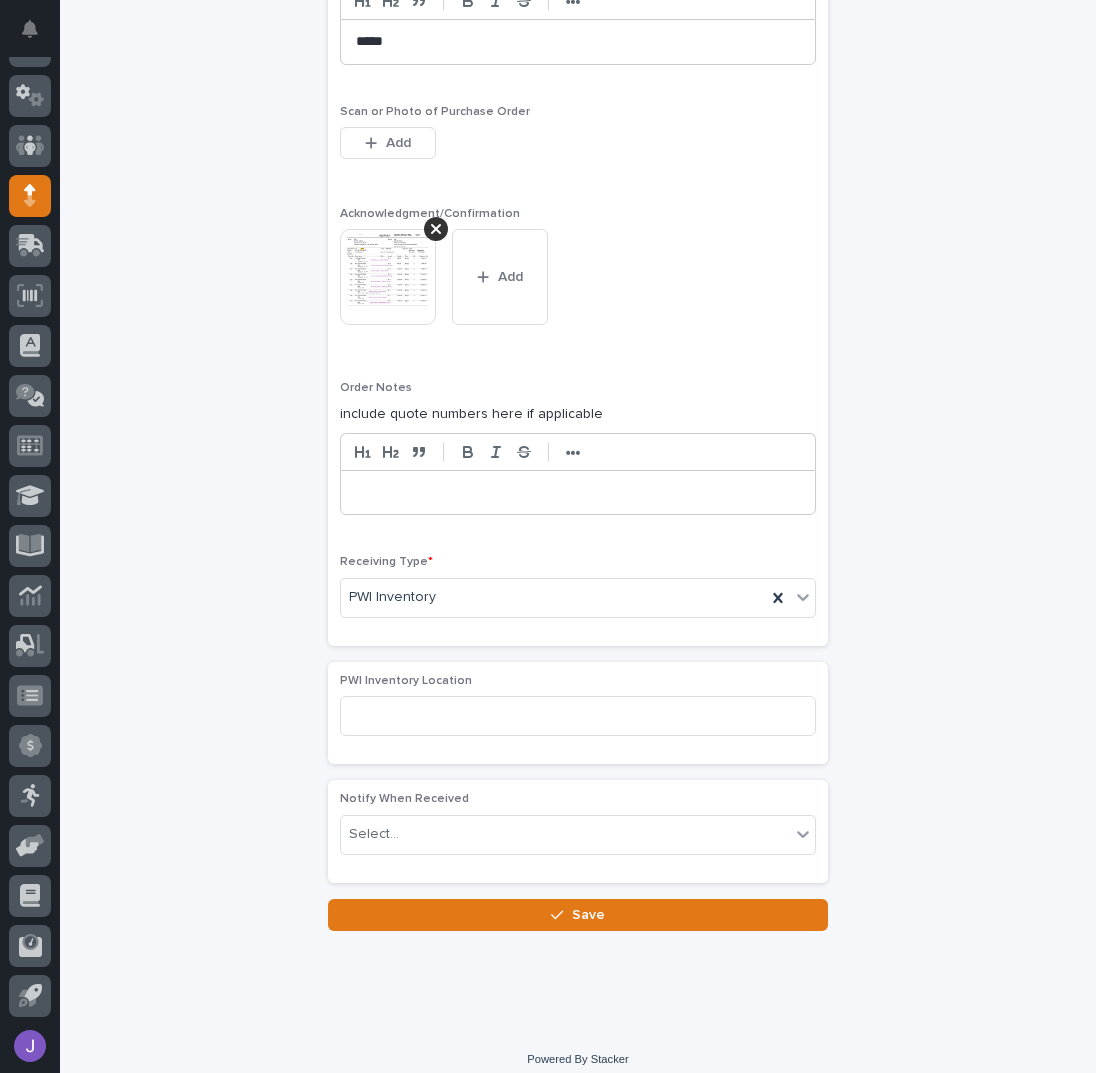 click on "Save" at bounding box center (578, 915) 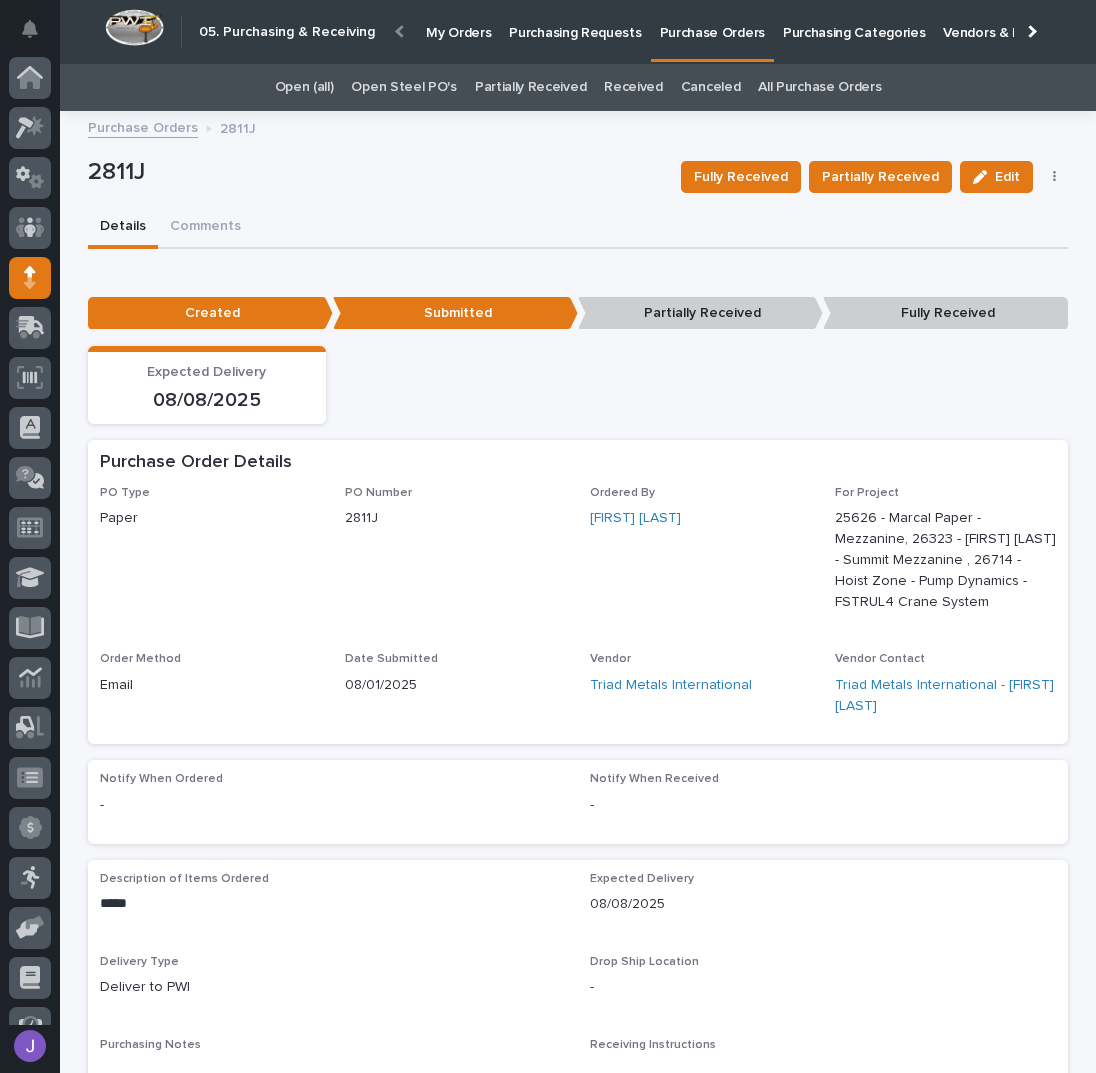scroll, scrollTop: 82, scrollLeft: 0, axis: vertical 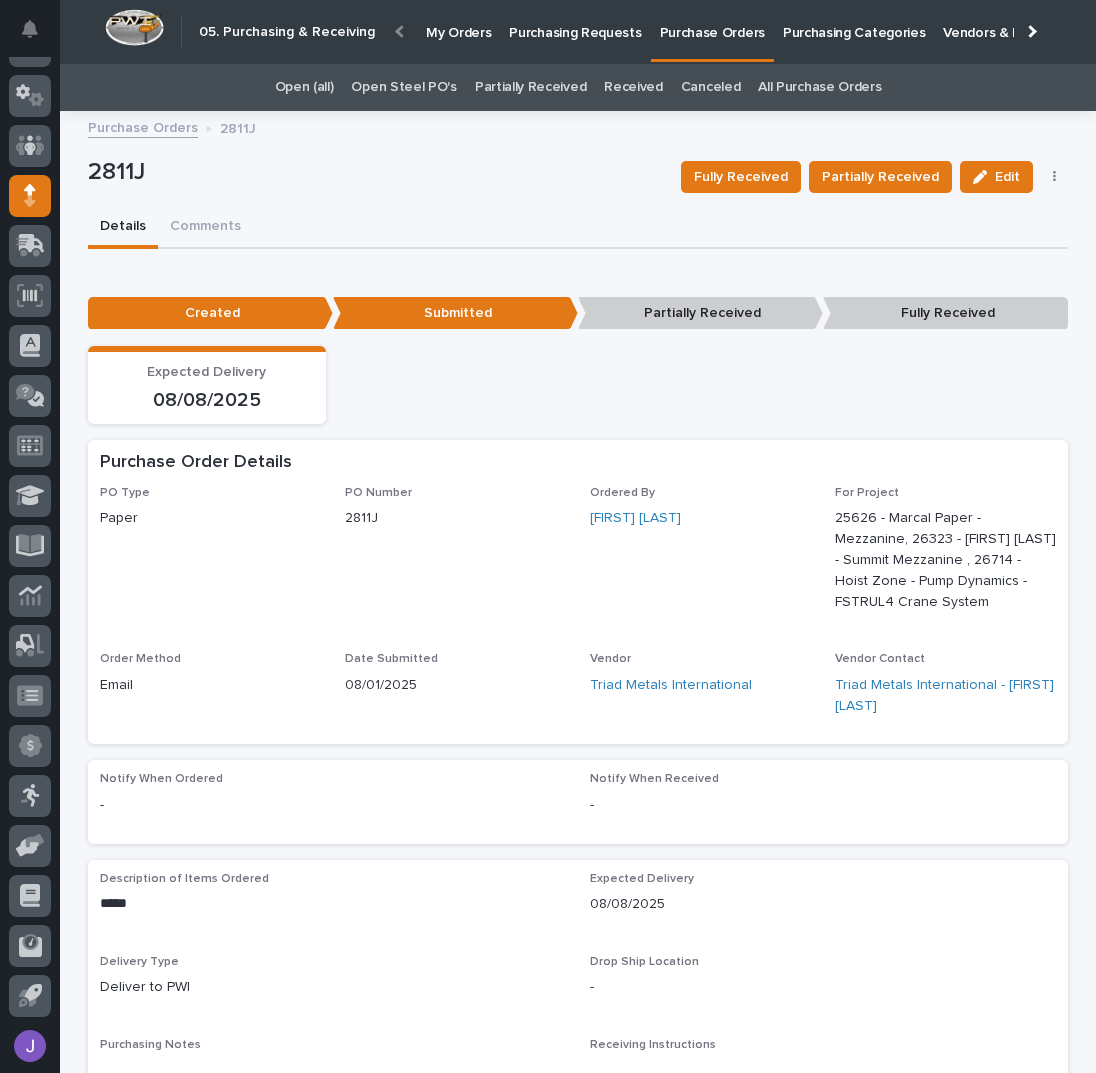 click on "Purchasing Requests" at bounding box center [575, 21] 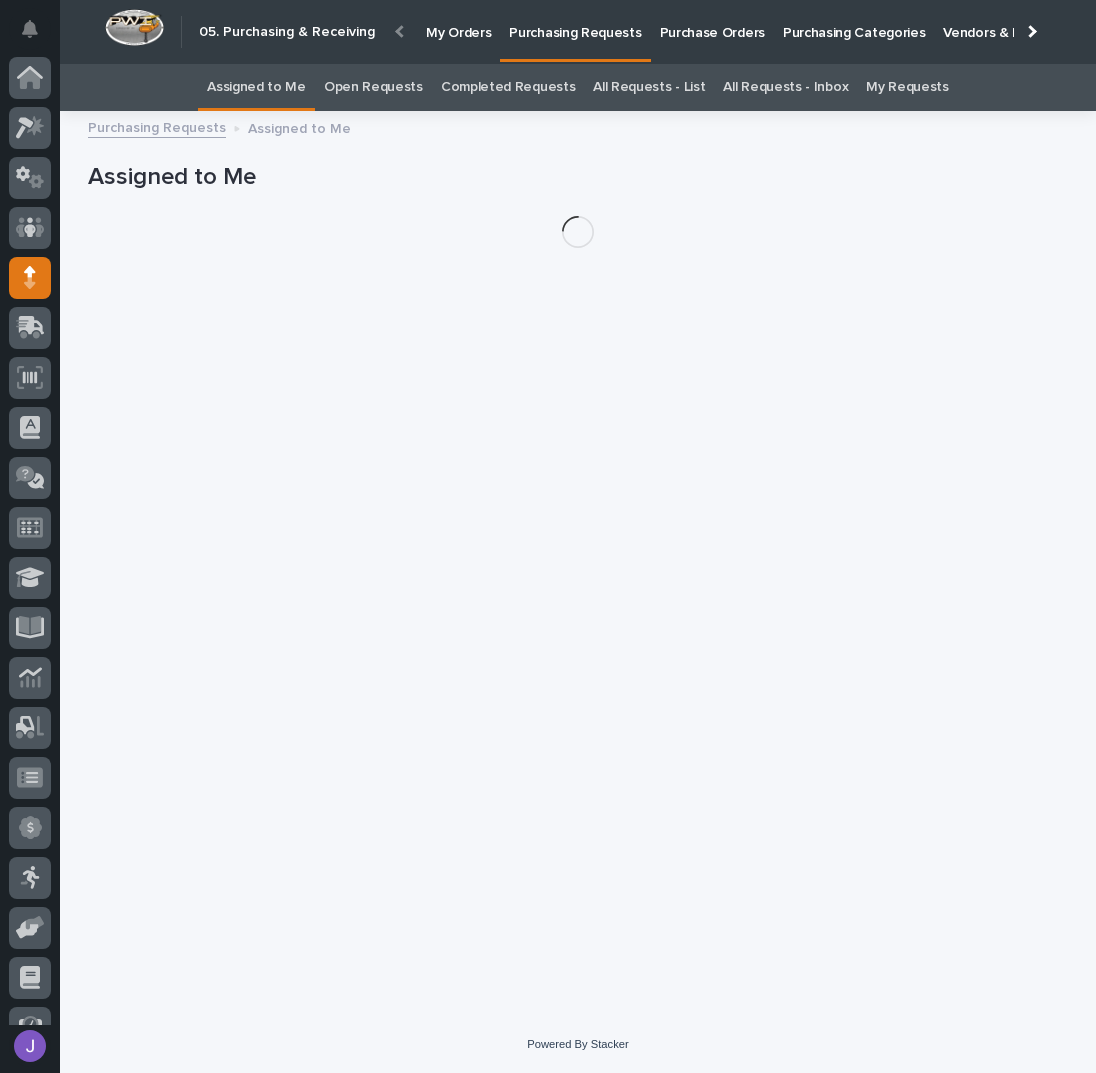 scroll, scrollTop: 82, scrollLeft: 0, axis: vertical 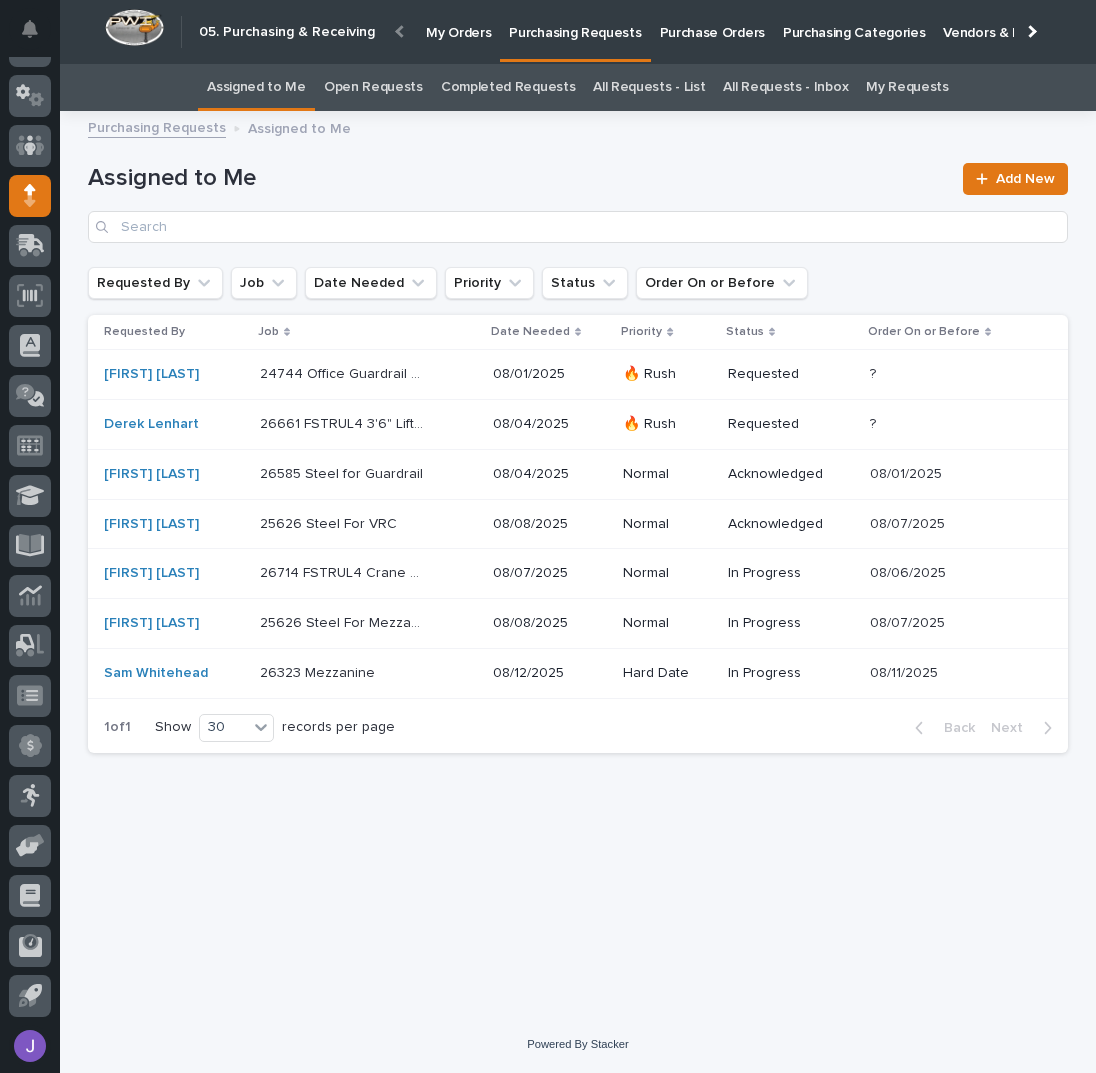 click on "Assigned to Me" at bounding box center (519, 178) 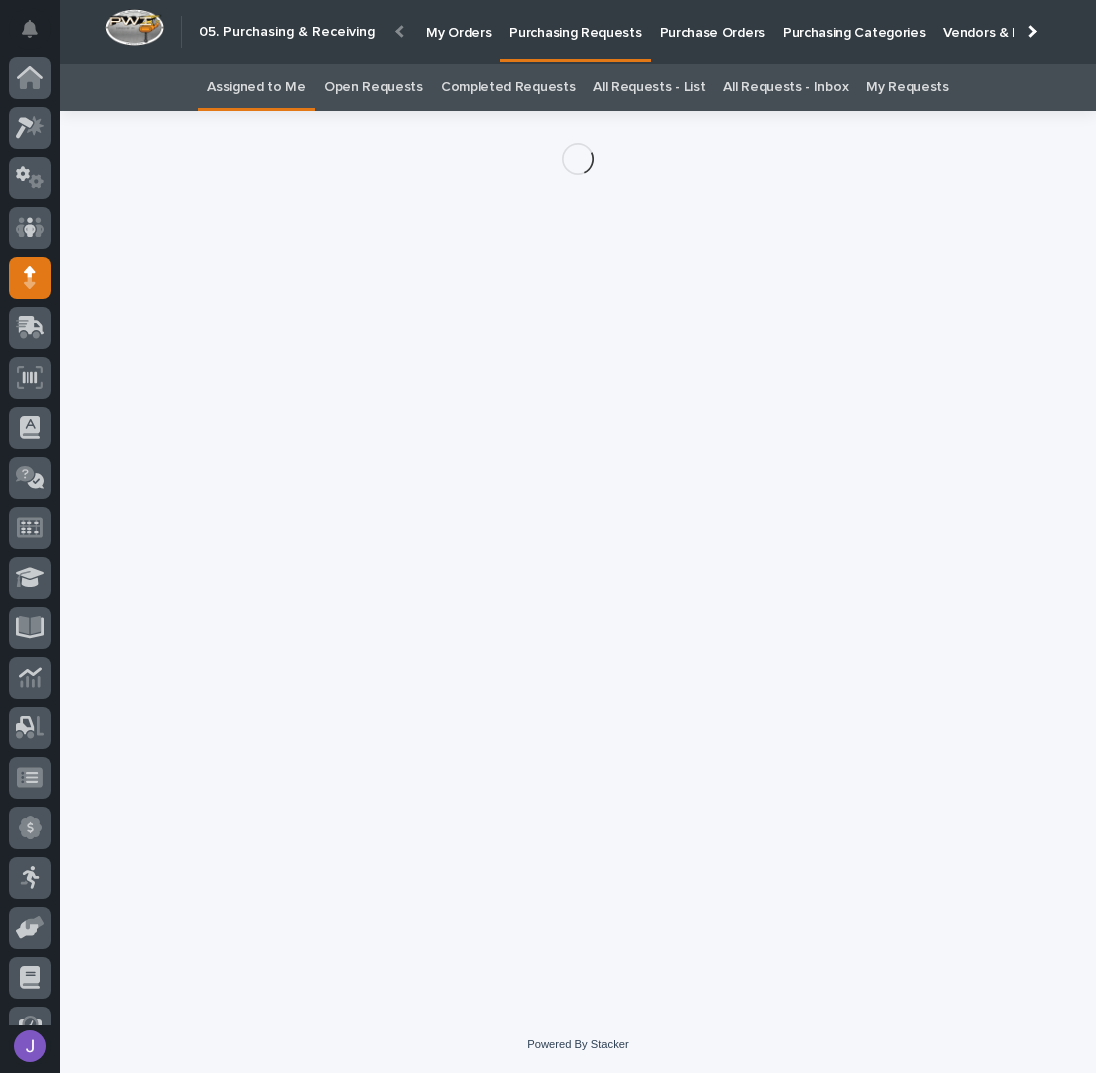 scroll, scrollTop: 82, scrollLeft: 0, axis: vertical 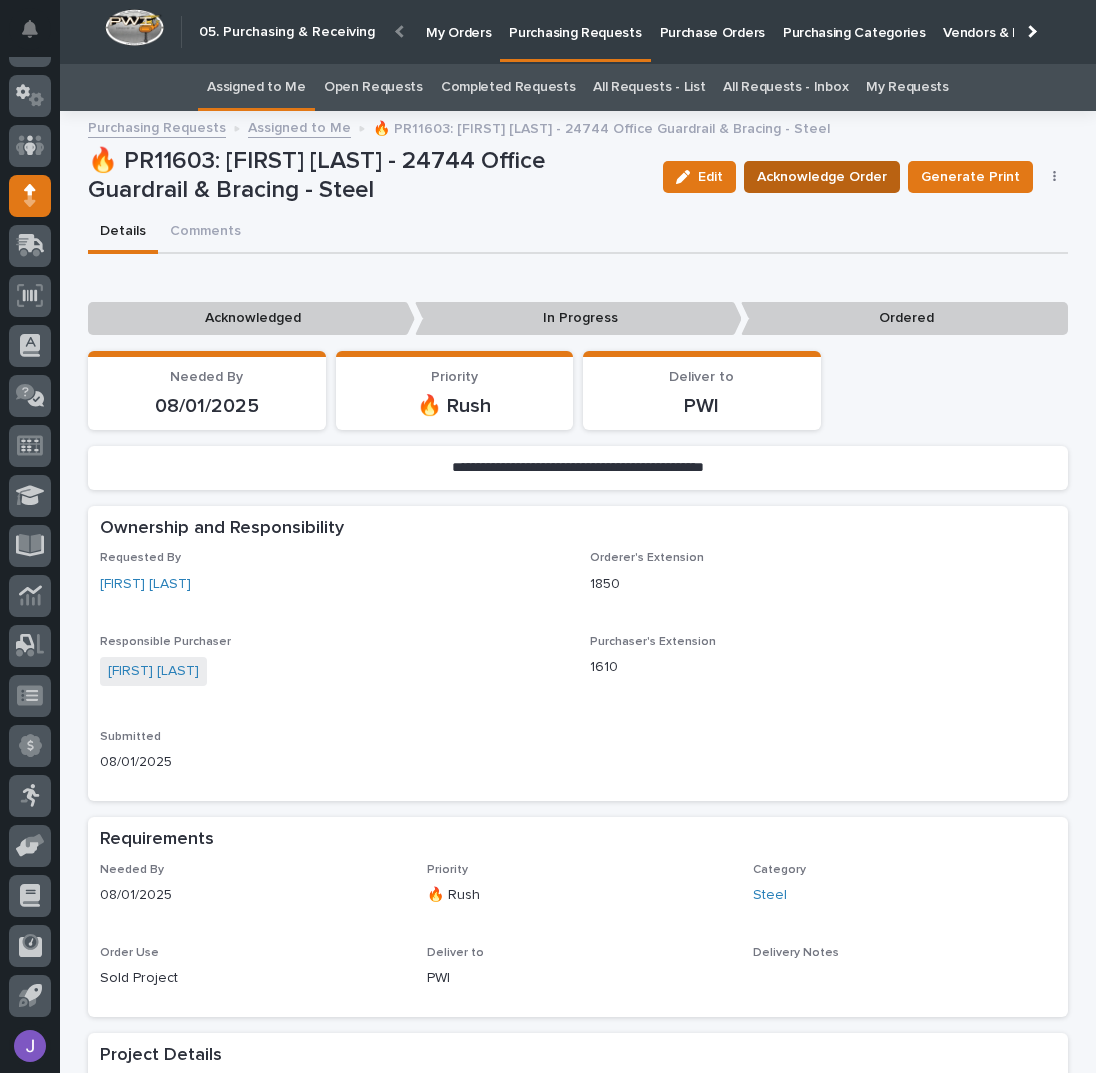 click on "Acknowledge Order" at bounding box center [822, 177] 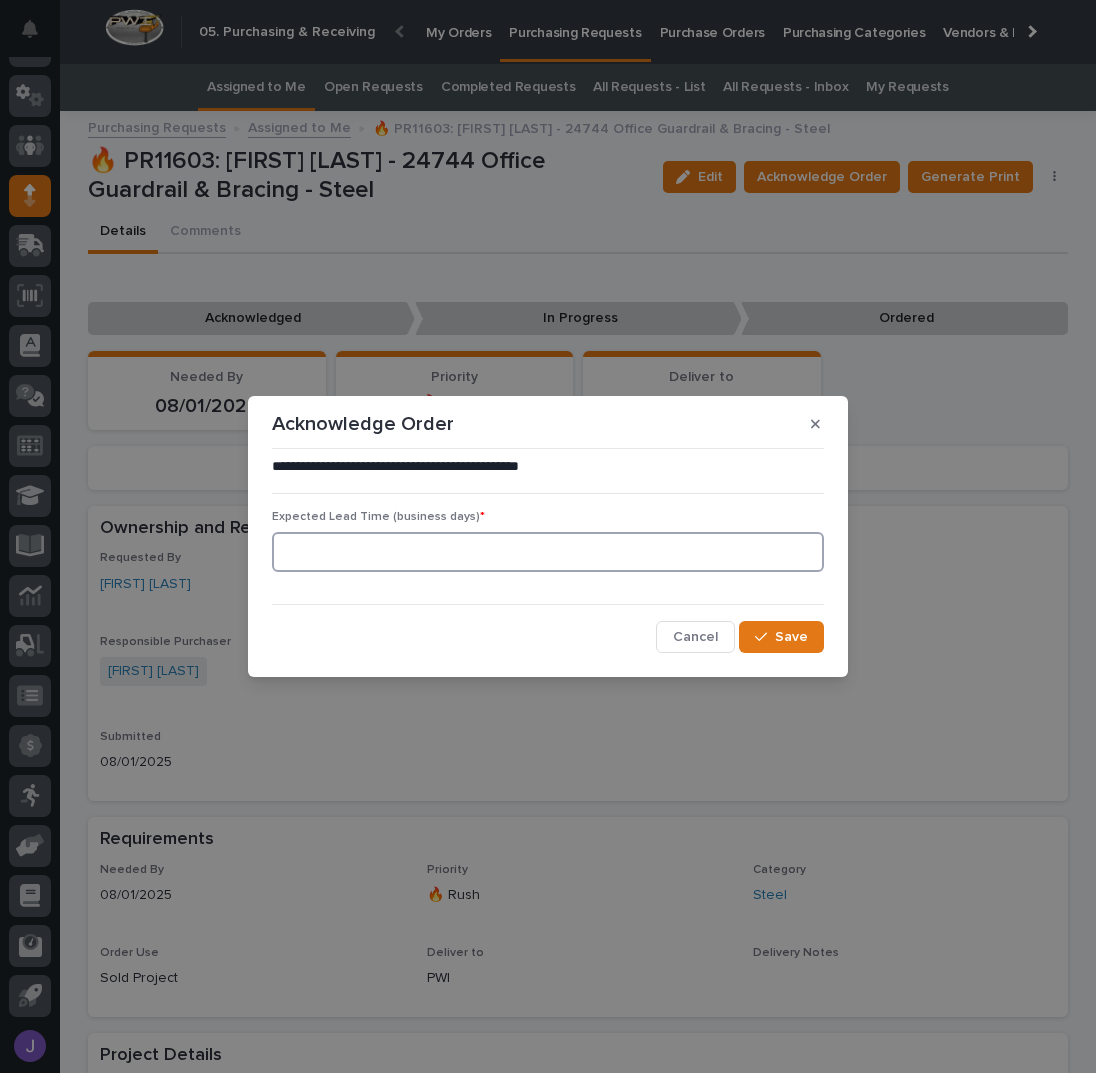 click at bounding box center [548, 552] 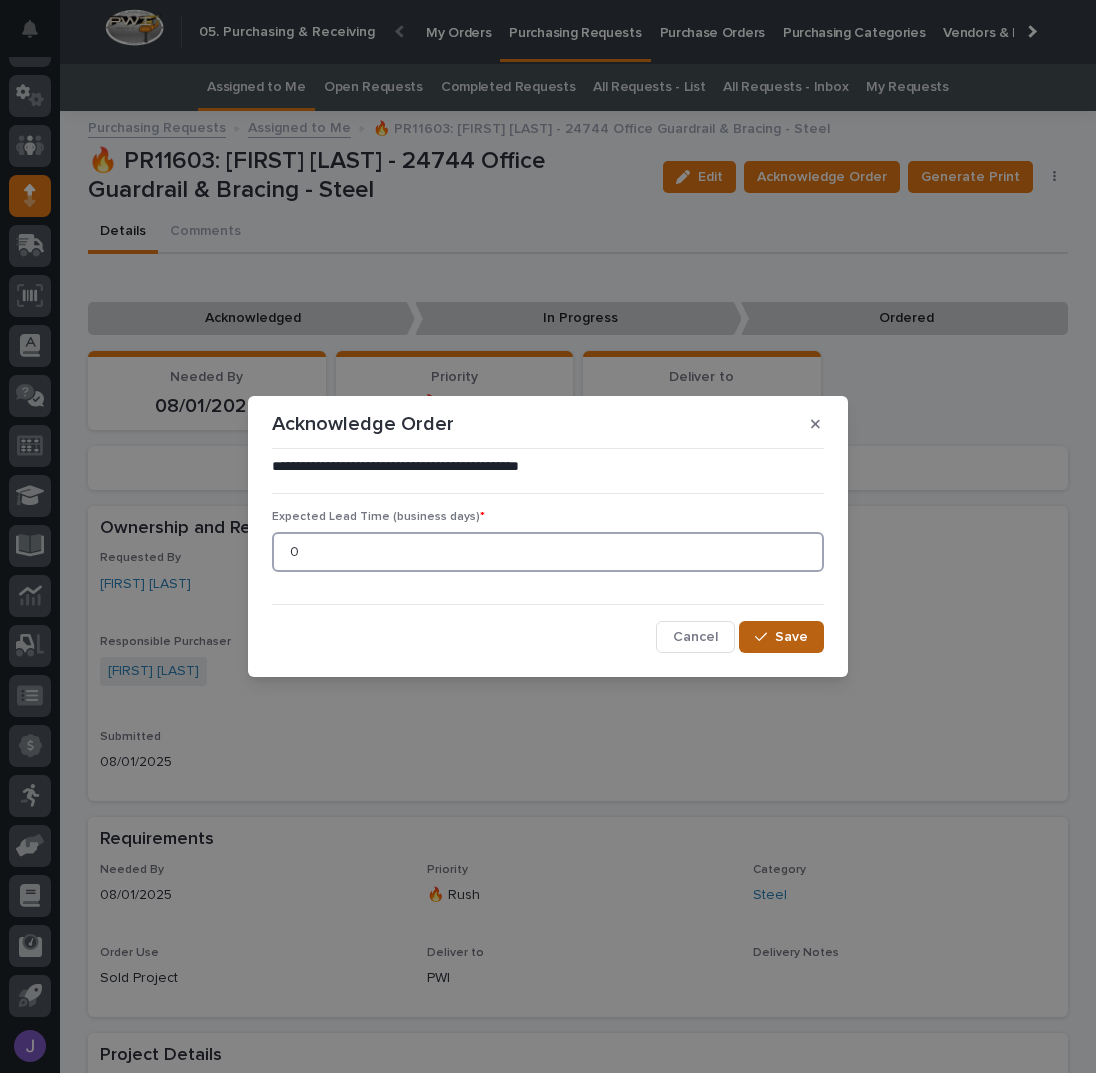 type on "0" 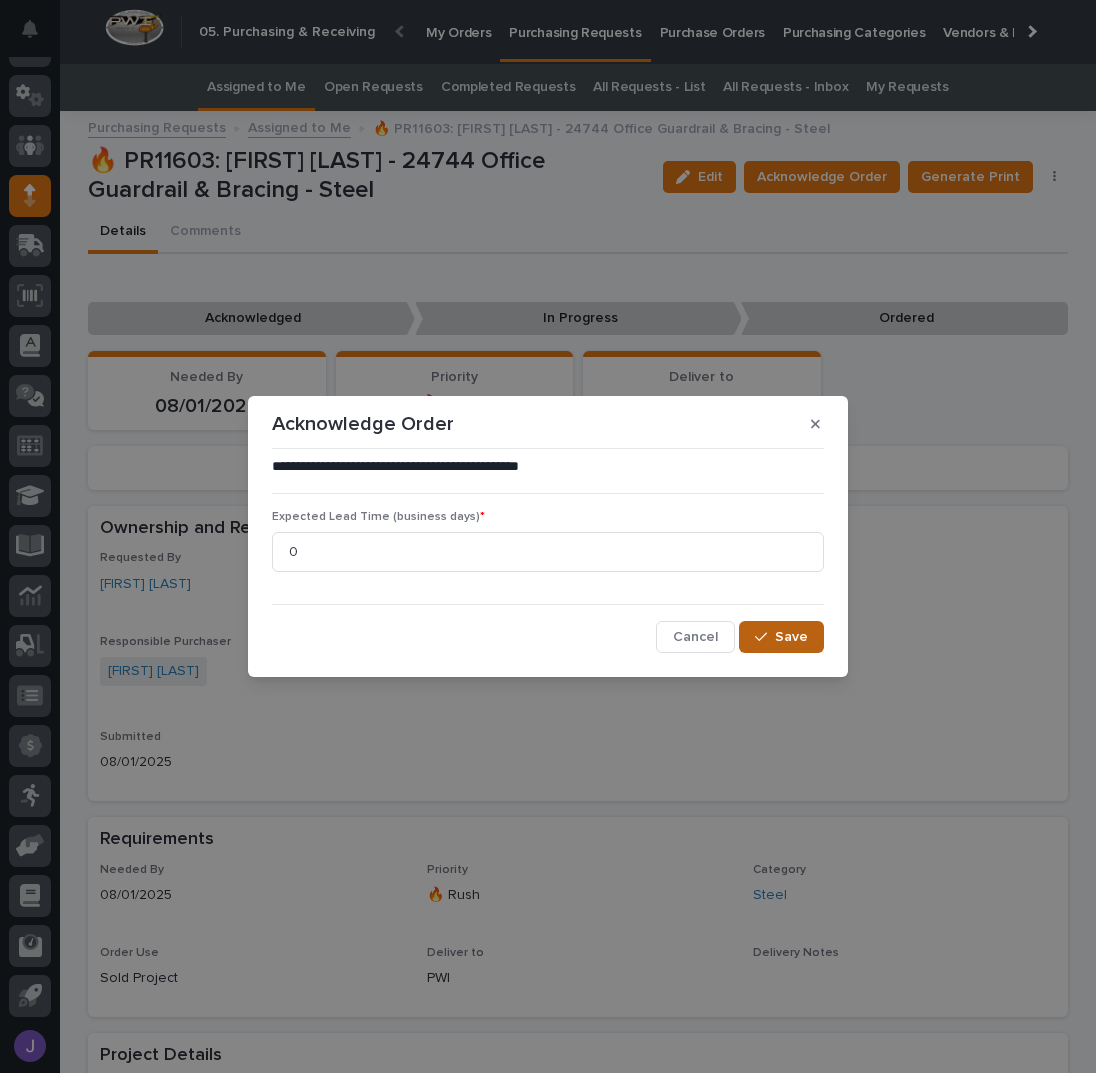click at bounding box center [765, 637] 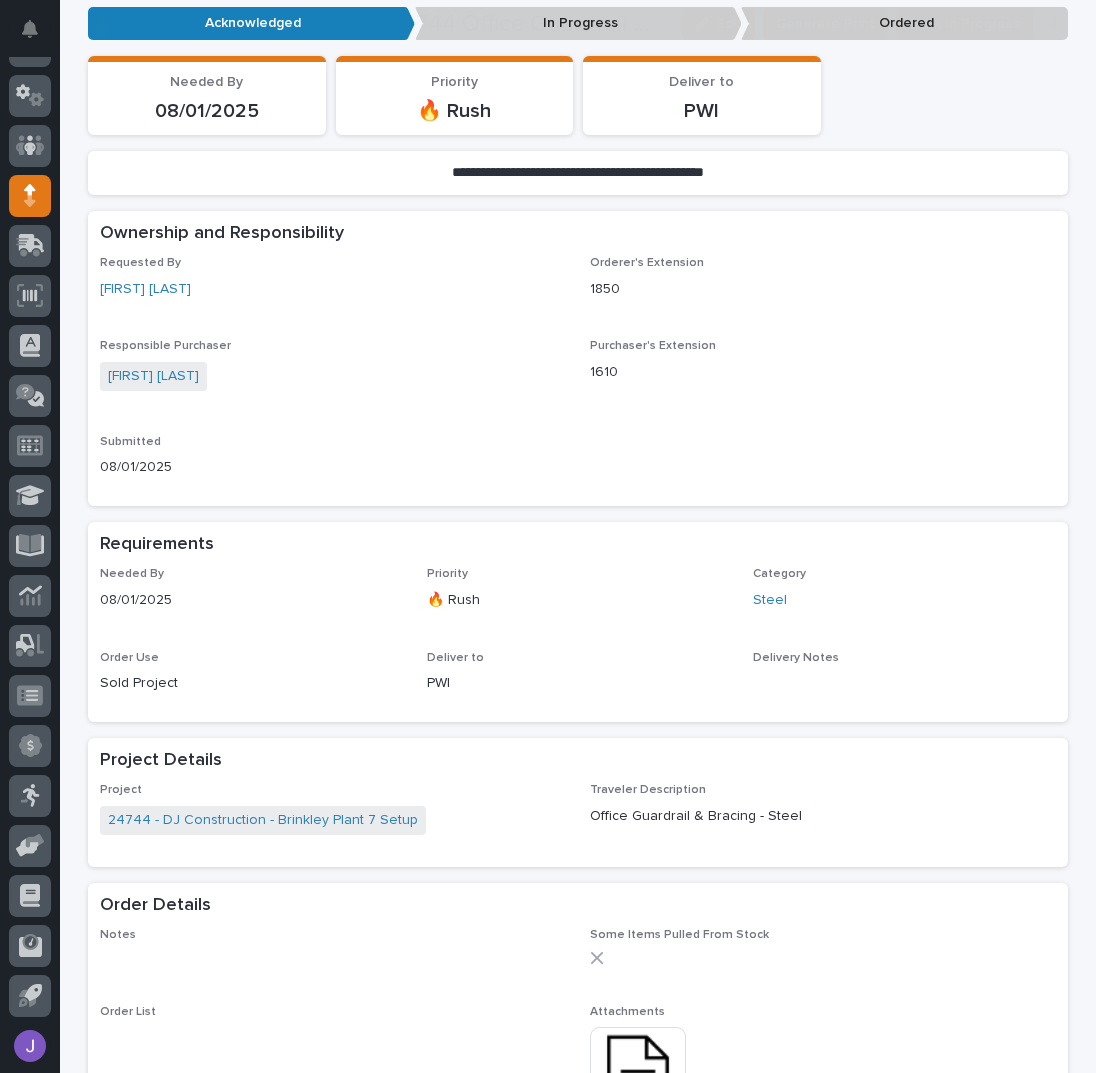 scroll, scrollTop: 666, scrollLeft: 0, axis: vertical 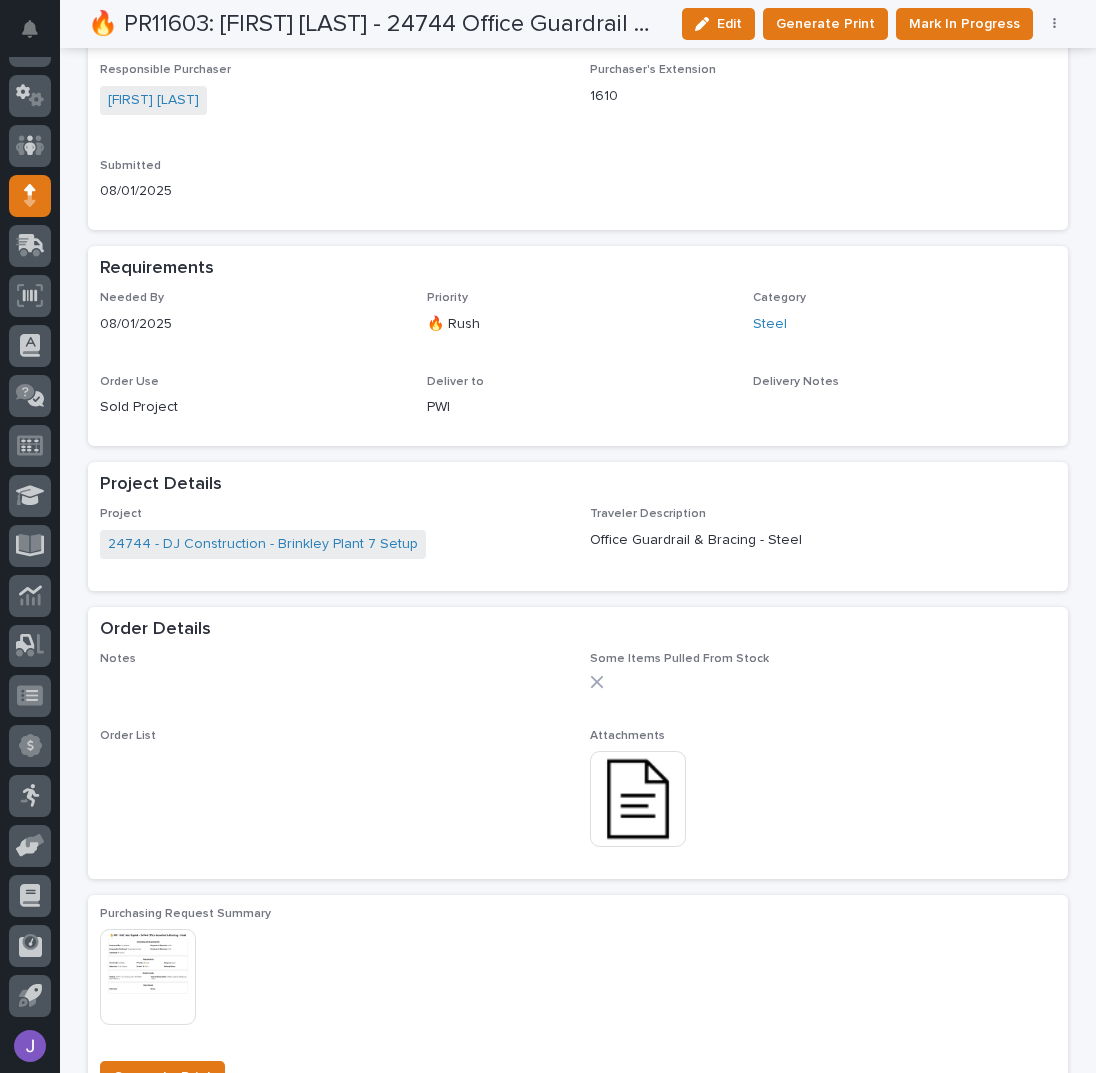 click at bounding box center (638, 799) 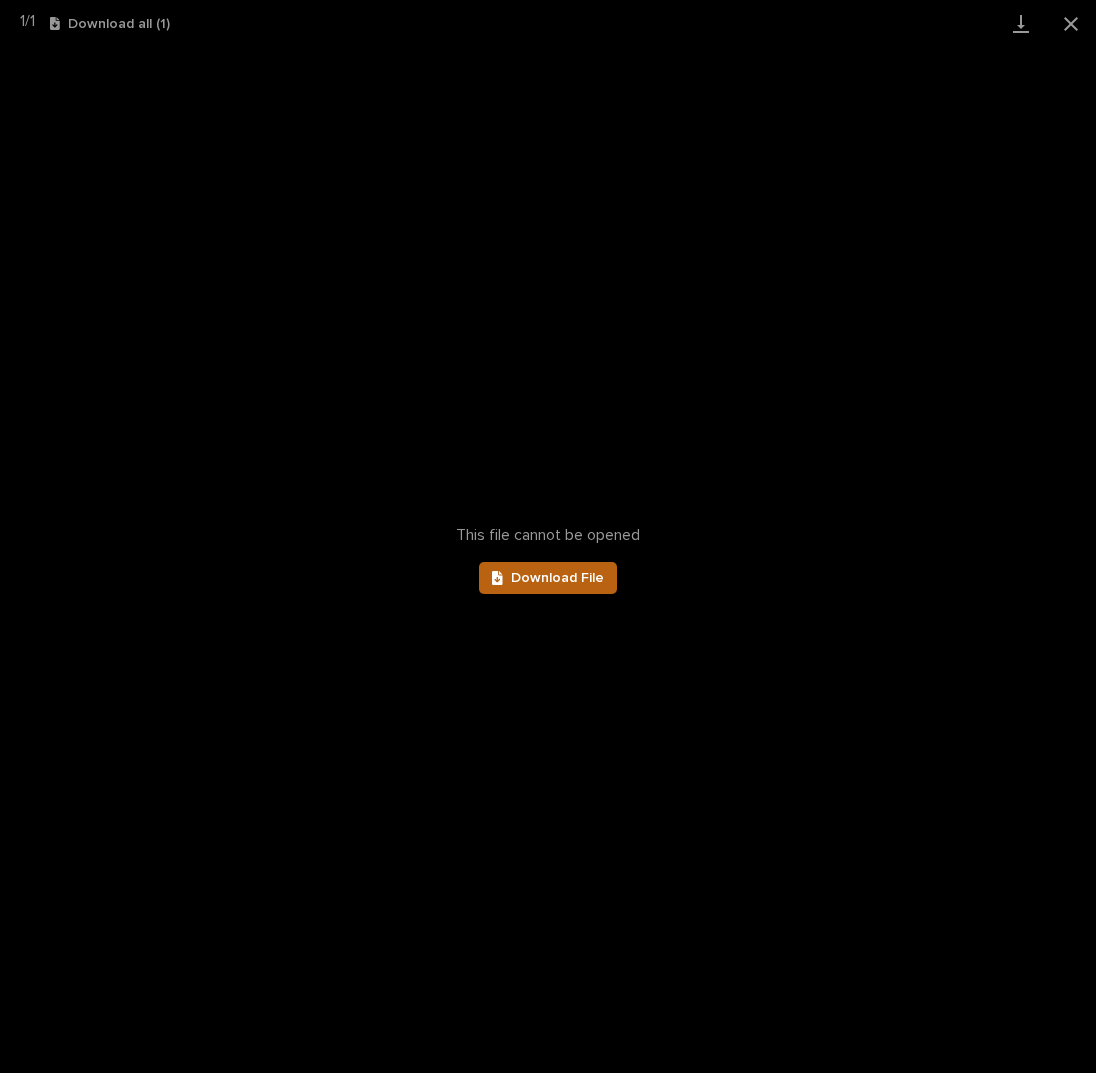 click on "Download File" at bounding box center (548, 578) 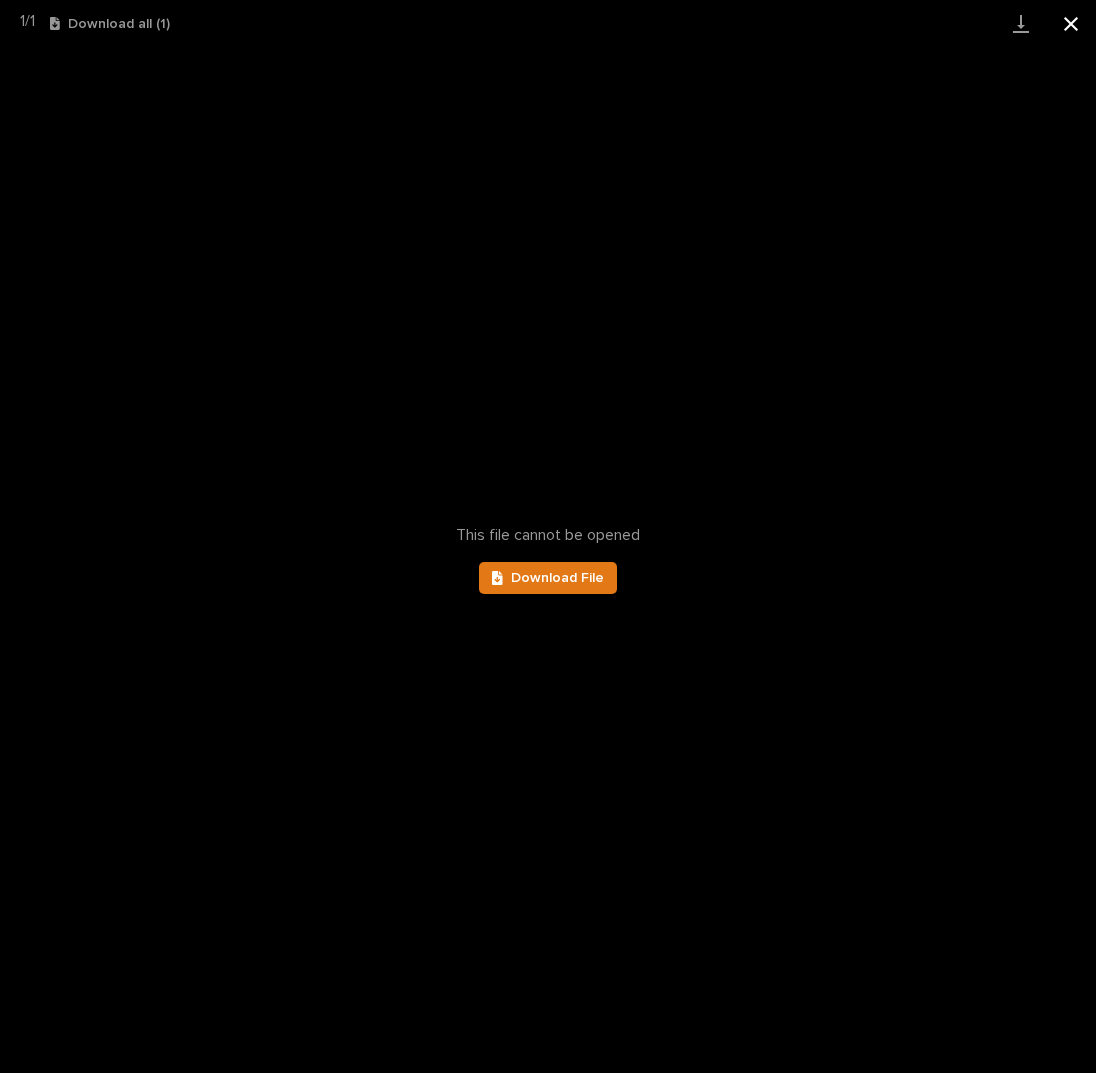 click at bounding box center [1071, 23] 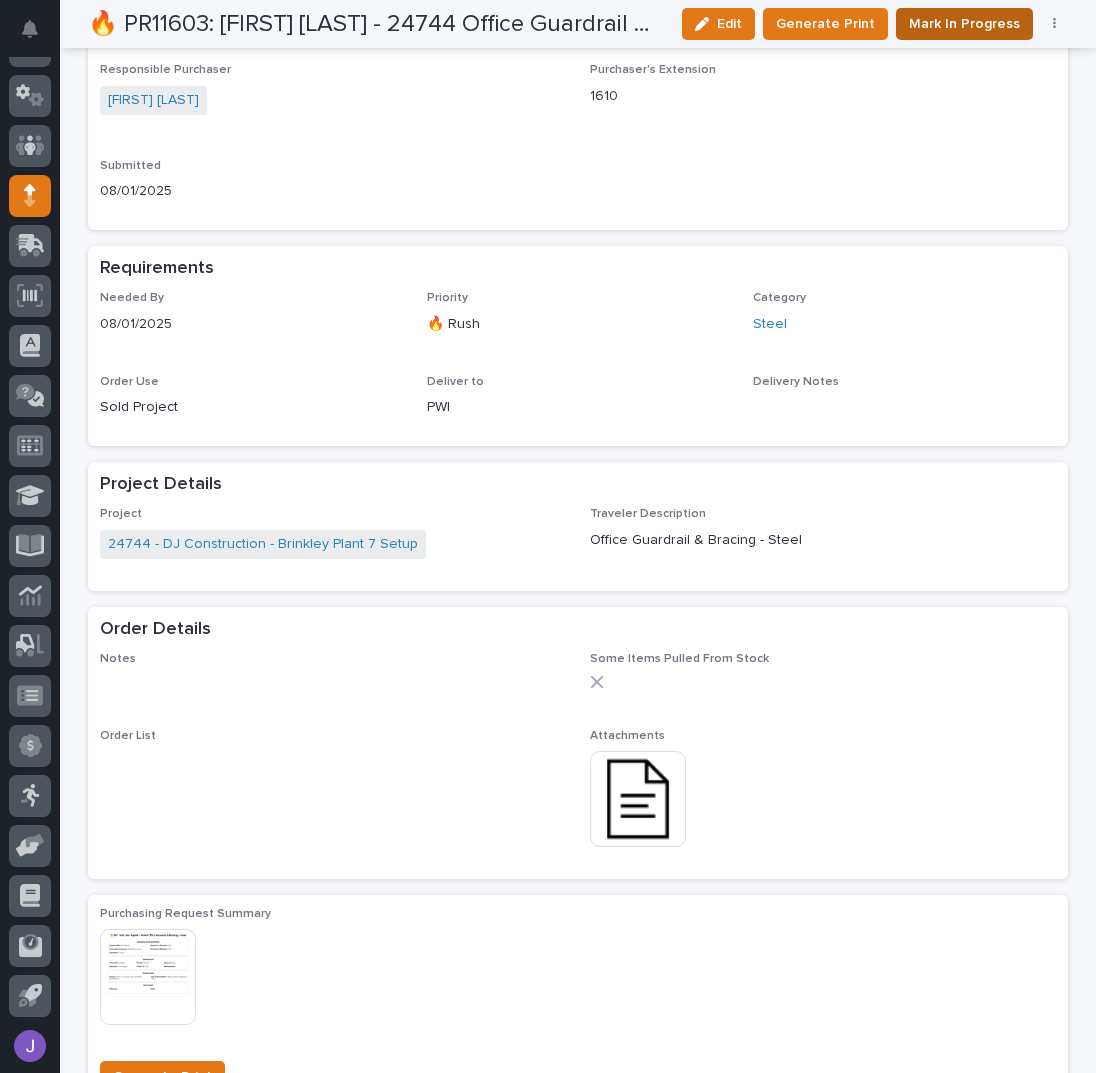 click on "Mark In Progress" at bounding box center (964, 24) 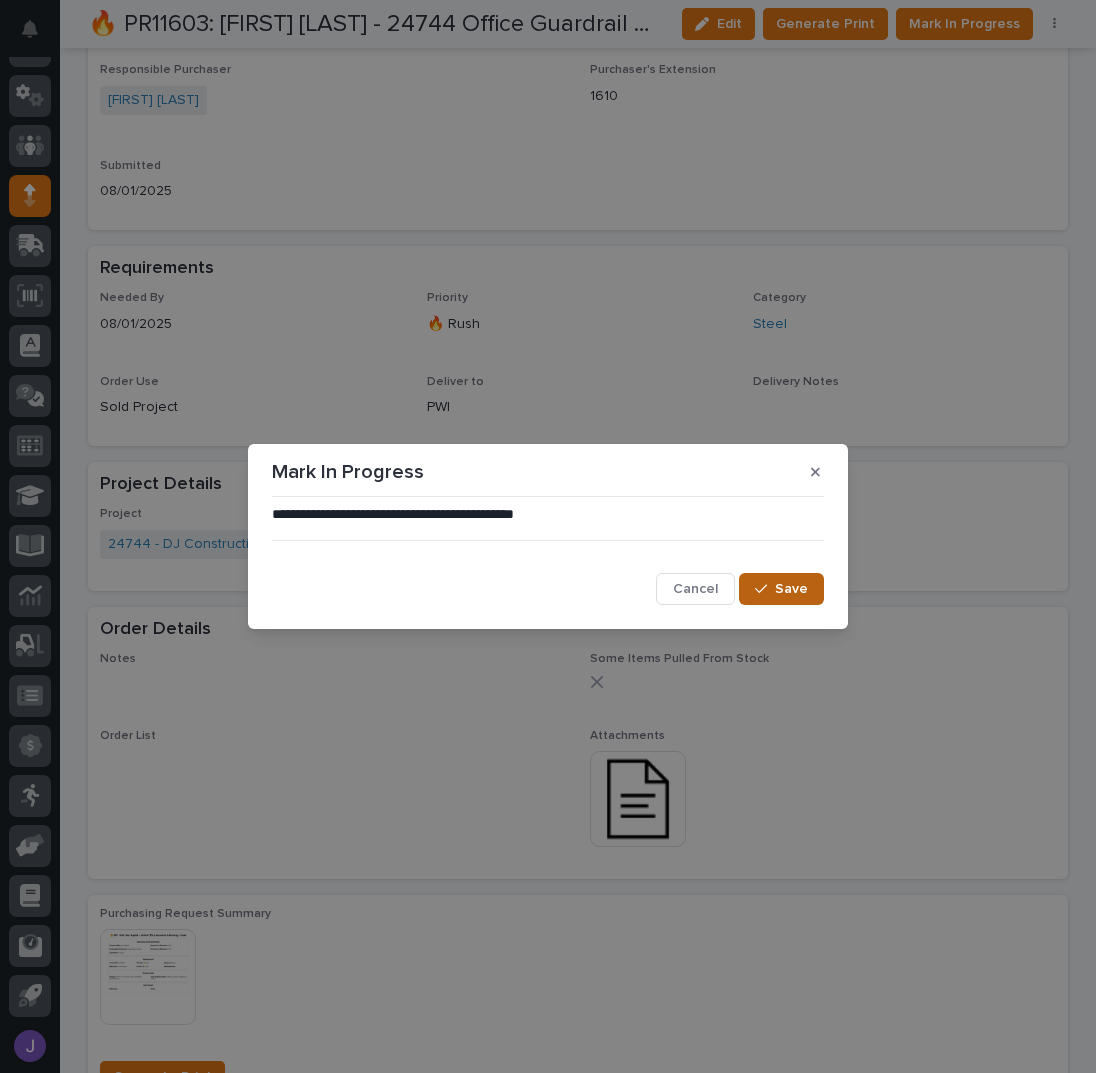 click on "Save" at bounding box center [791, 589] 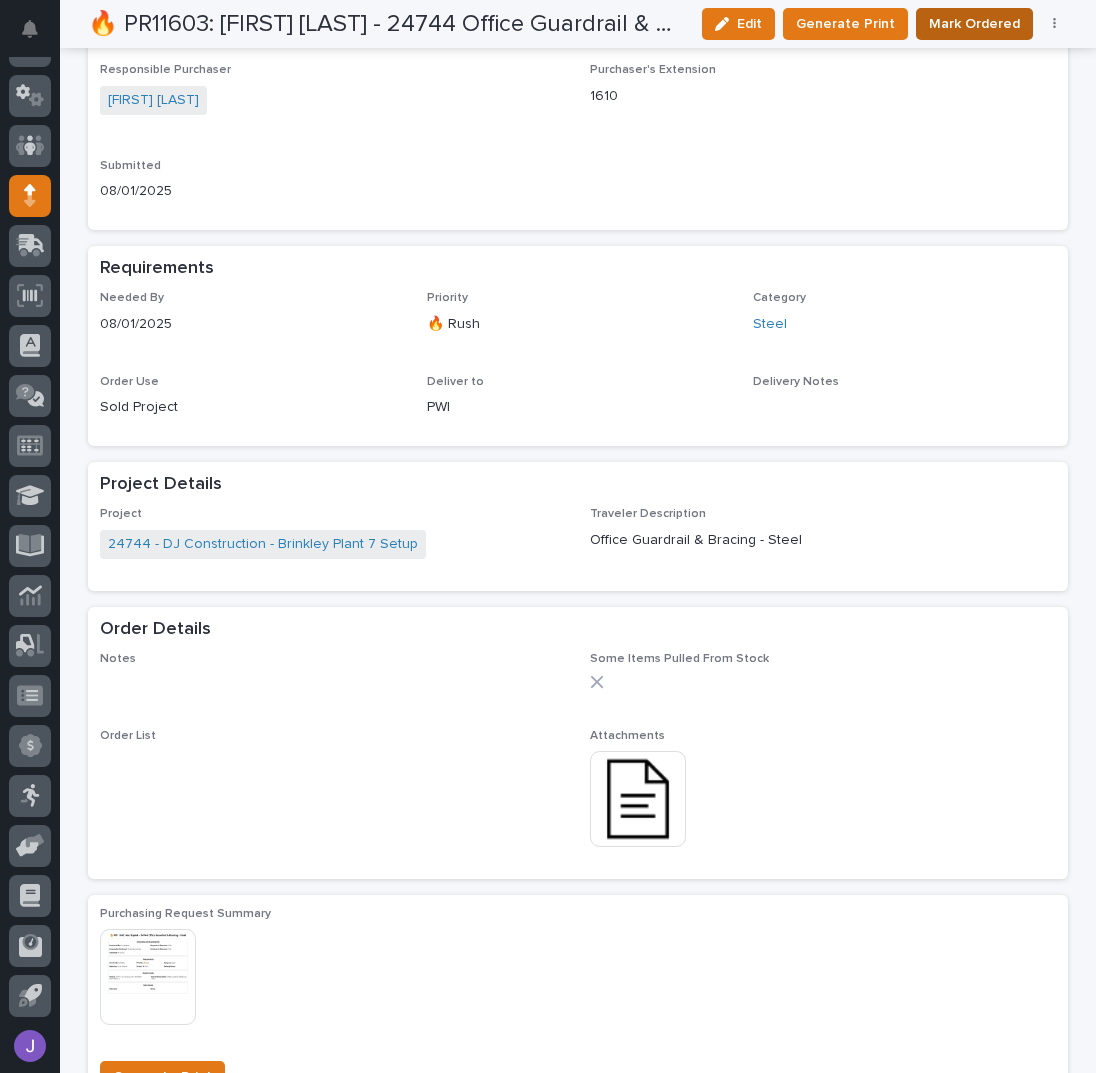 click on "Mark Ordered" at bounding box center [974, 24] 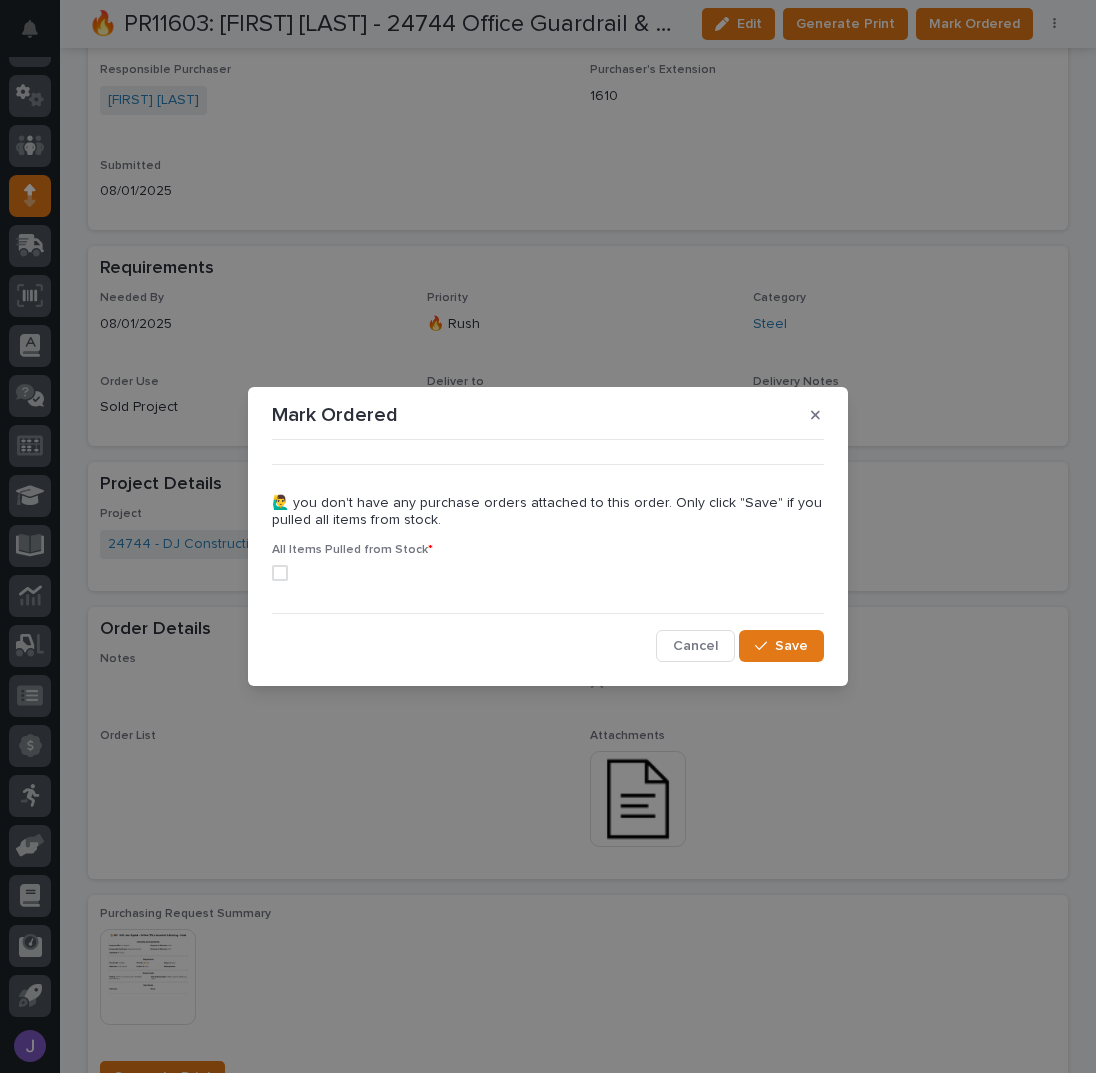 click at bounding box center (280, 573) 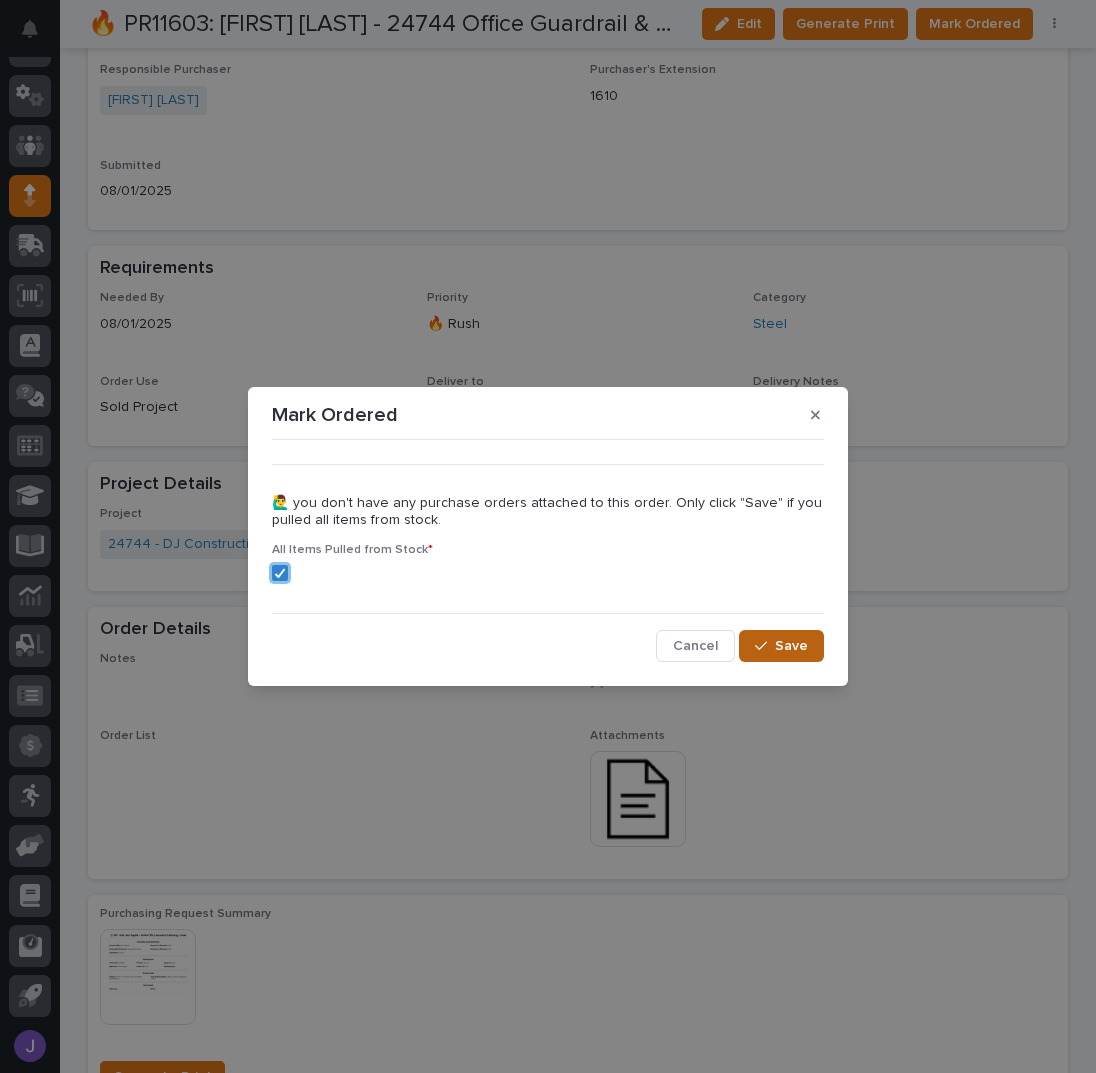 click on "Save" at bounding box center (791, 646) 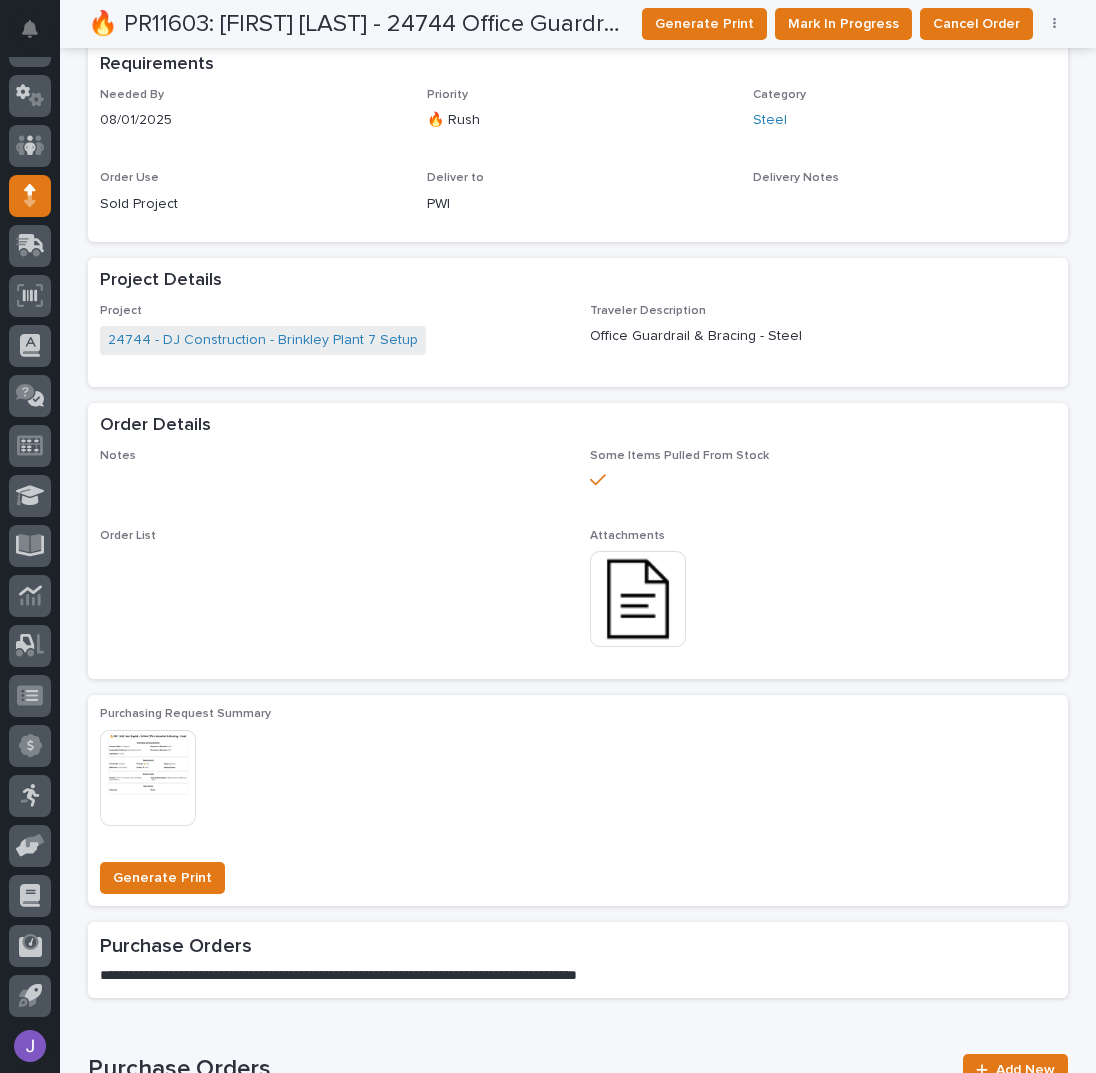 scroll, scrollTop: 0, scrollLeft: 0, axis: both 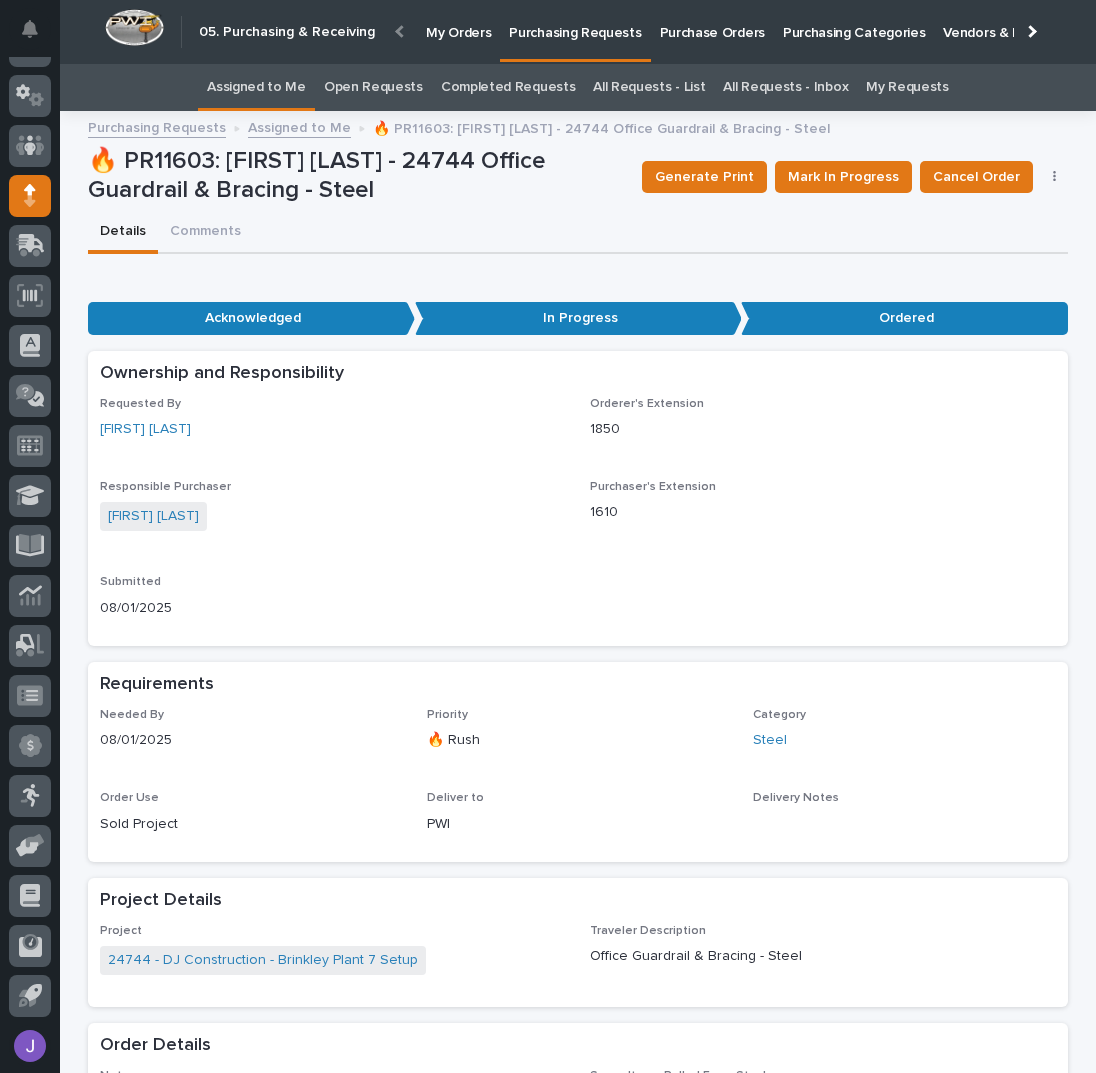 click on "Assigned to Me" at bounding box center [256, 87] 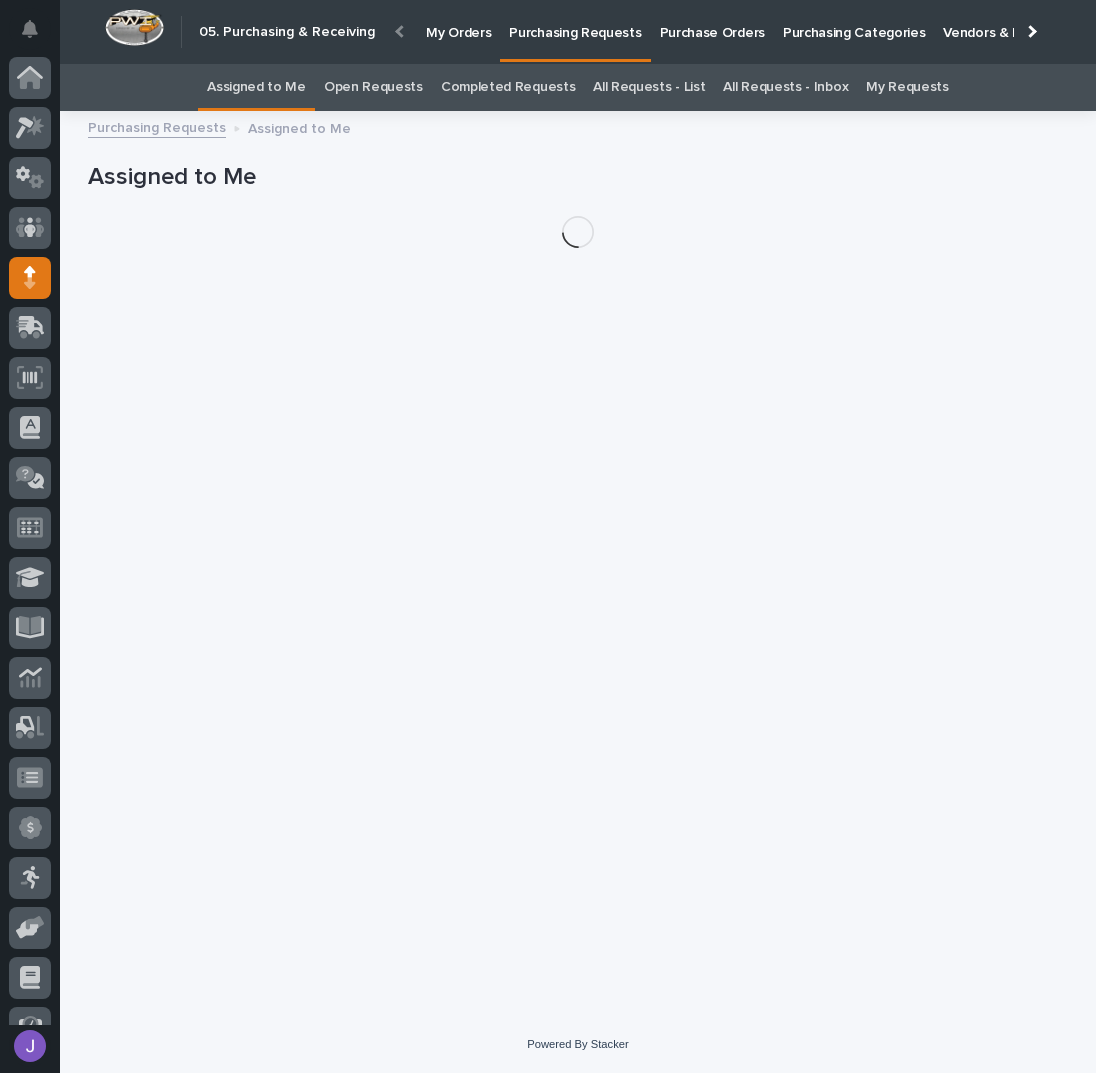 scroll, scrollTop: 82, scrollLeft: 0, axis: vertical 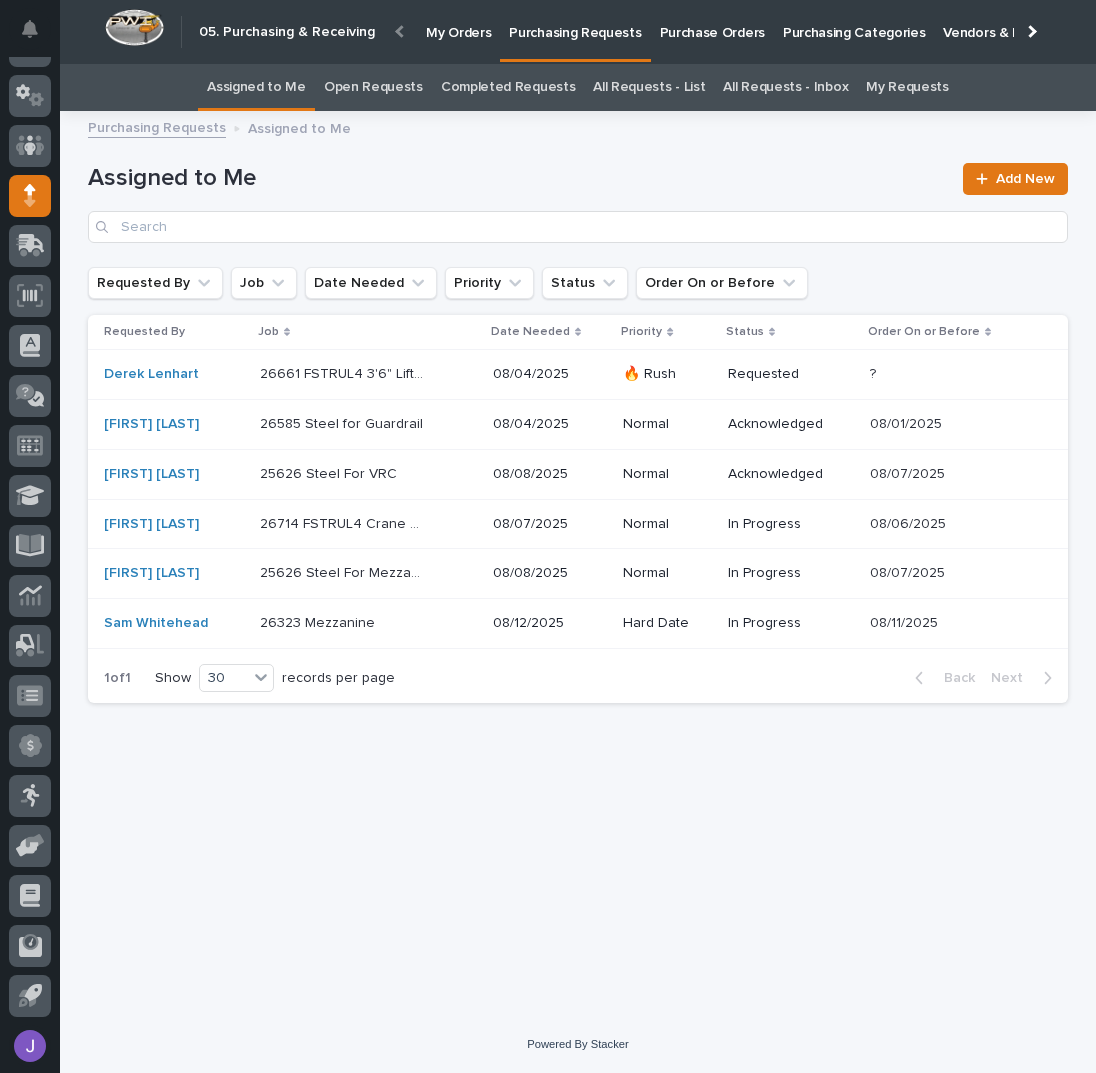 click on "26661 FSTRUL4 3'6" Lift Kit 26661 FSTRUL4 3'6" Lift Kit" at bounding box center [368, 374] 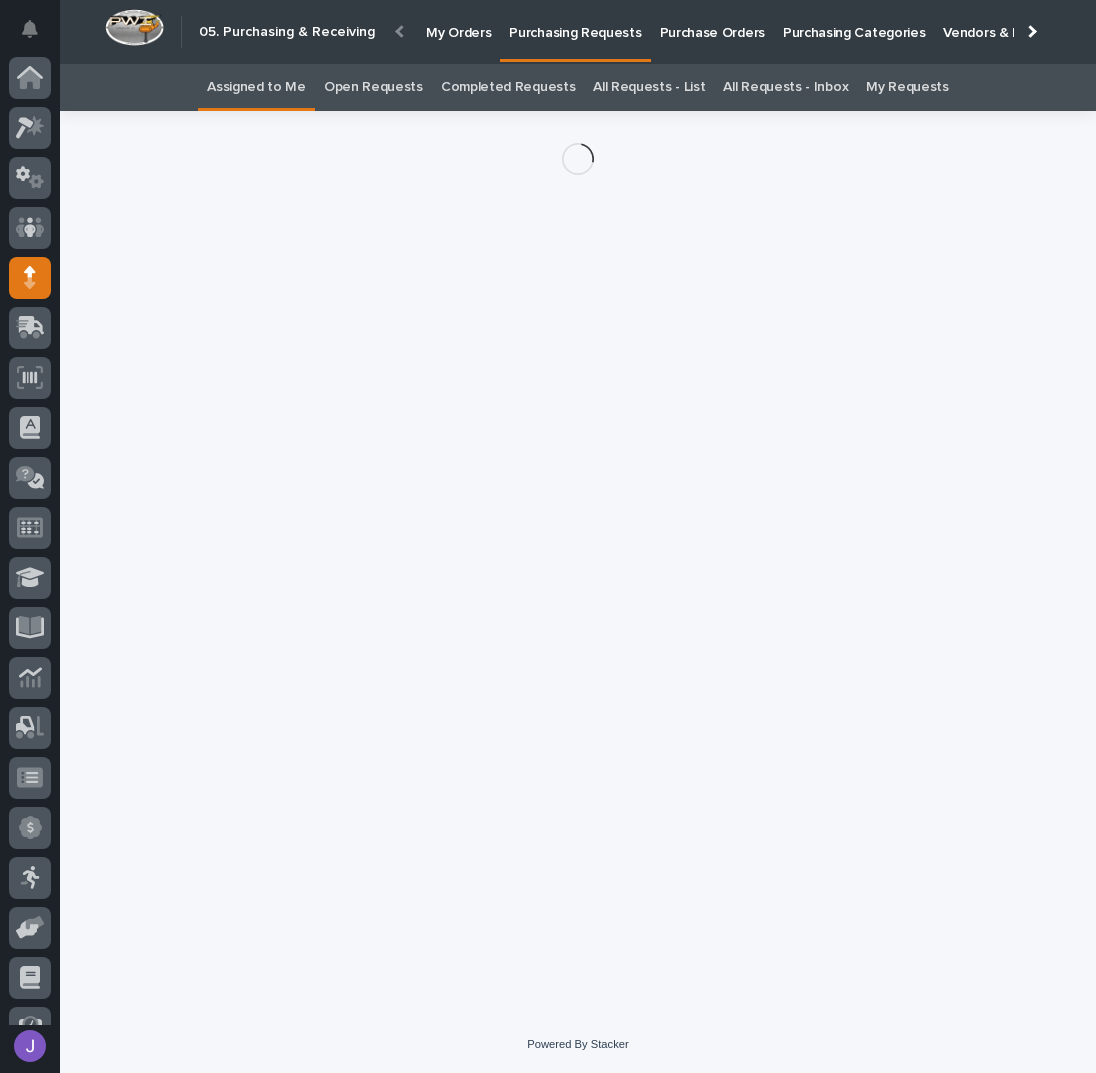 scroll, scrollTop: 82, scrollLeft: 0, axis: vertical 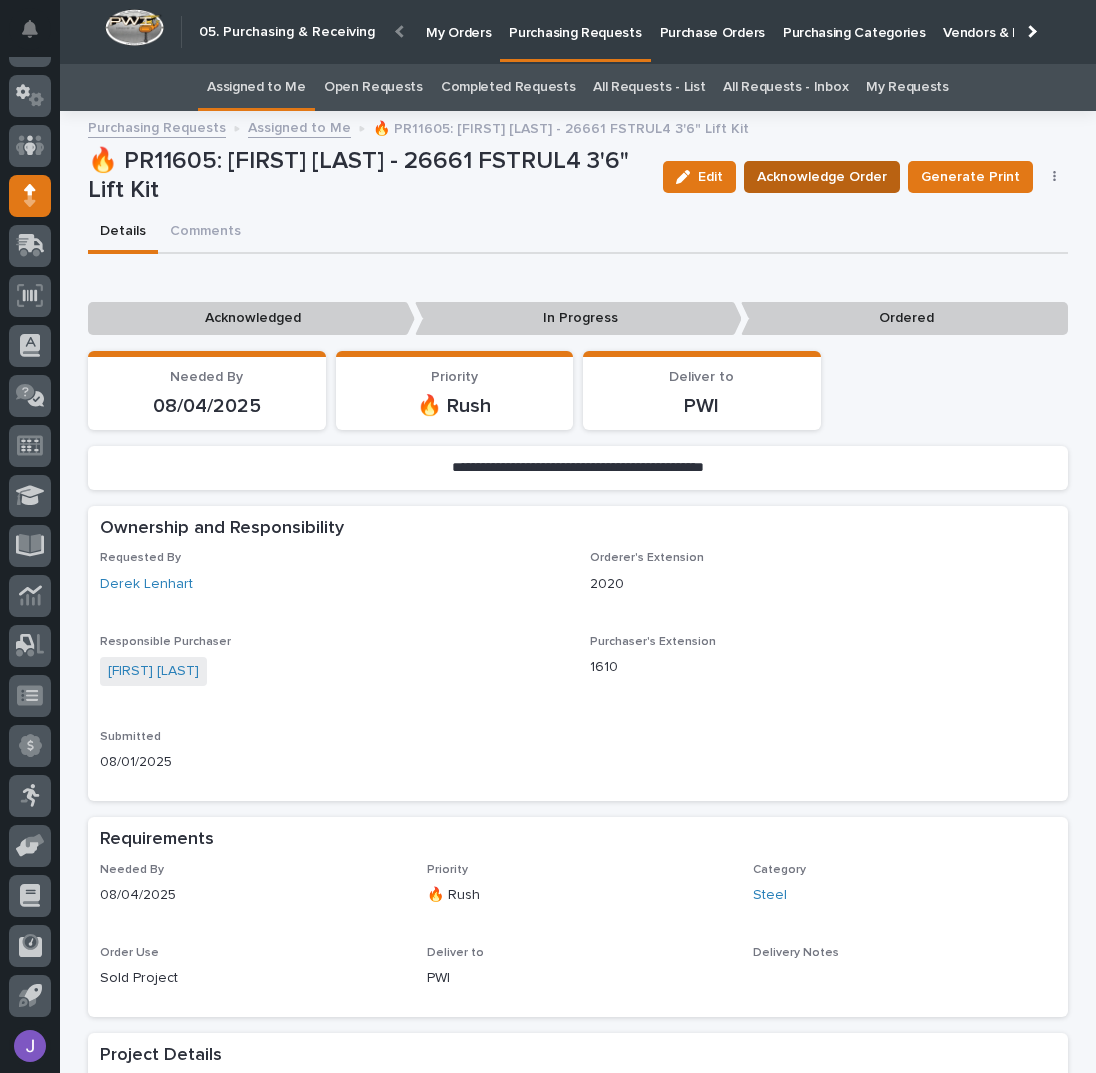 click on "Acknowledge Order" at bounding box center [822, 177] 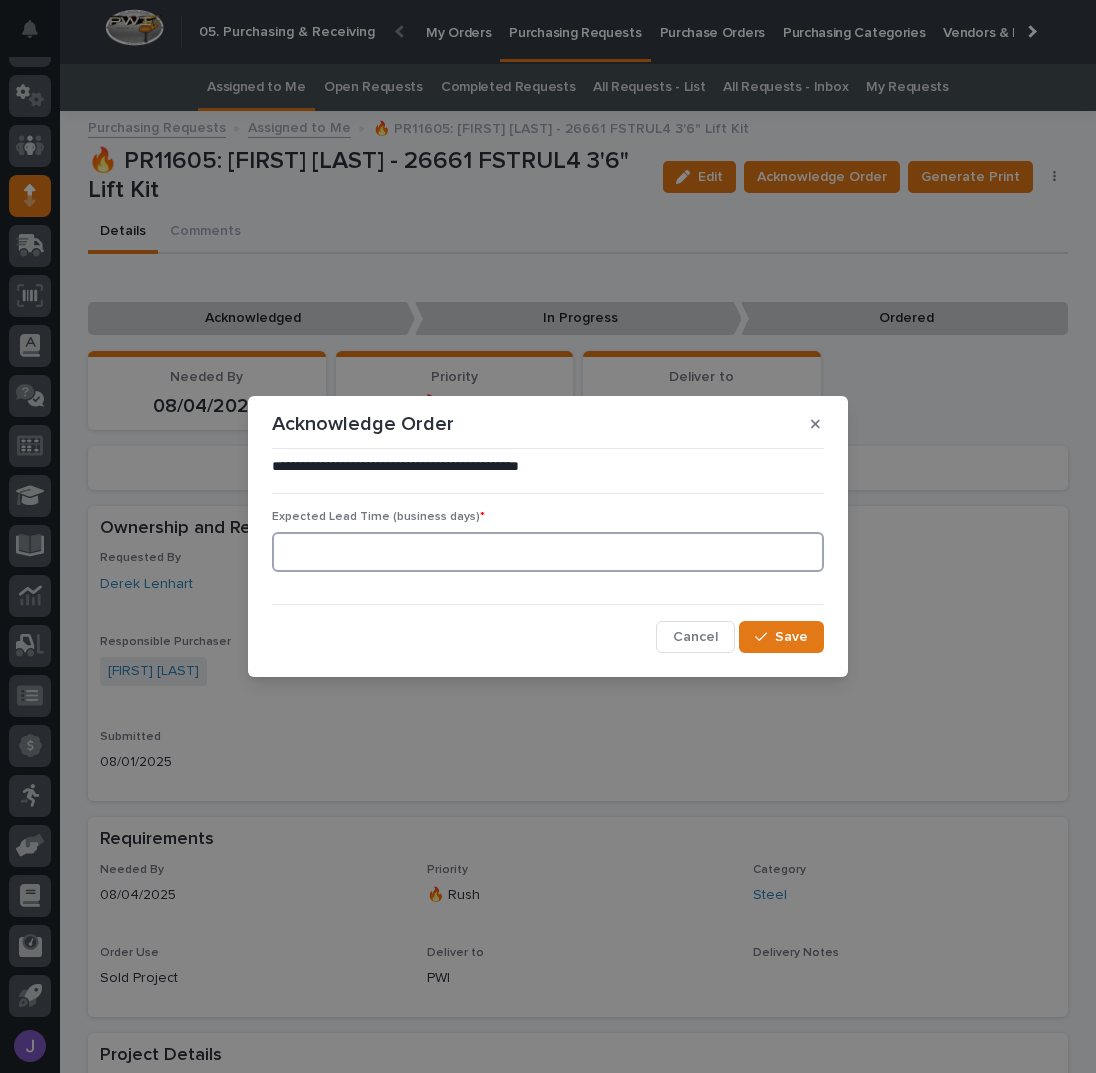 click at bounding box center (548, 552) 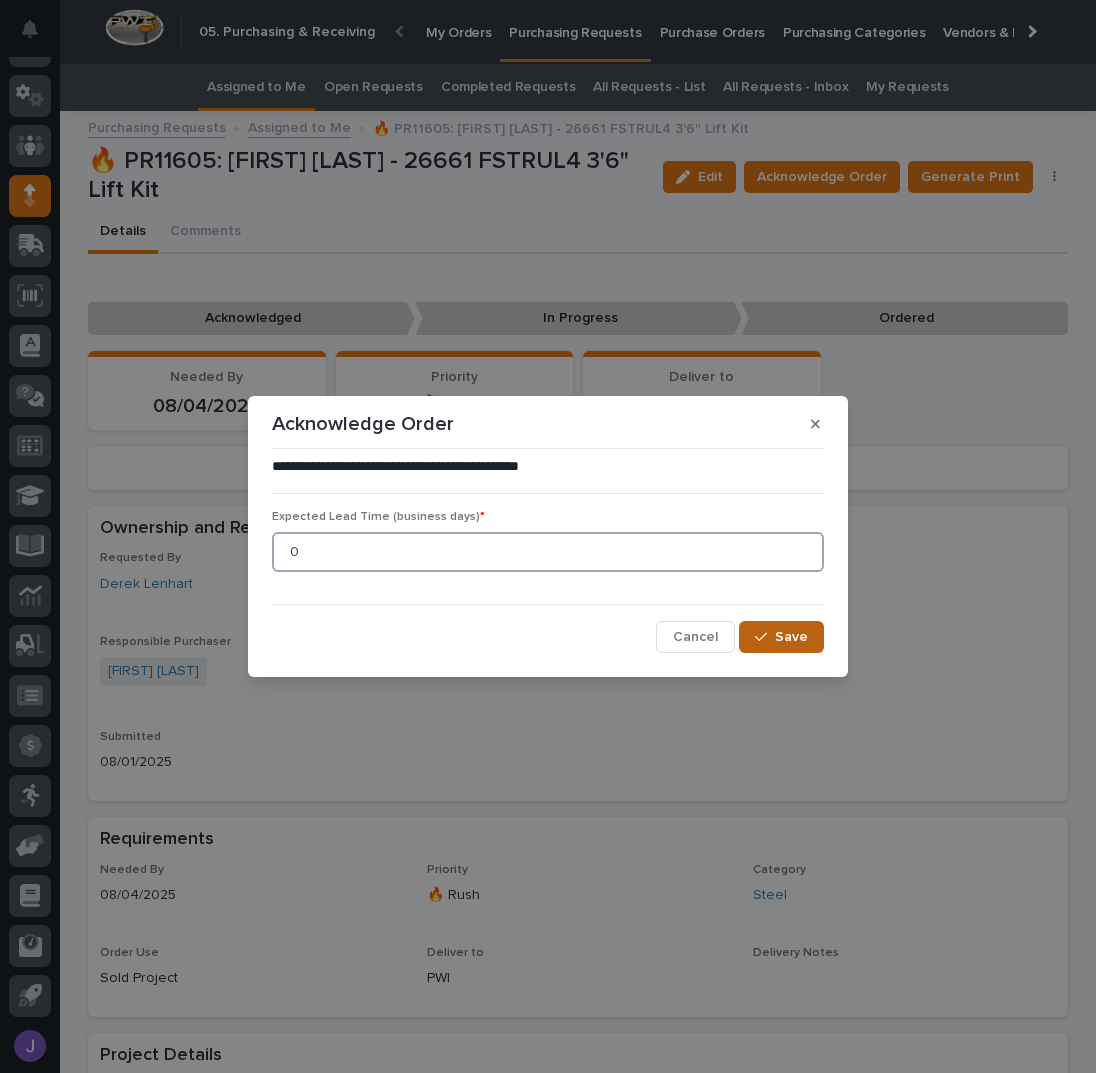 type on "0" 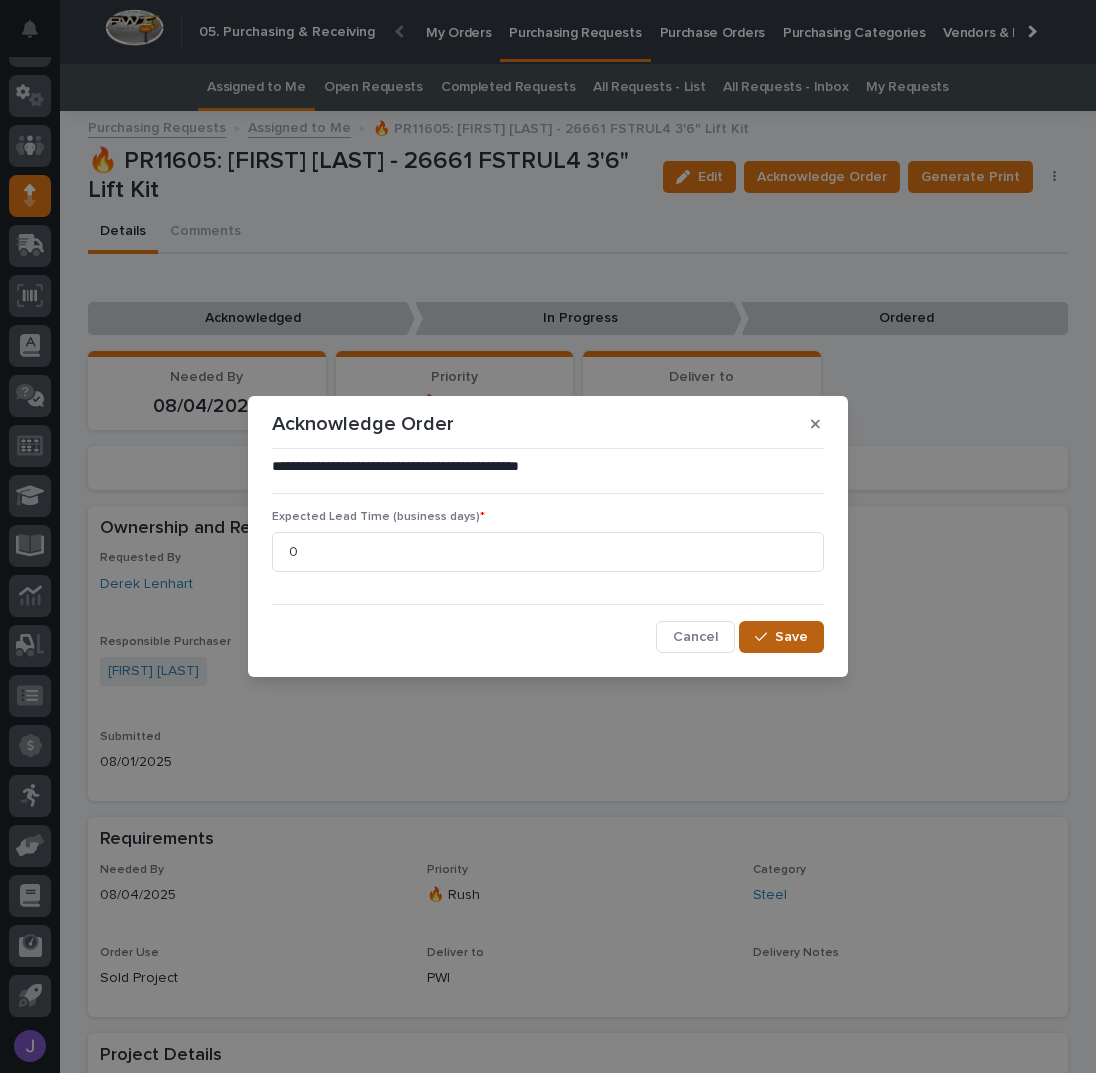 click on "Save" at bounding box center (781, 637) 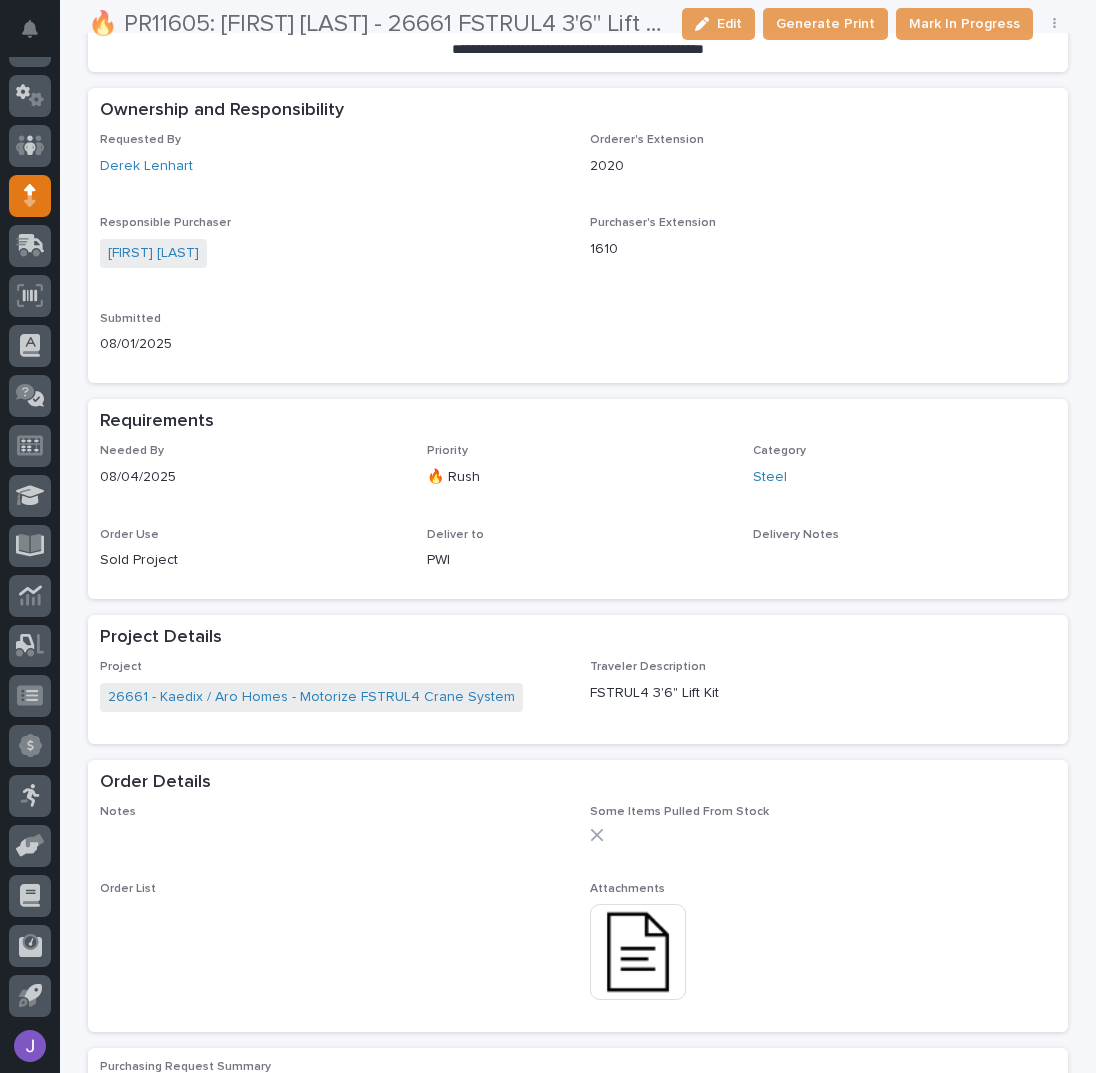 scroll, scrollTop: 533, scrollLeft: 0, axis: vertical 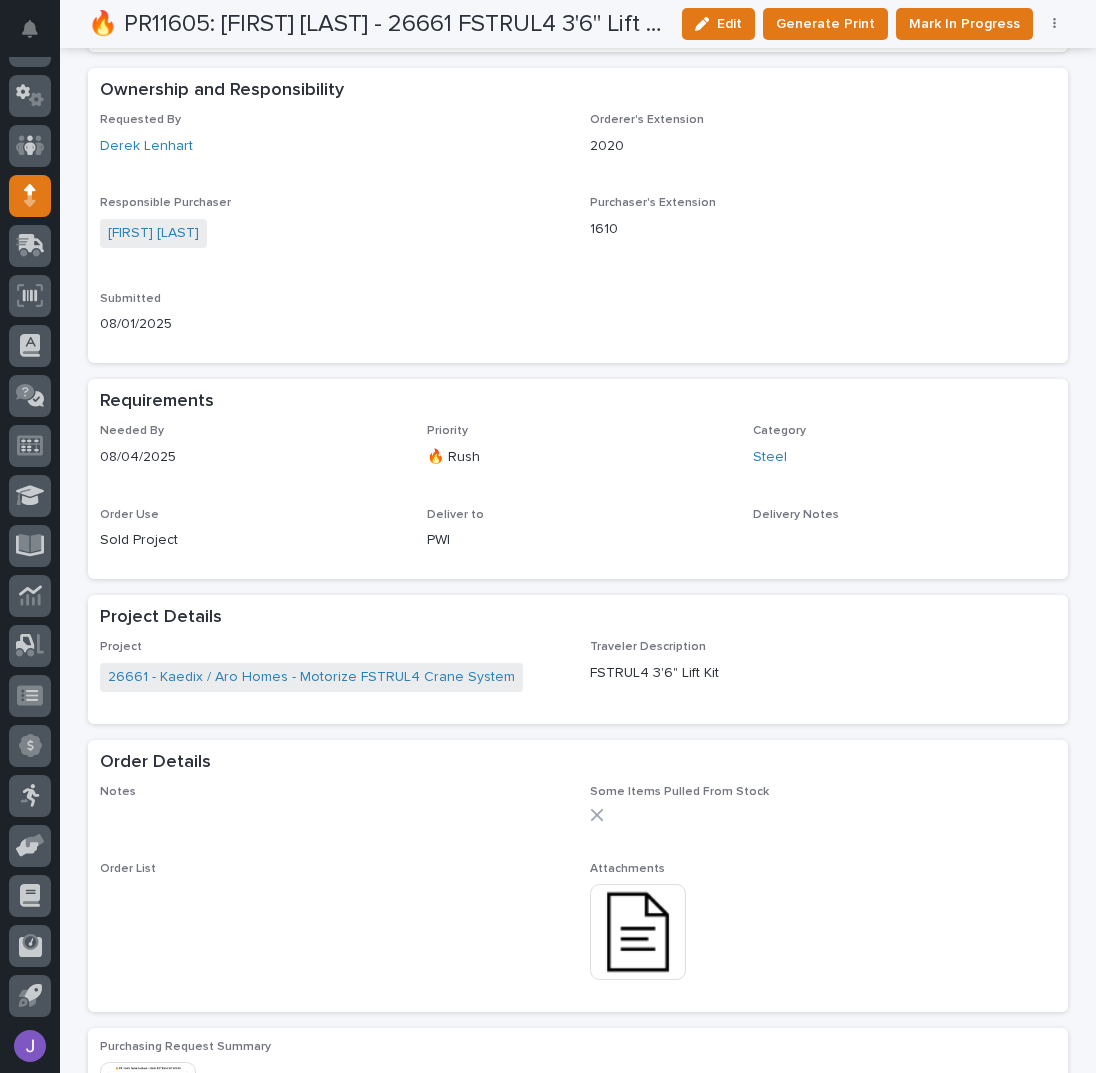 click at bounding box center [638, 932] 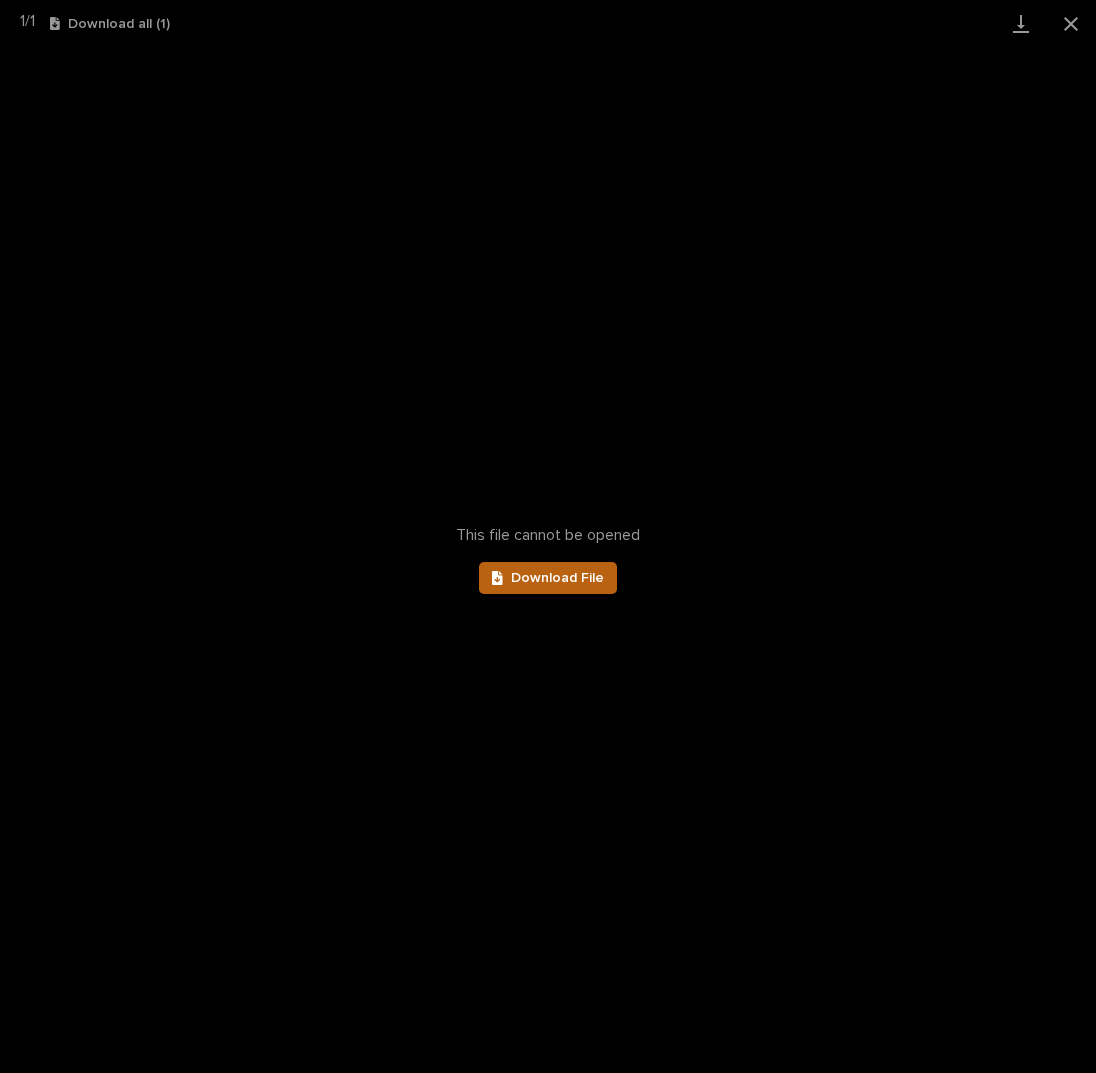 click on "Download File" at bounding box center [548, 578] 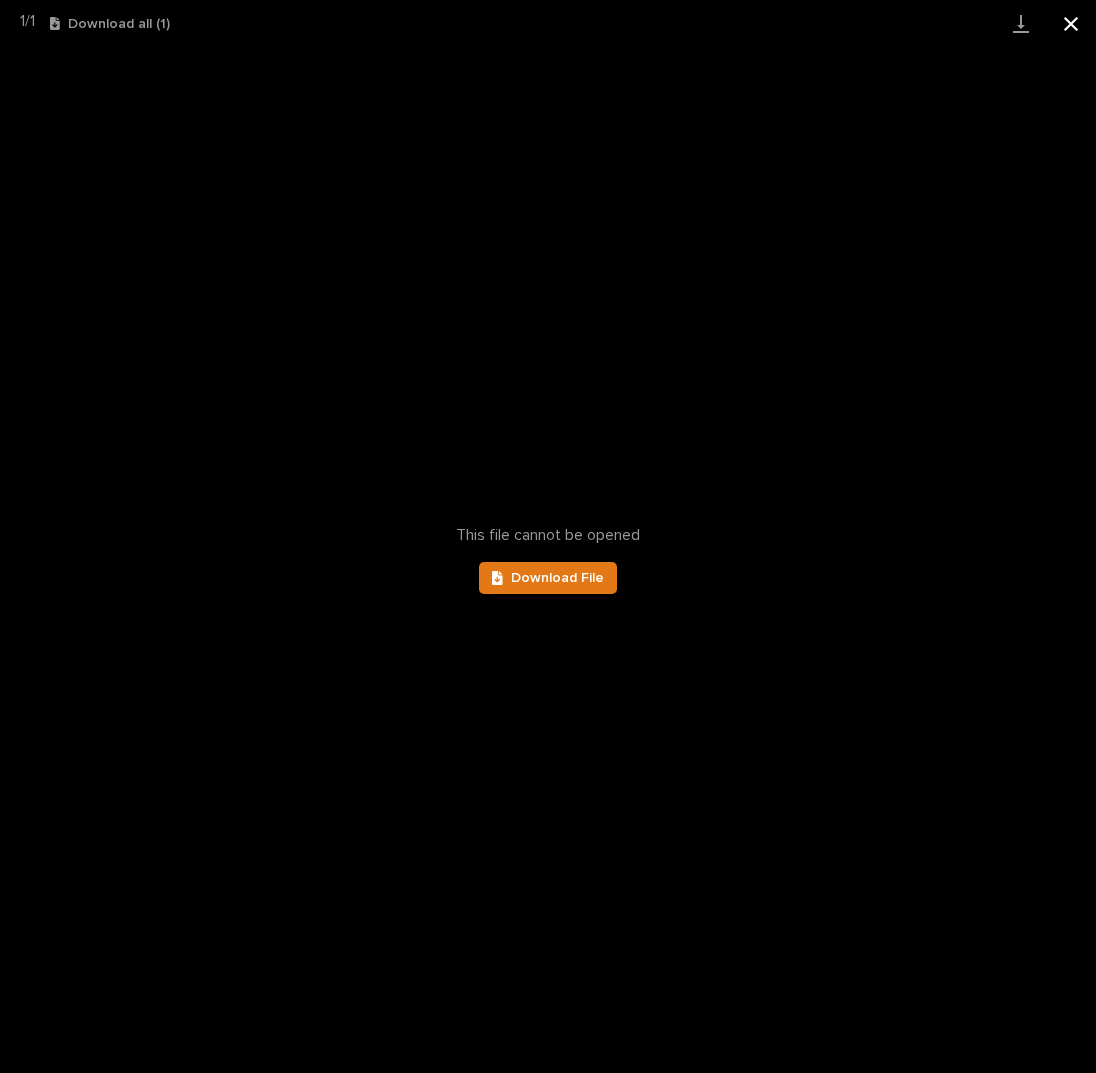 click at bounding box center (1071, 23) 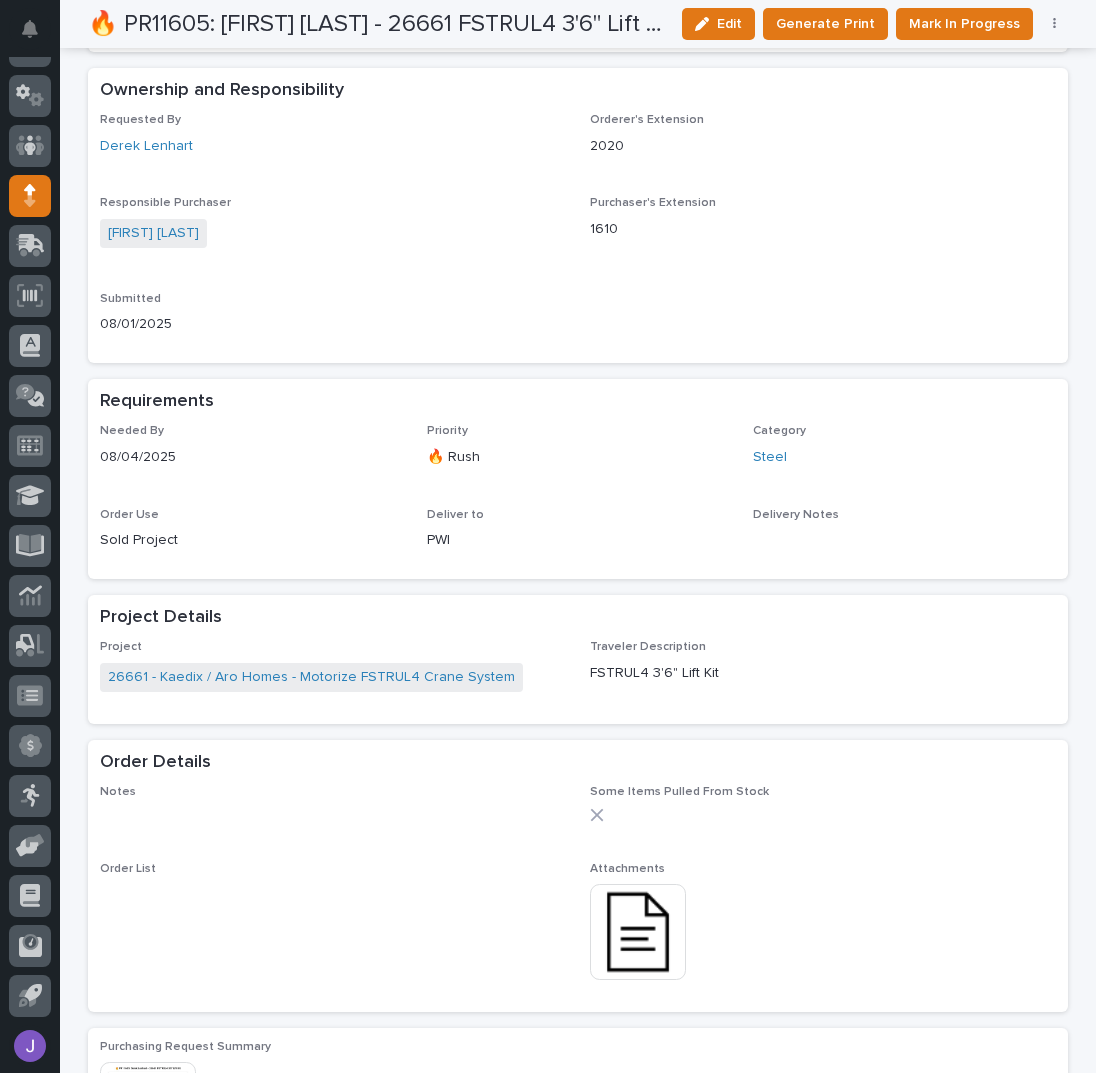 scroll, scrollTop: 0, scrollLeft: 0, axis: both 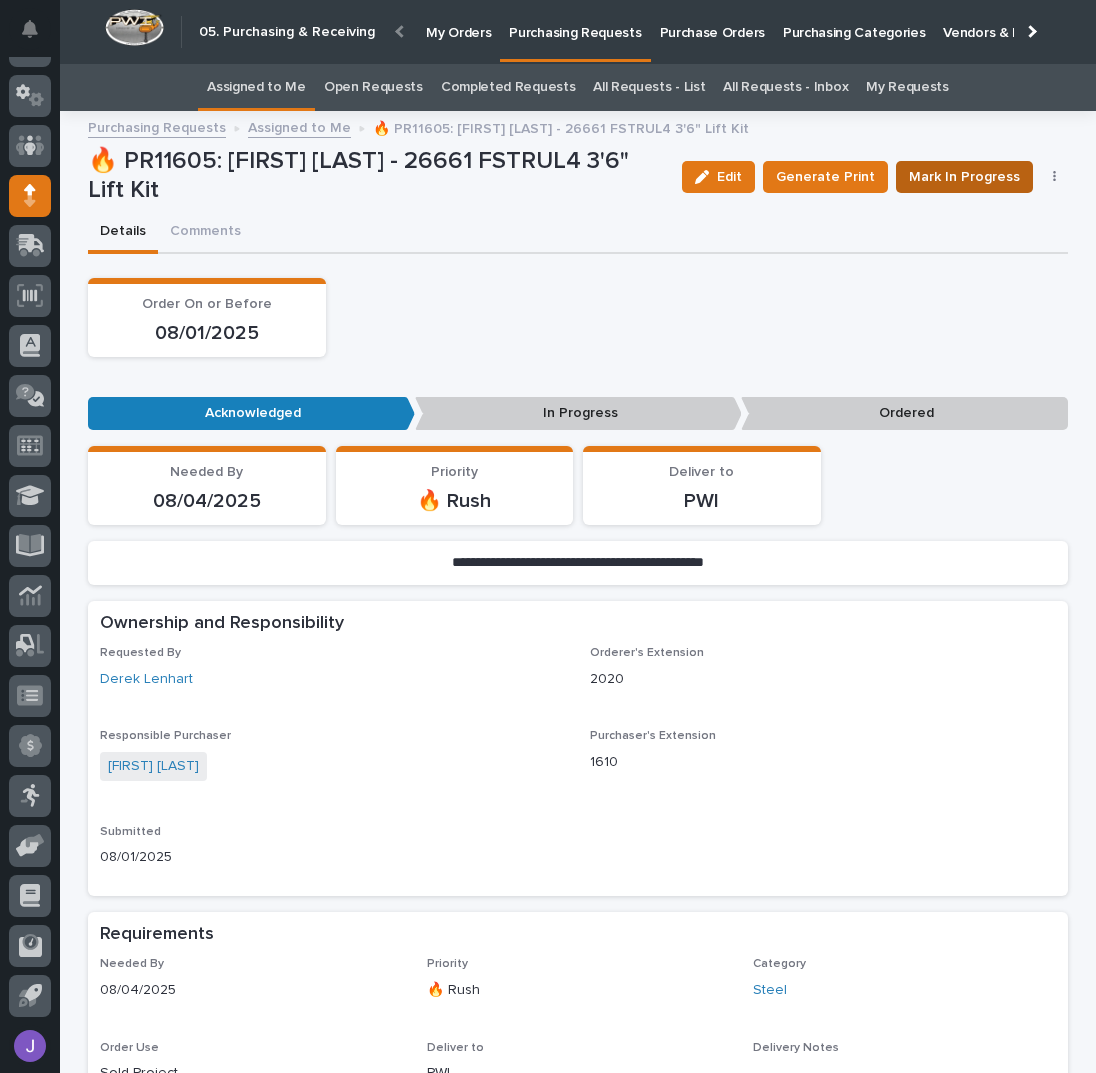 click on "Mark In Progress" at bounding box center (964, 177) 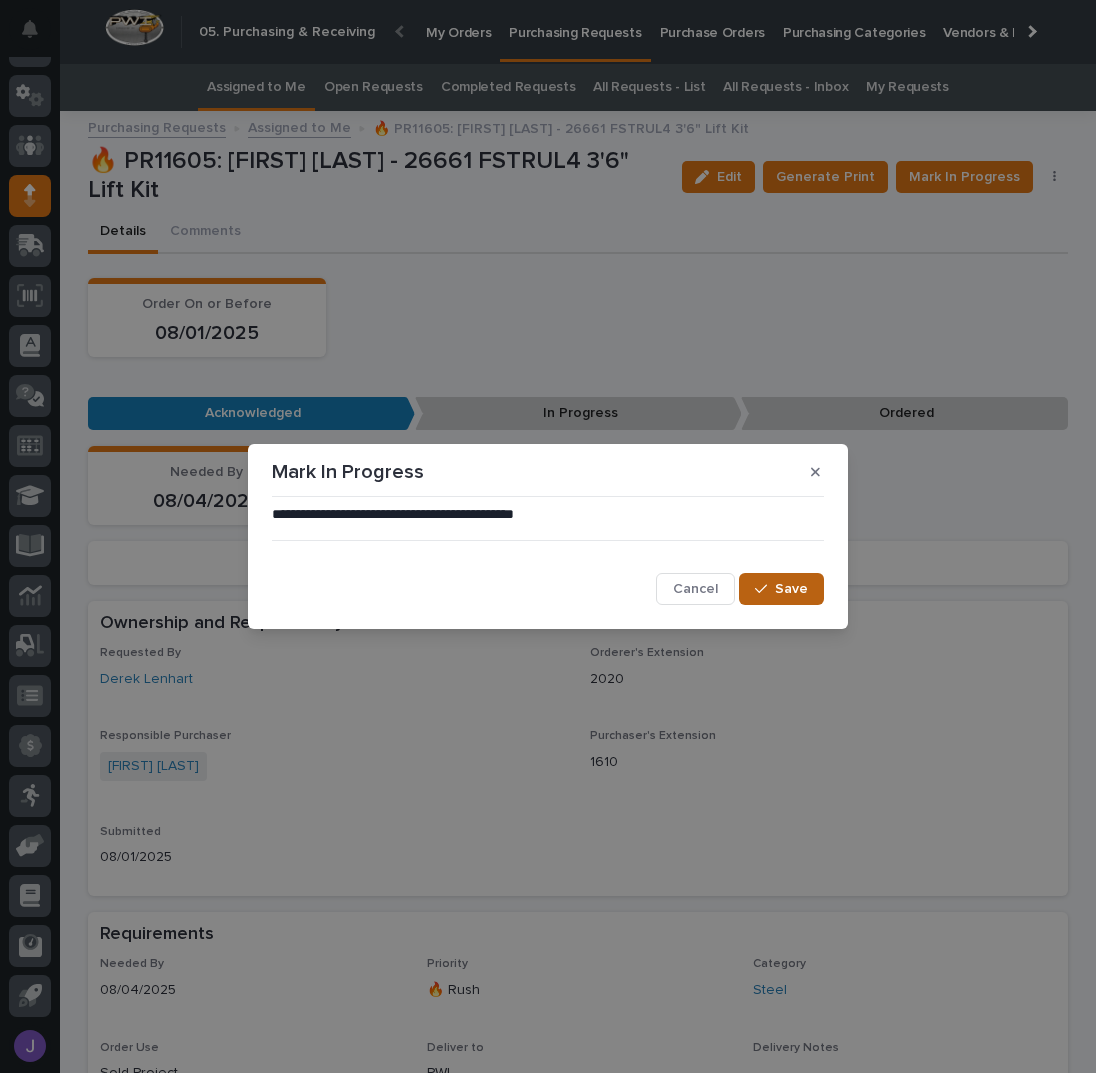 click on "Save" at bounding box center [791, 589] 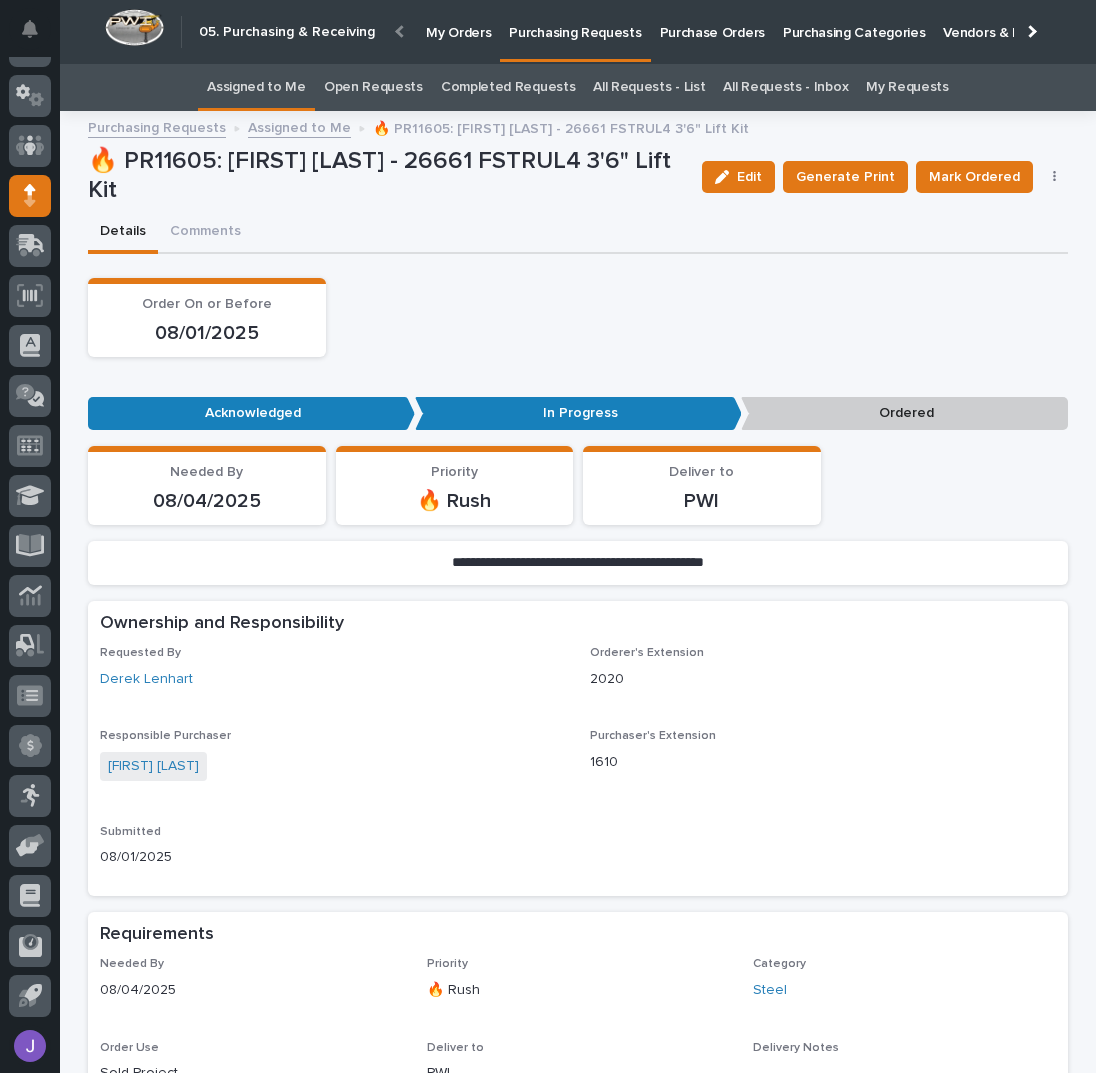 drag, startPoint x: 764, startPoint y: 579, endPoint x: 658, endPoint y: 479, distance: 145.72577 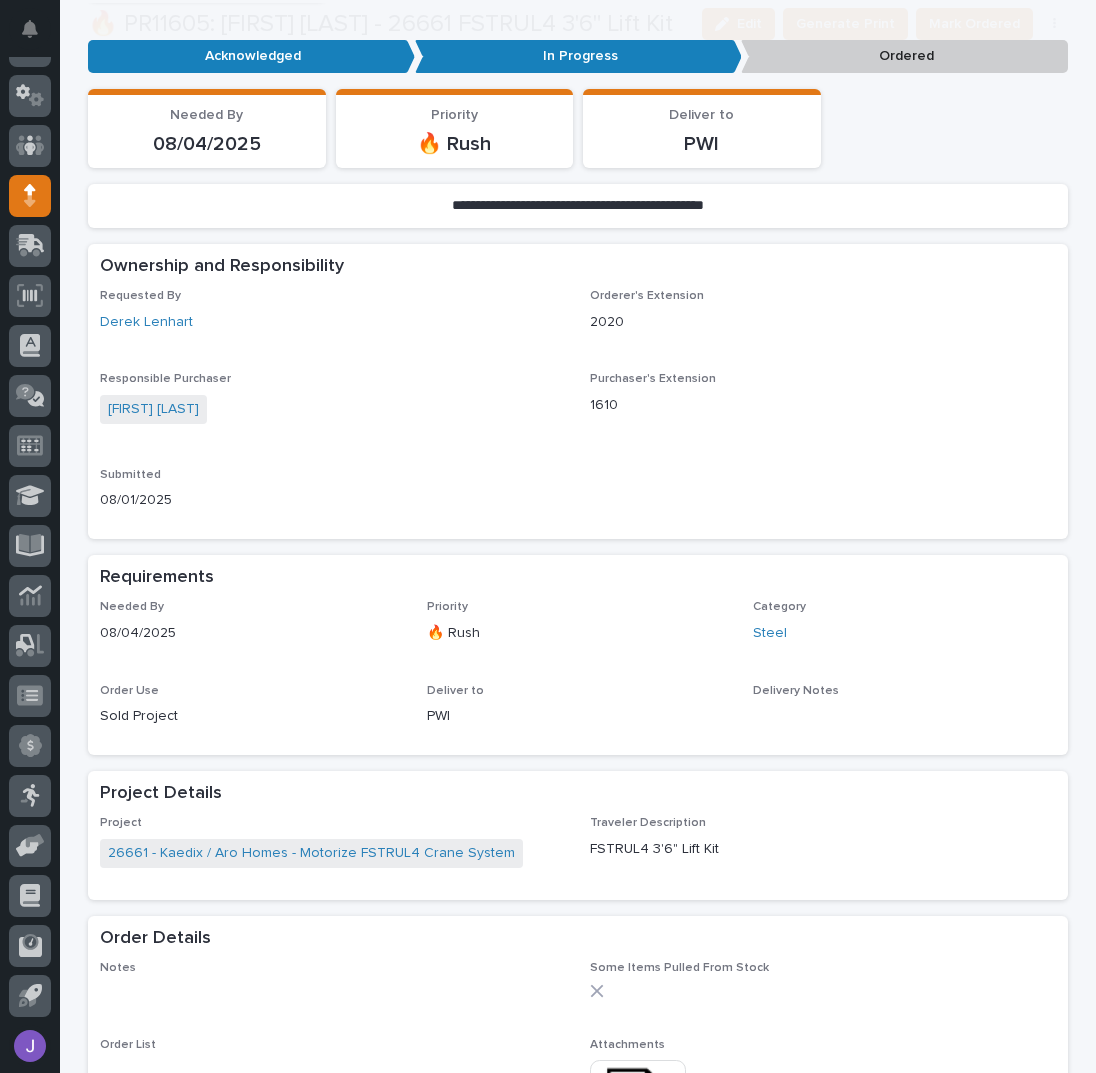 scroll, scrollTop: 400, scrollLeft: 0, axis: vertical 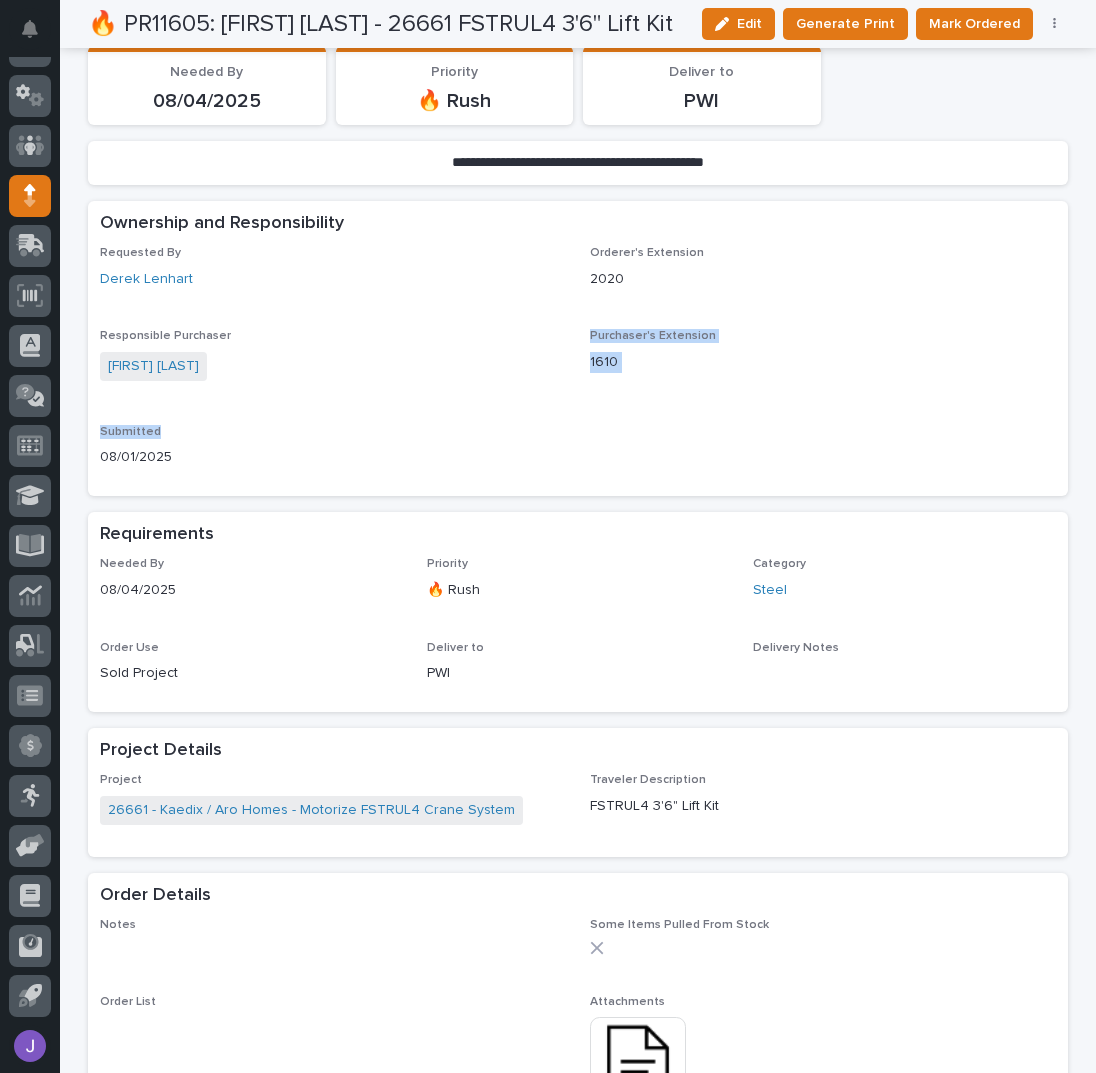 drag, startPoint x: 454, startPoint y: 395, endPoint x: 441, endPoint y: 447, distance: 53.600372 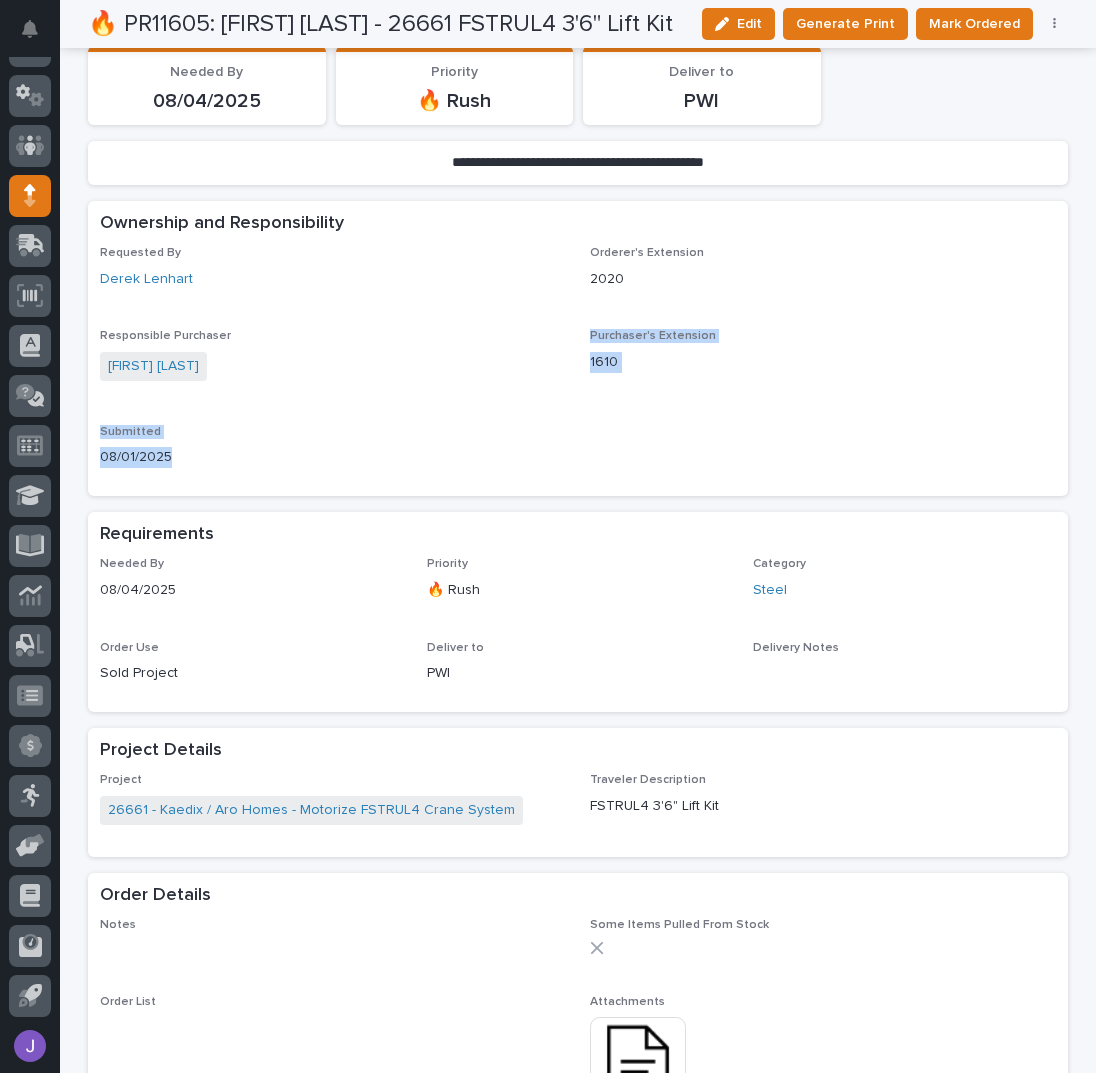 click on "Submitted" at bounding box center [333, 432] 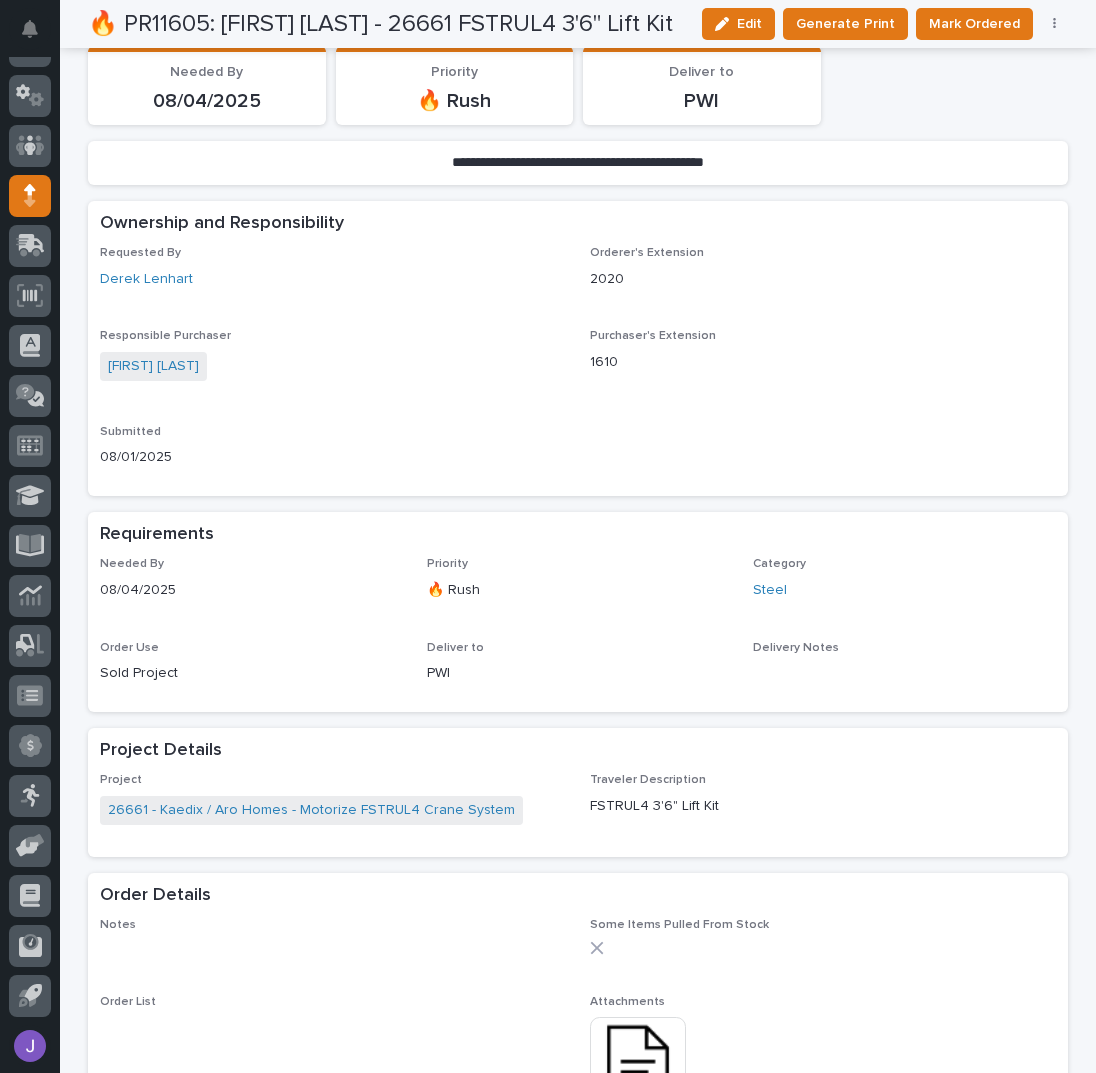 drag, startPoint x: 252, startPoint y: 557, endPoint x: -1023, endPoint y: 1112, distance: 1390.5575 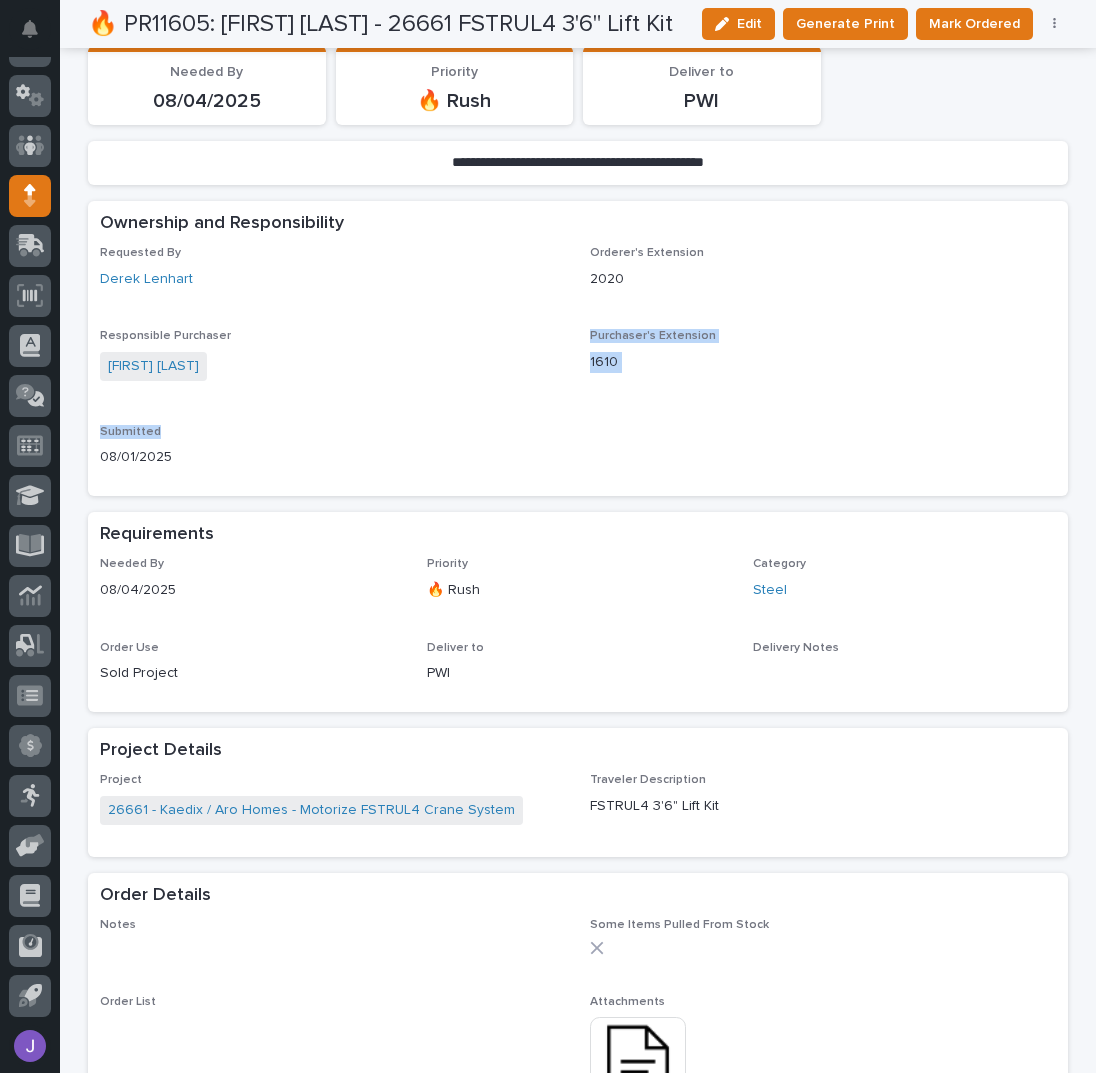 drag, startPoint x: -1023, startPoint y: 1112, endPoint x: 248, endPoint y: 410, distance: 1451.9797 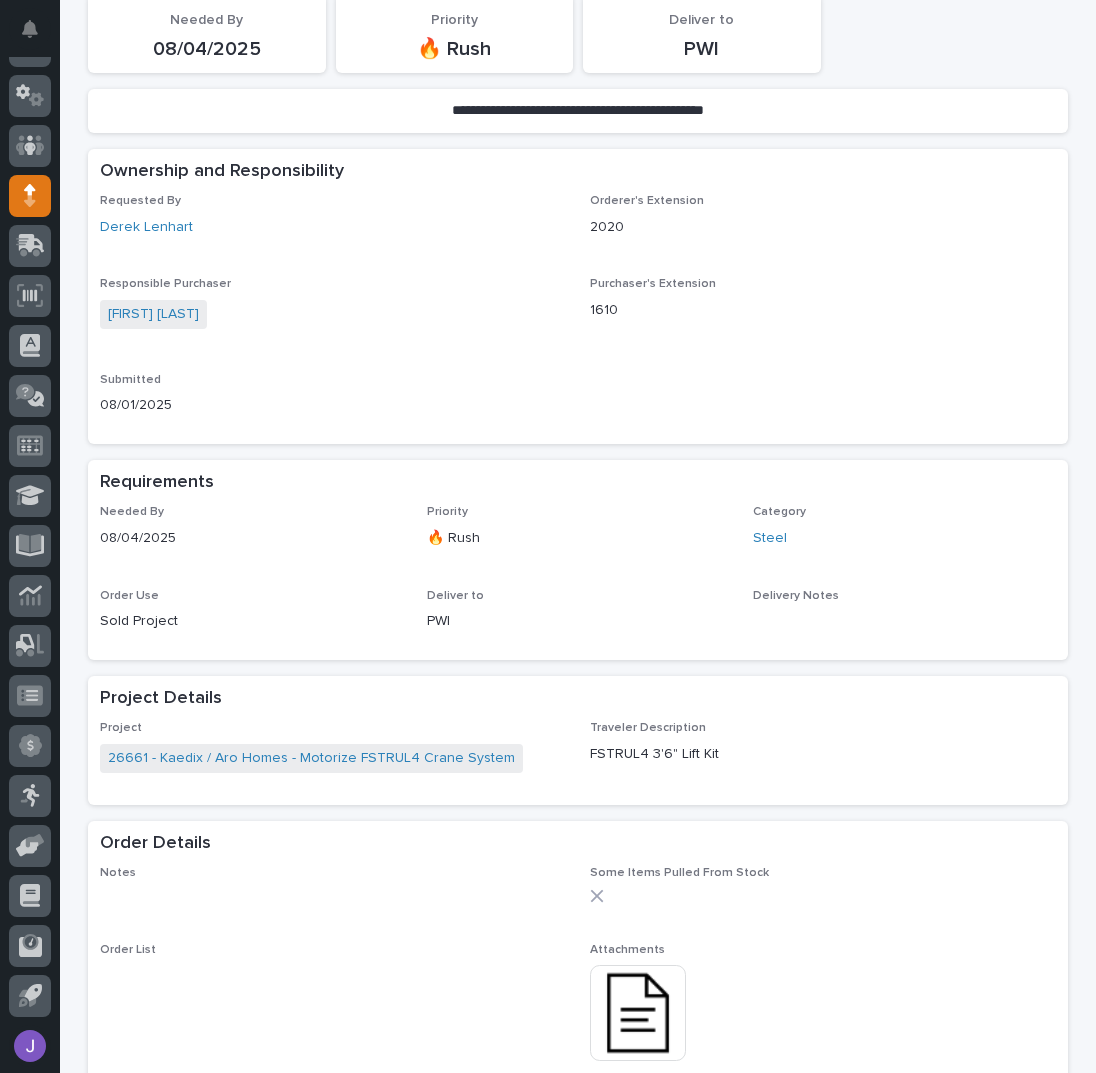 scroll, scrollTop: 533, scrollLeft: 0, axis: vertical 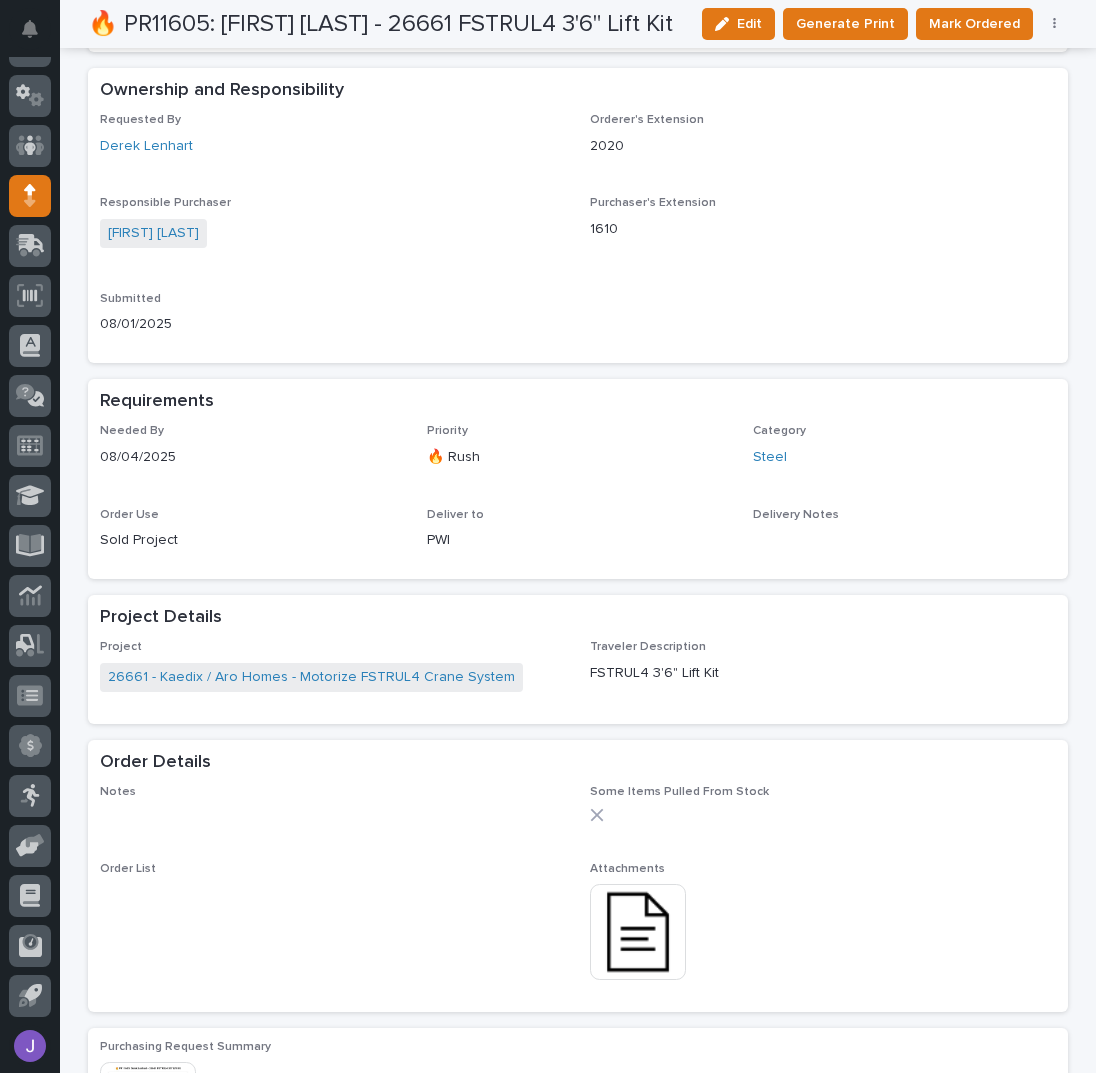 click at bounding box center (638, 932) 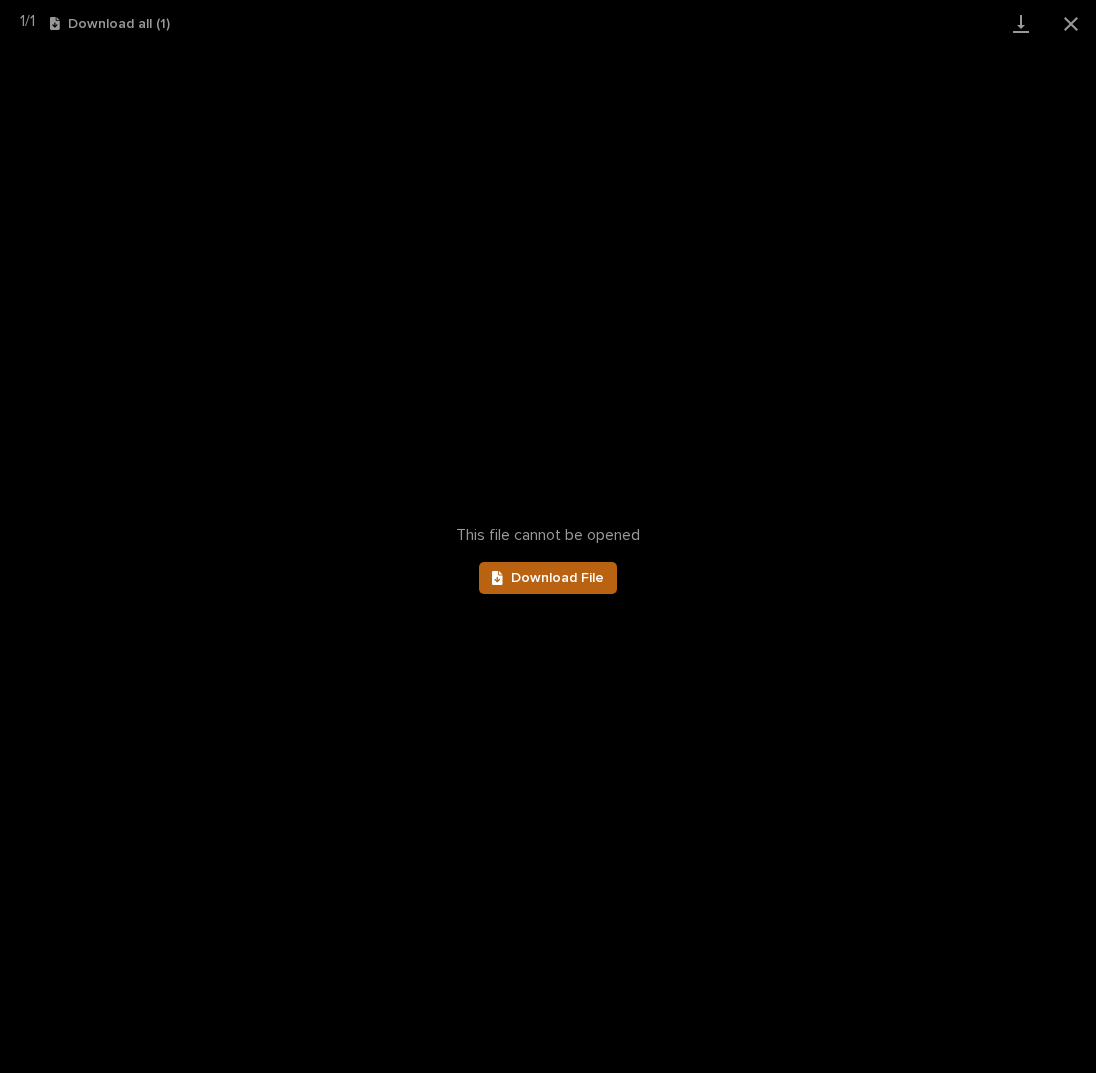 click on "Download File" at bounding box center (557, 578) 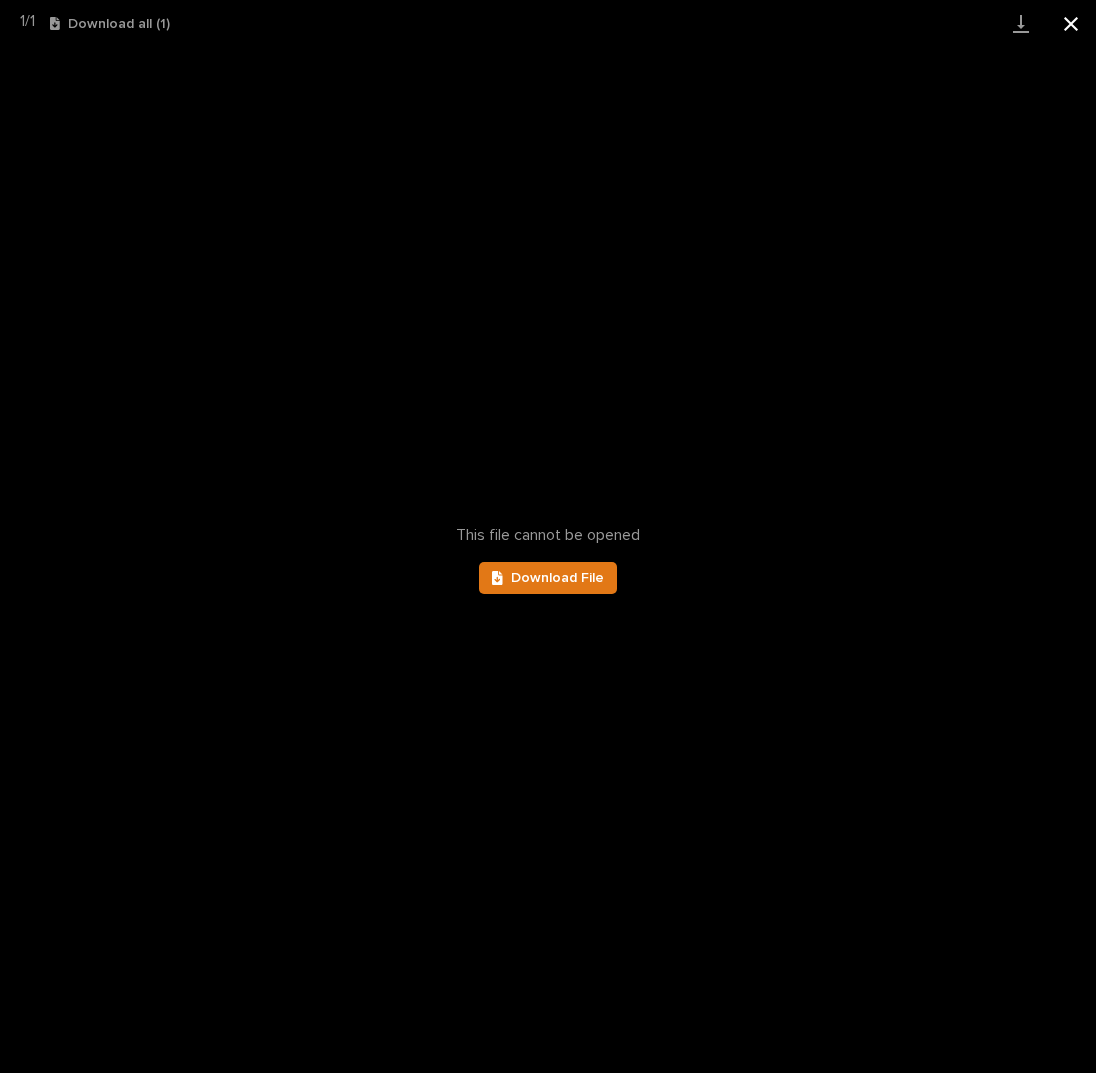 click at bounding box center [1071, 23] 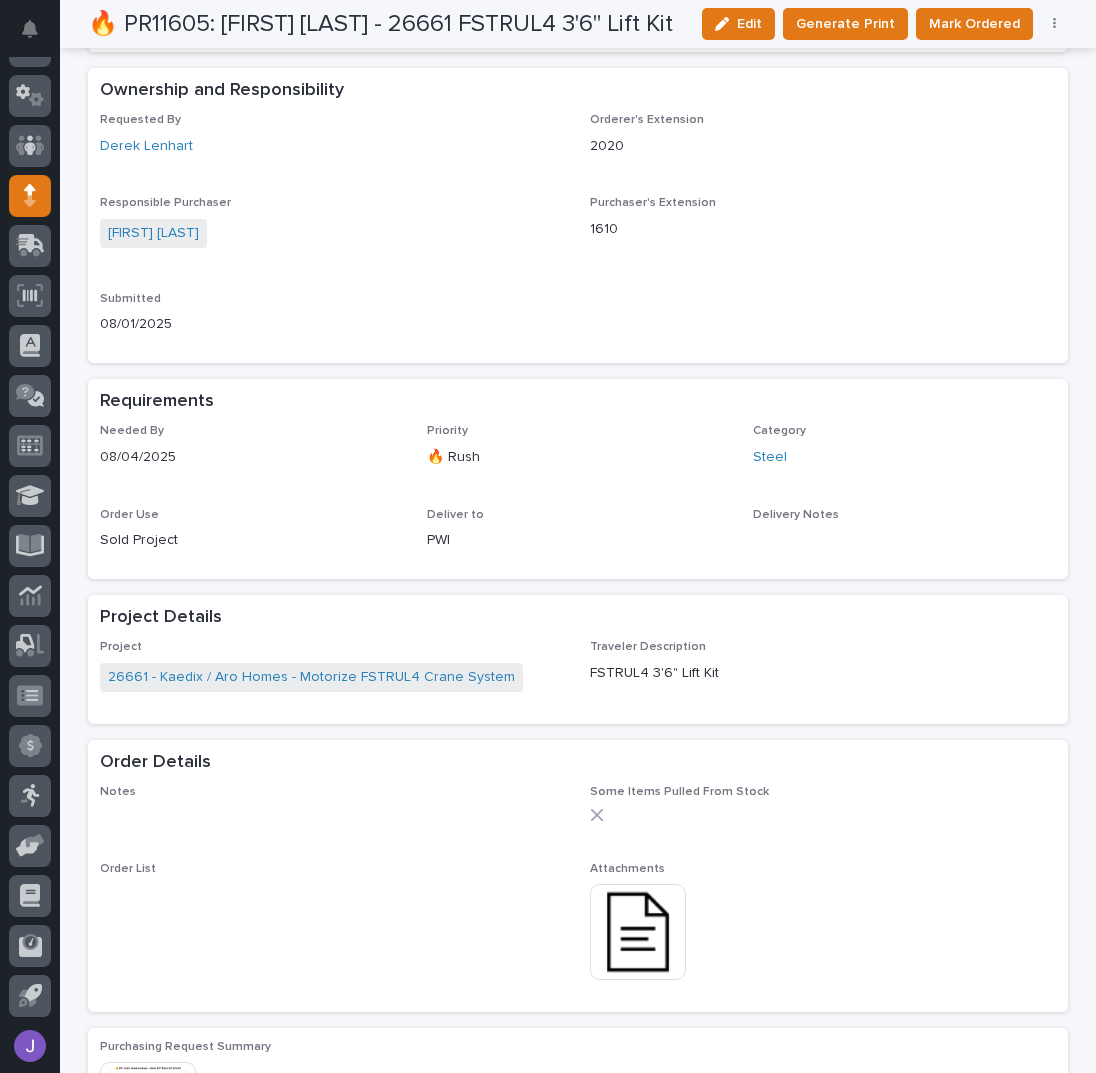 scroll, scrollTop: 0, scrollLeft: 0, axis: both 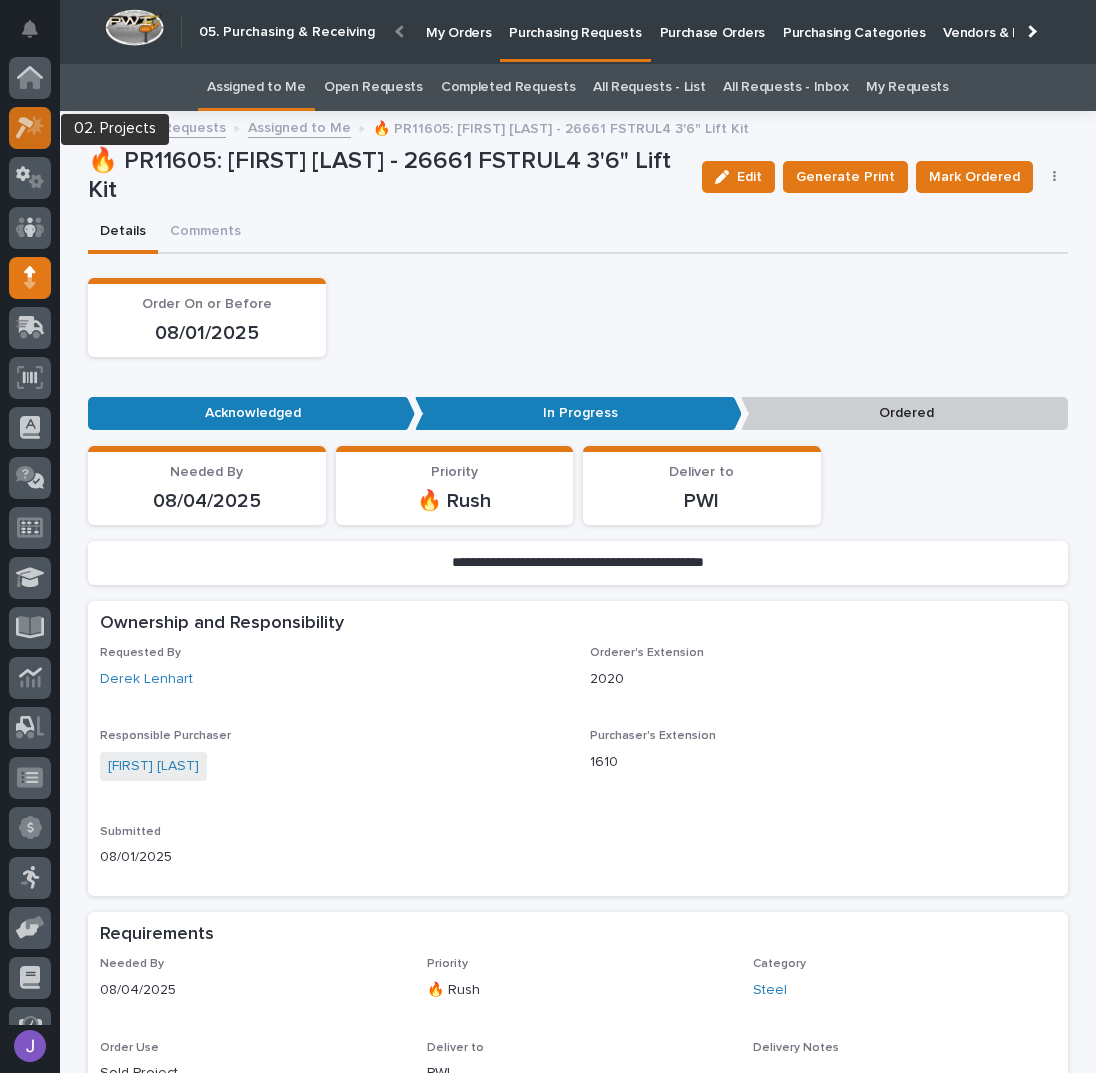 click 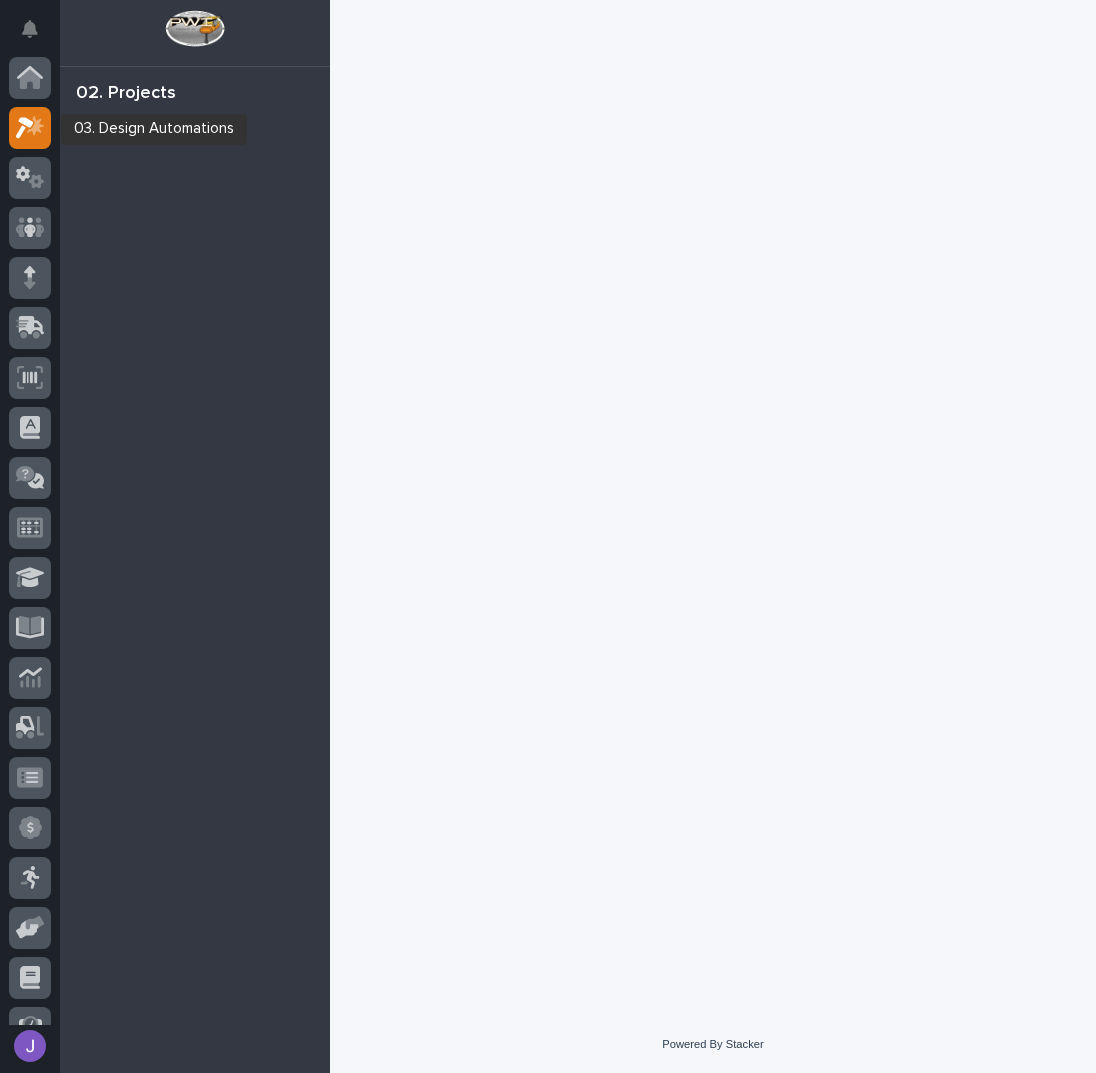scroll, scrollTop: 50, scrollLeft: 0, axis: vertical 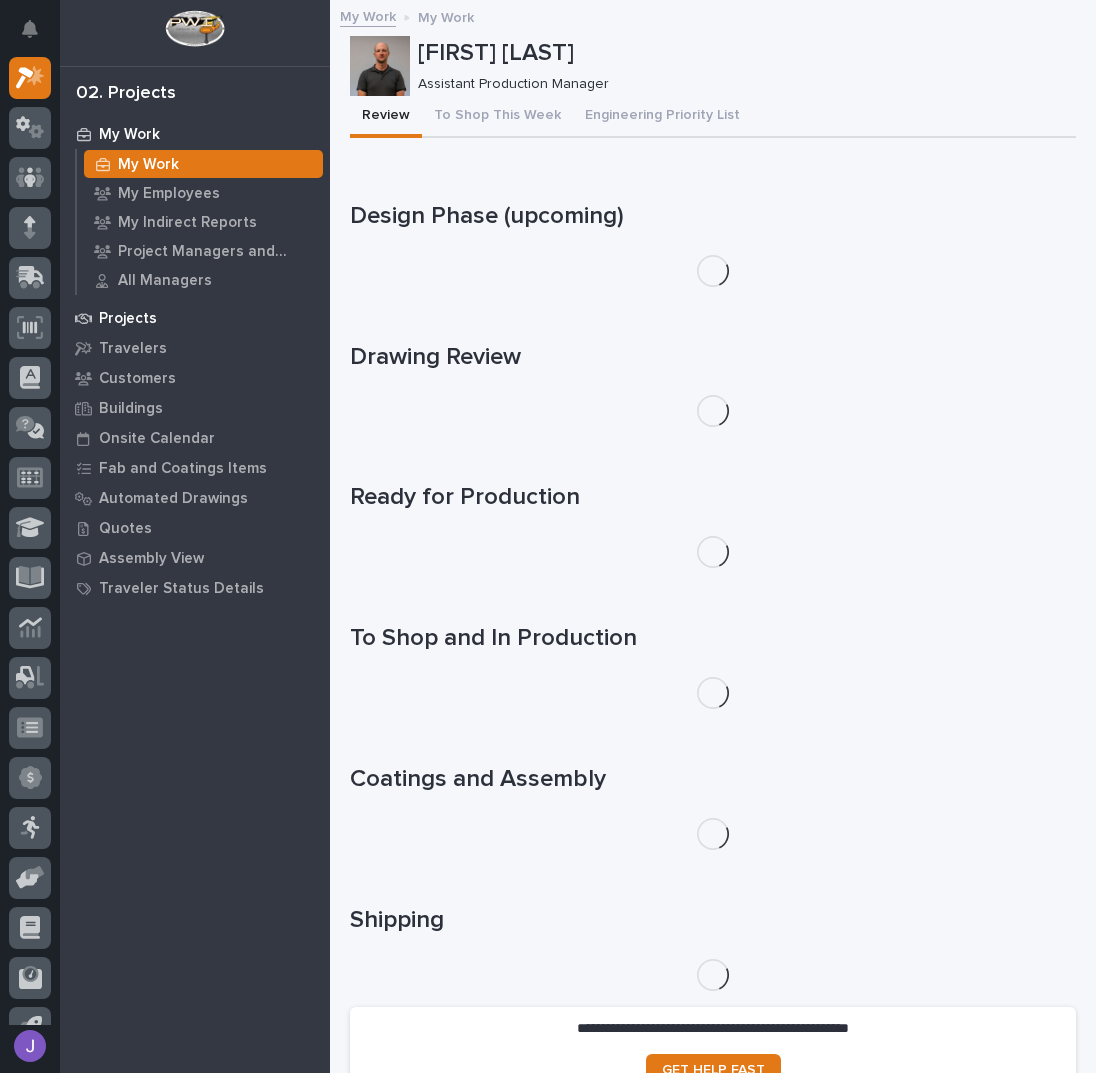 click on "Projects" at bounding box center (128, 319) 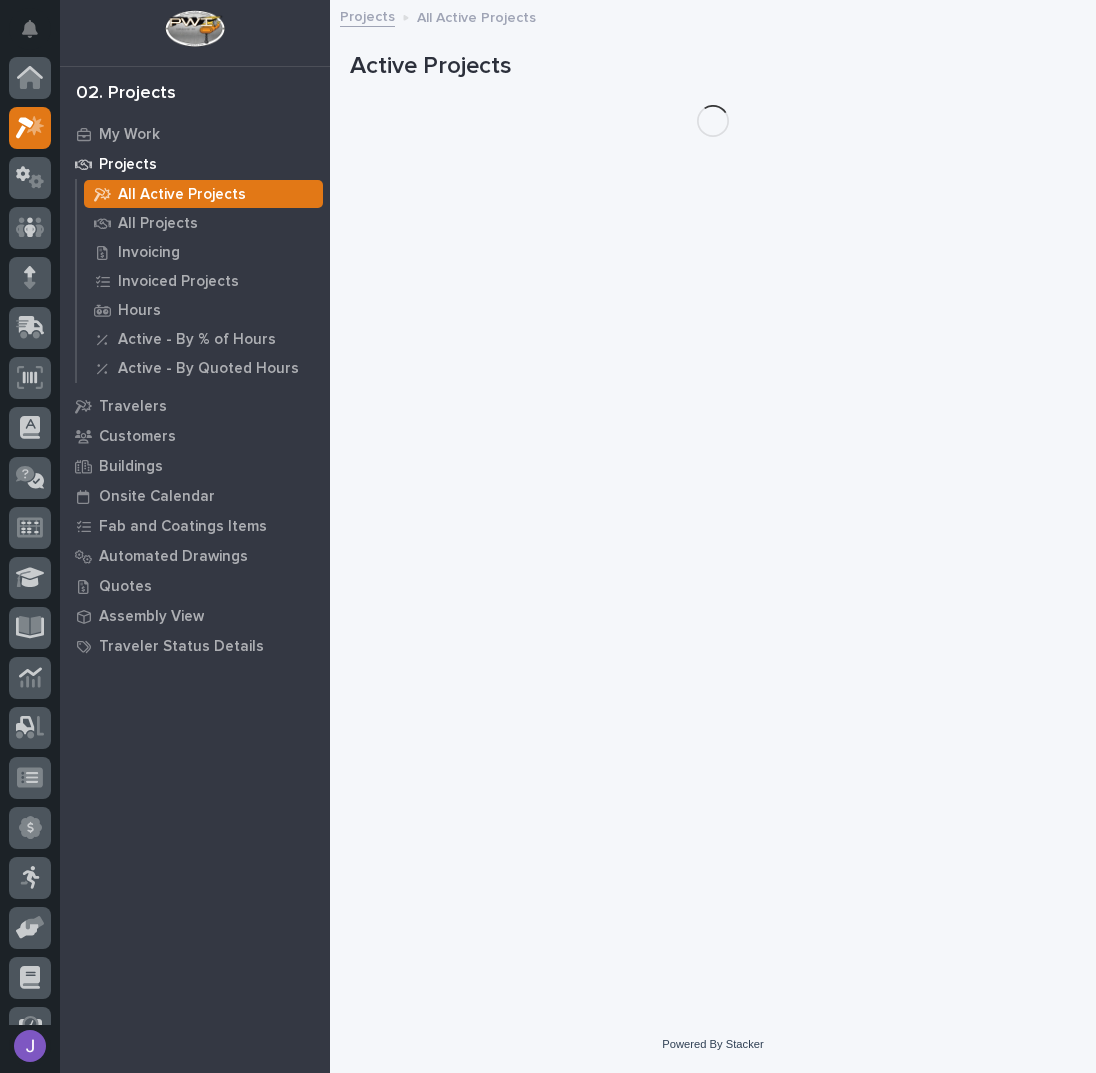 scroll, scrollTop: 50, scrollLeft: 0, axis: vertical 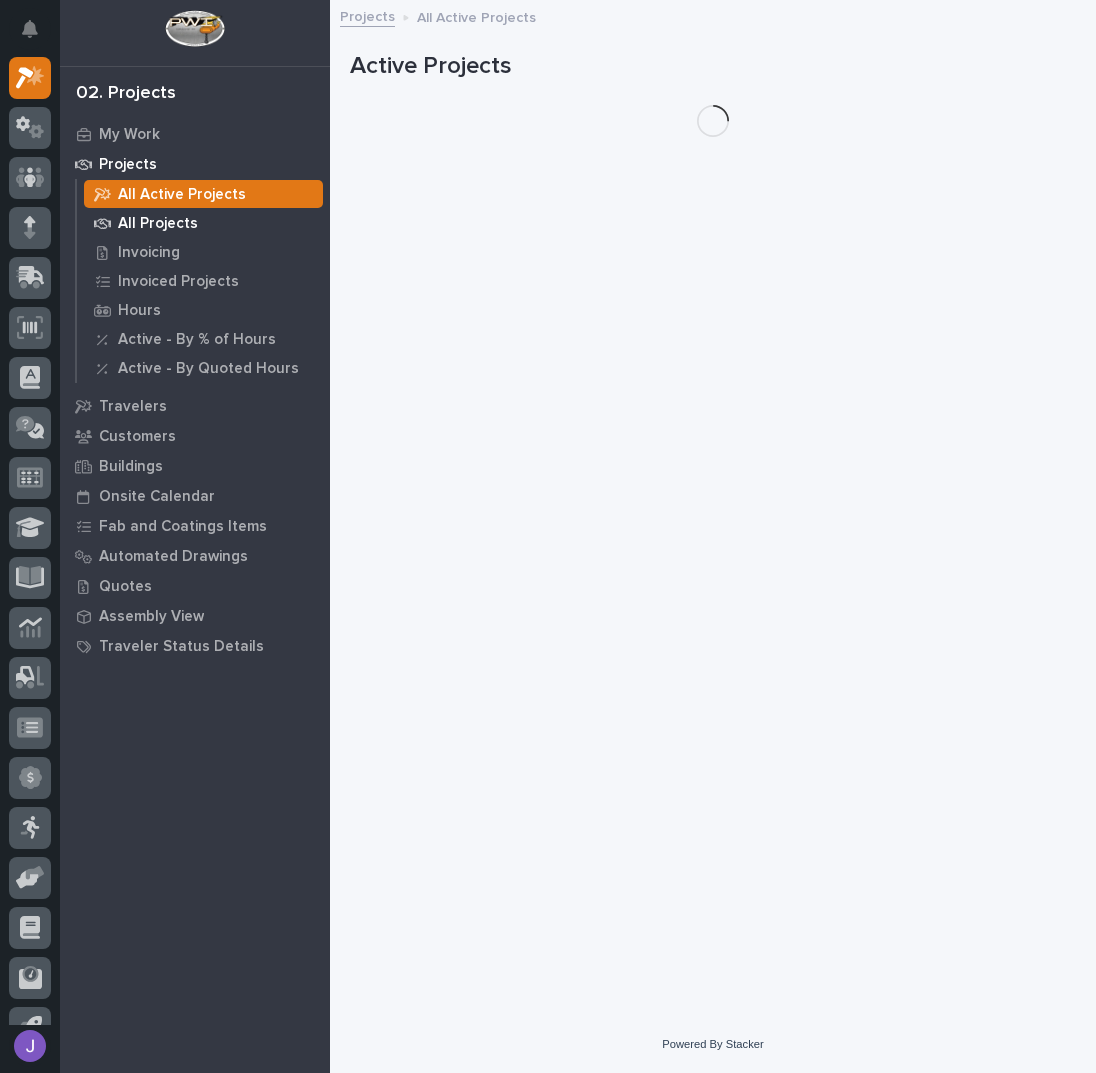 click on "All Projects" at bounding box center [158, 224] 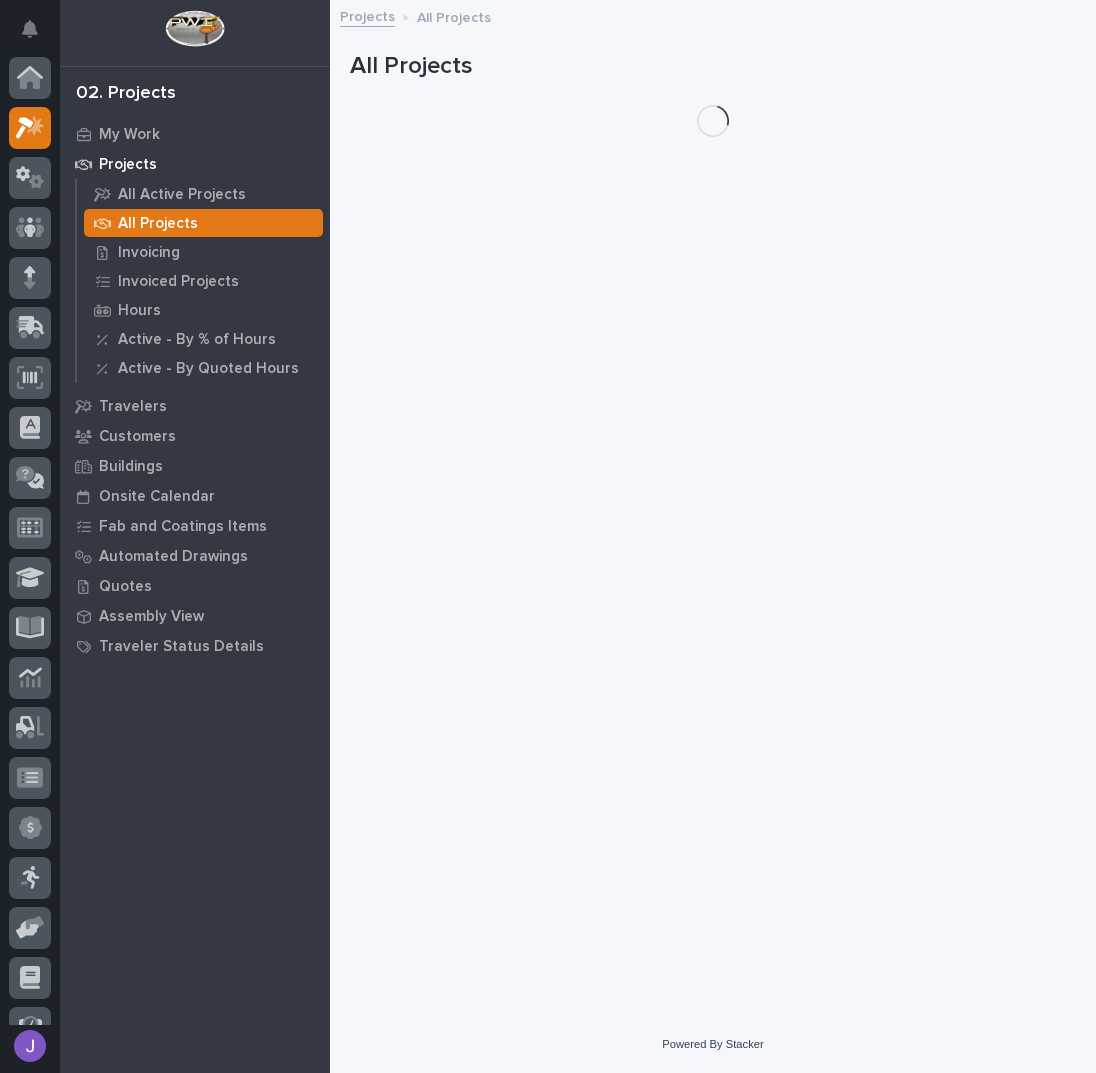 scroll, scrollTop: 50, scrollLeft: 0, axis: vertical 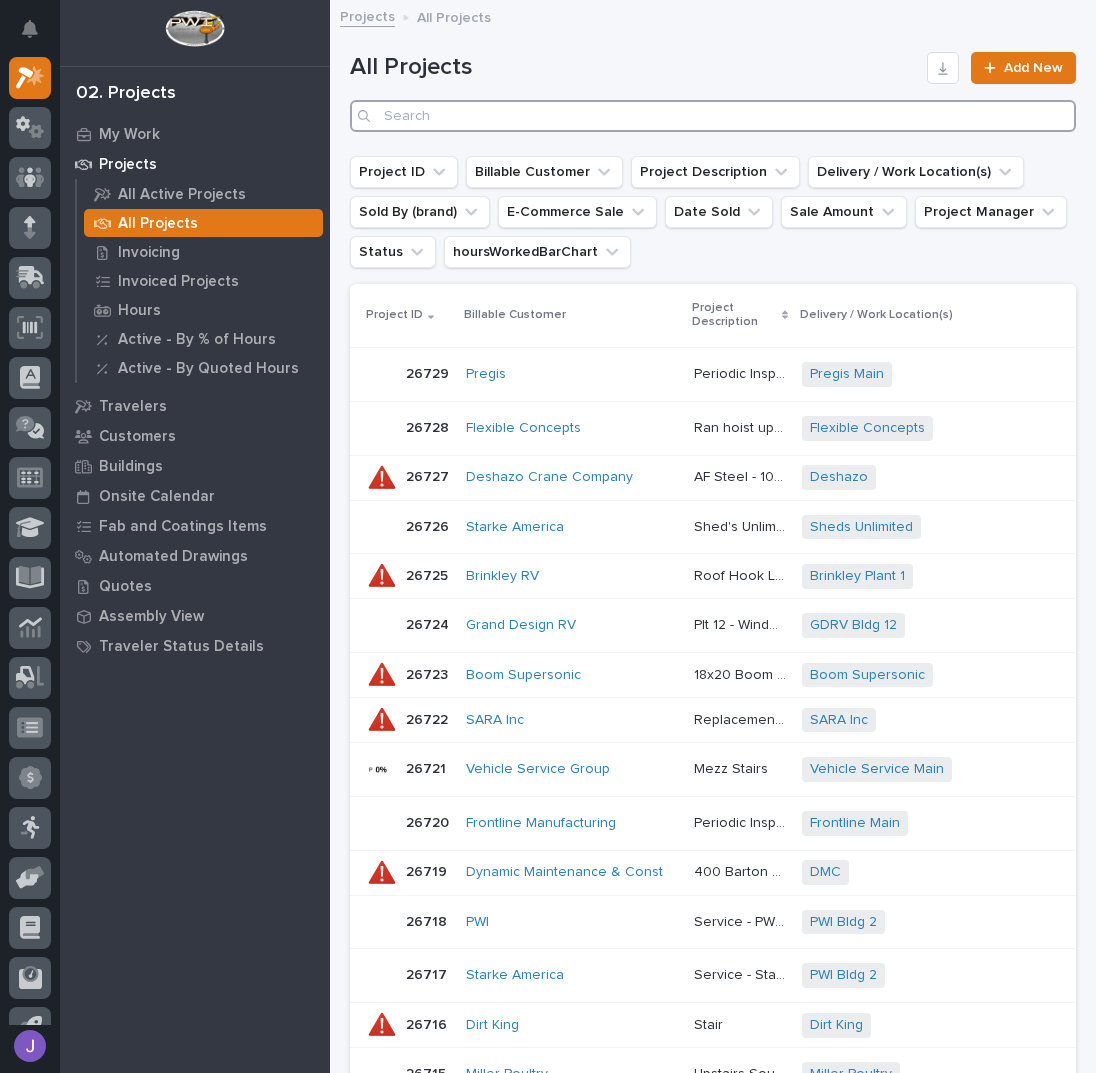 click at bounding box center (713, 116) 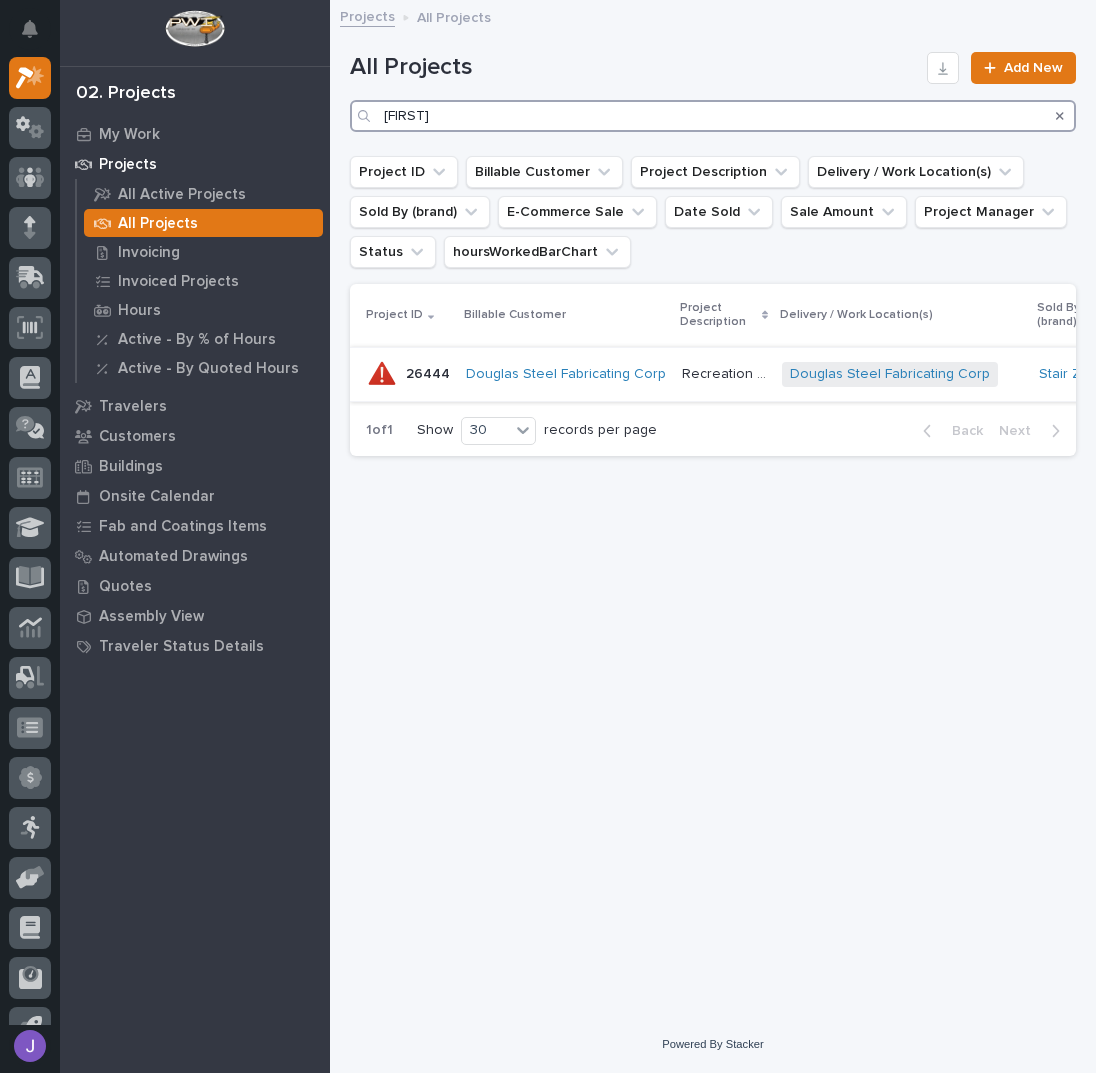 type on "[FIRST]" 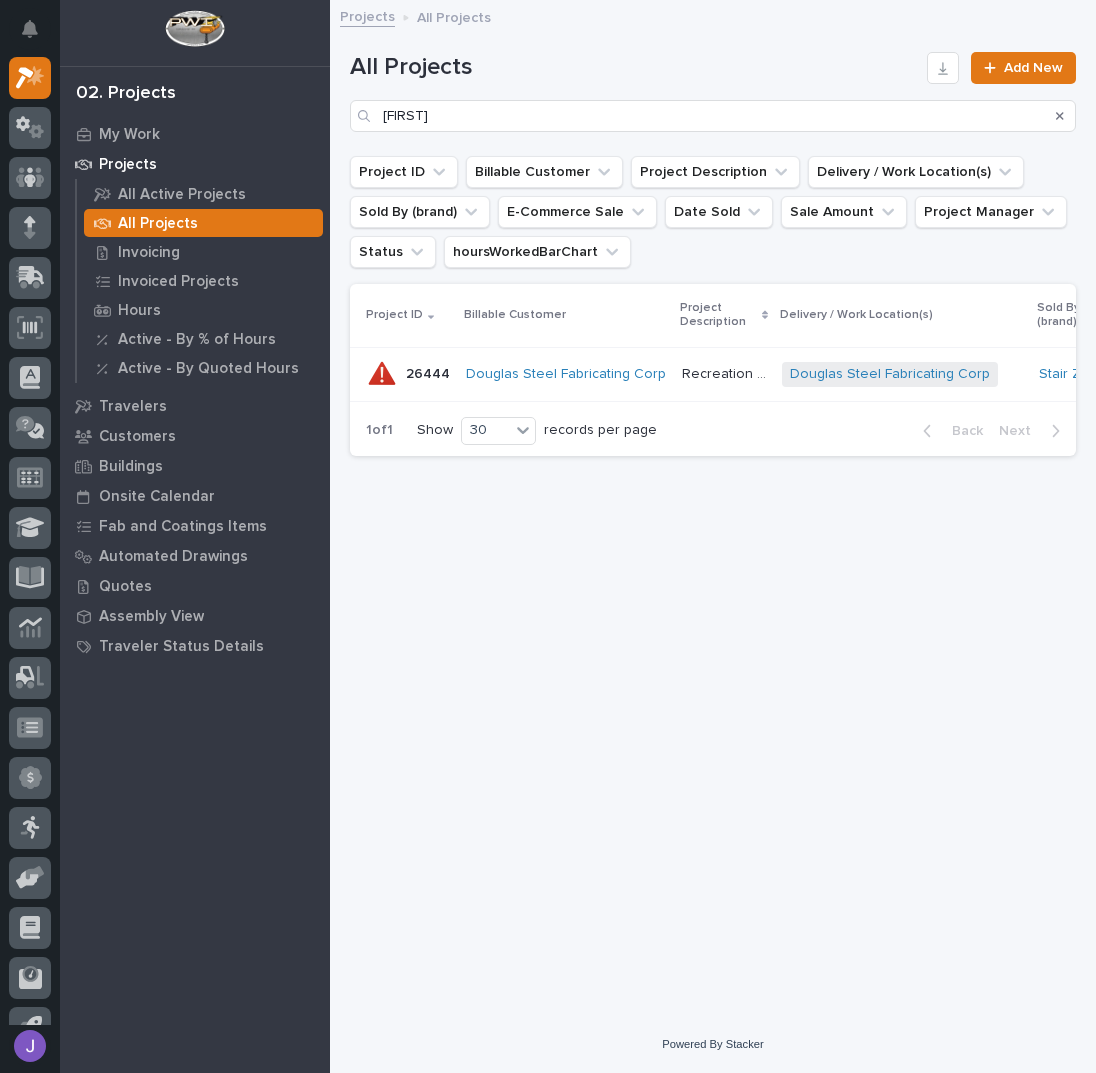 click on "Recreation Center Project" at bounding box center (726, 372) 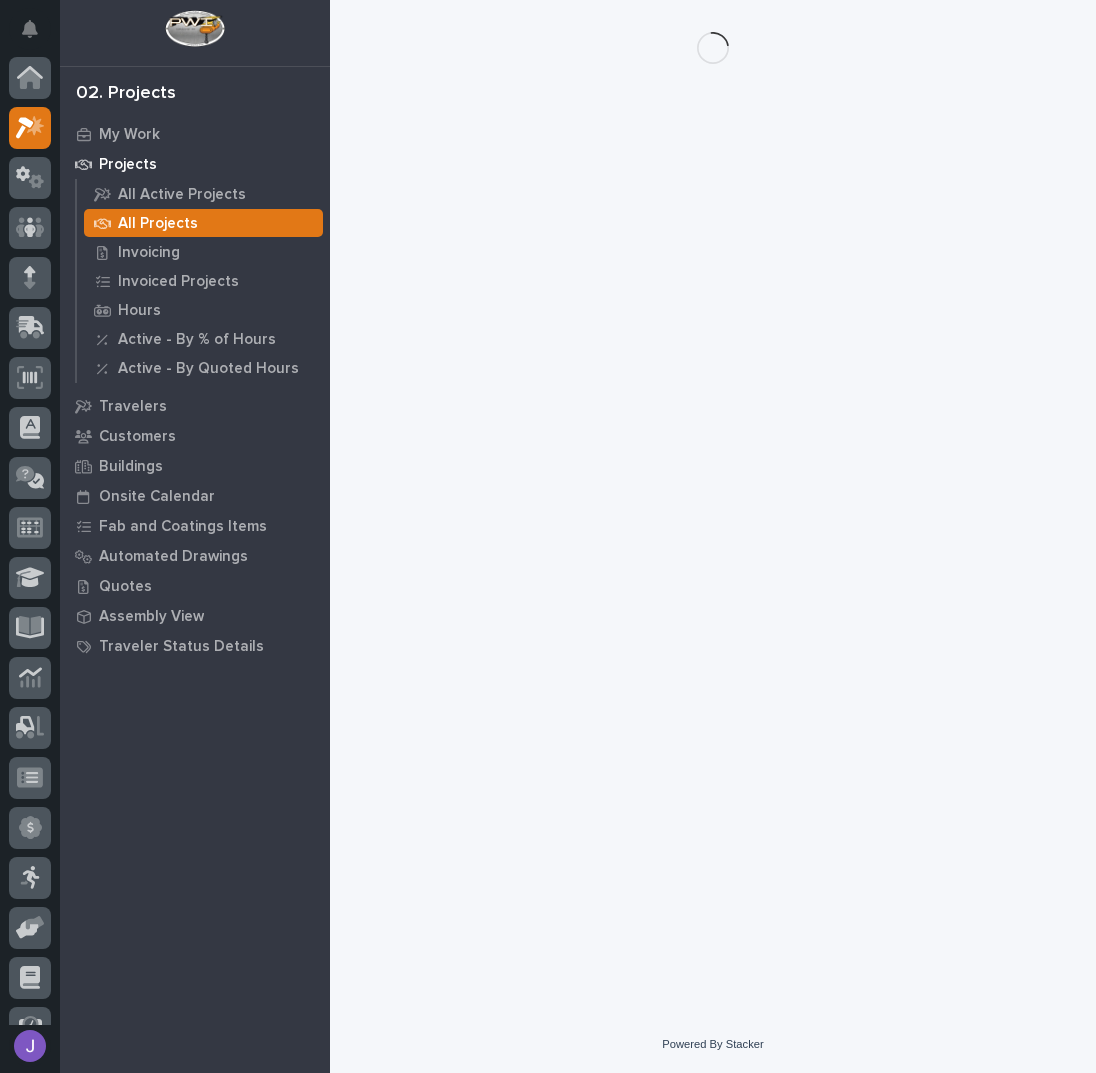 scroll, scrollTop: 50, scrollLeft: 0, axis: vertical 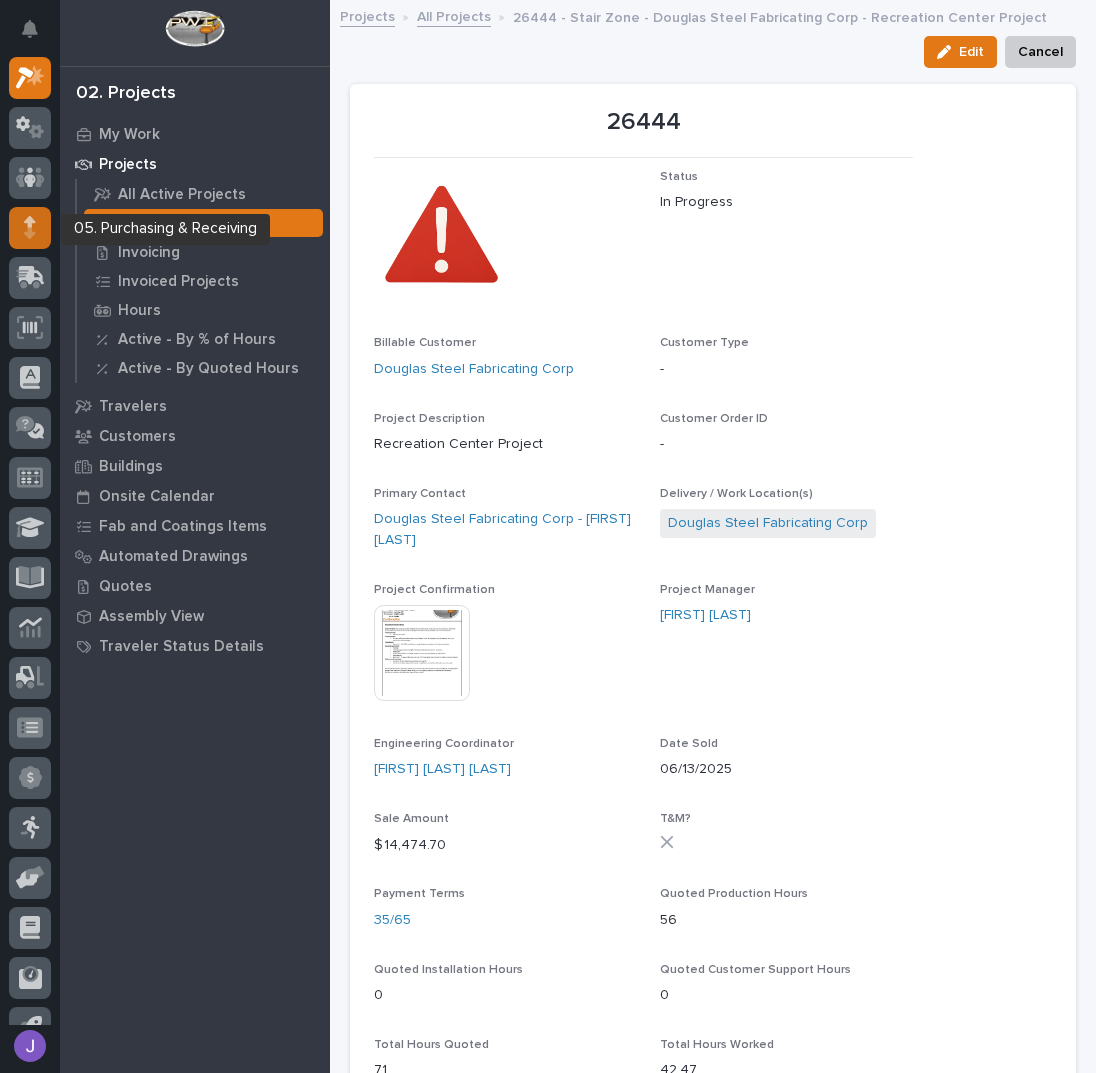click at bounding box center (30, 228) 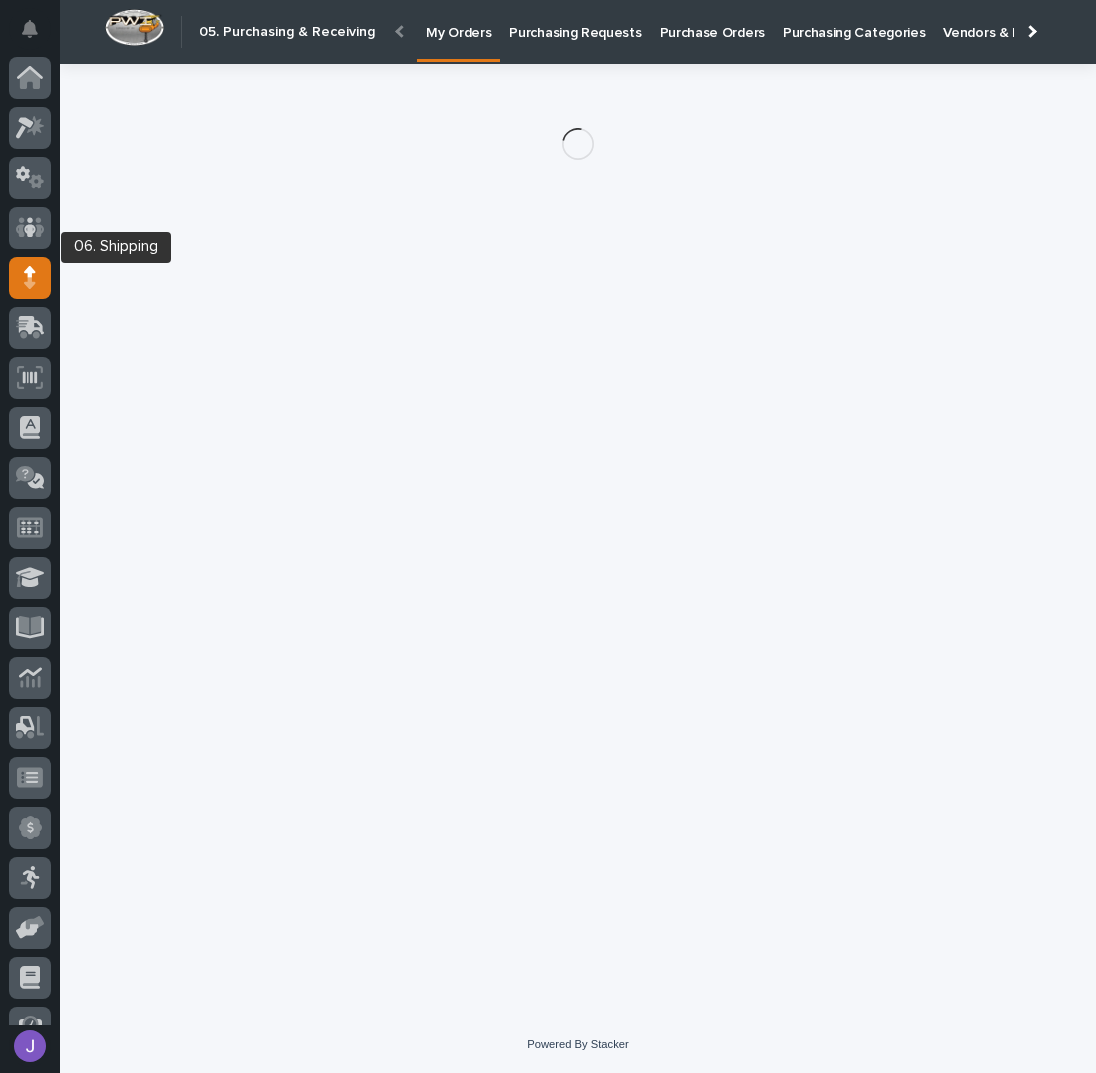scroll, scrollTop: 82, scrollLeft: 0, axis: vertical 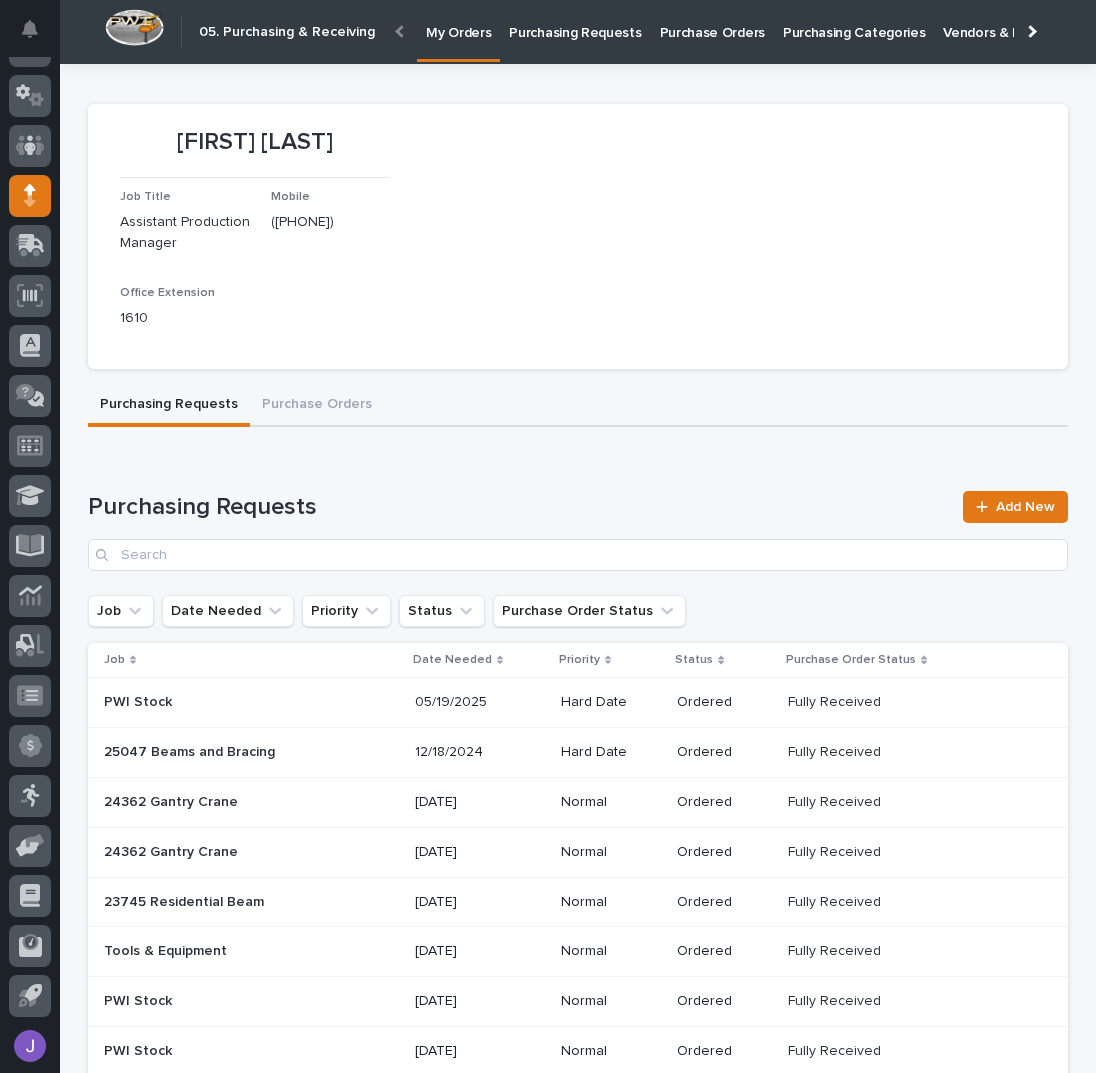 click on "Purchasing Requests" at bounding box center [575, 21] 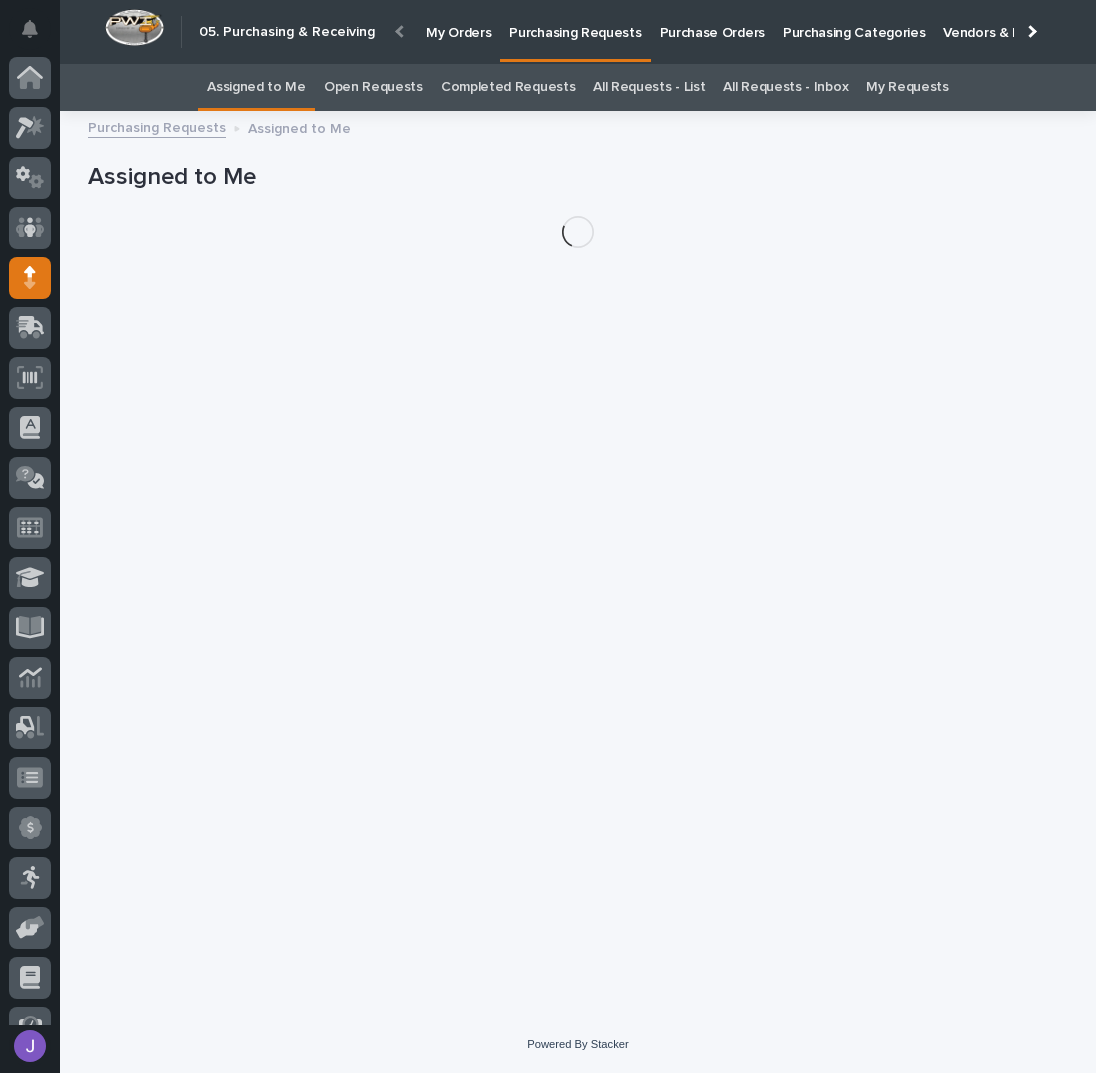 scroll, scrollTop: 82, scrollLeft: 0, axis: vertical 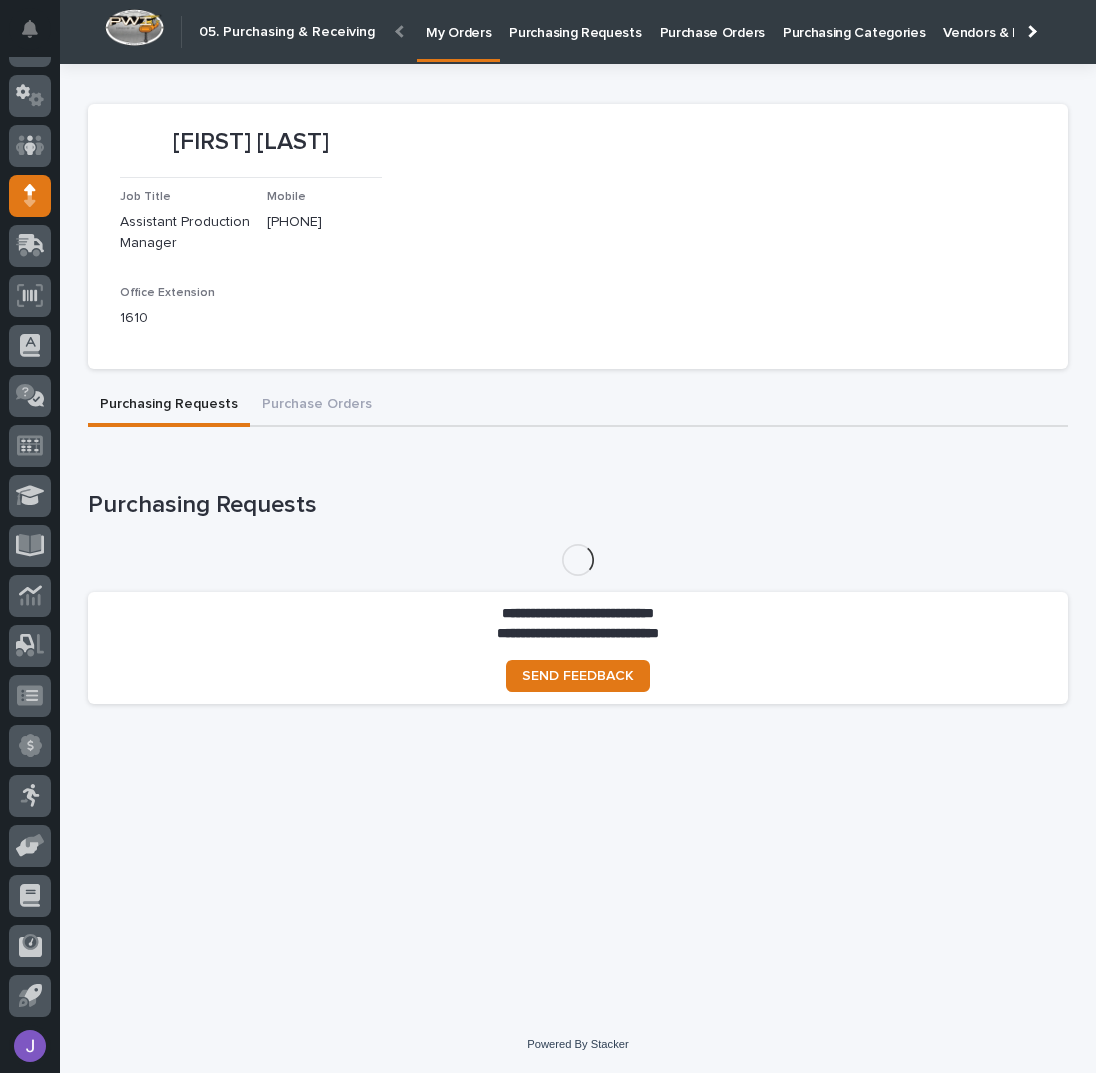 click on "Purchasing Requests" at bounding box center (575, 21) 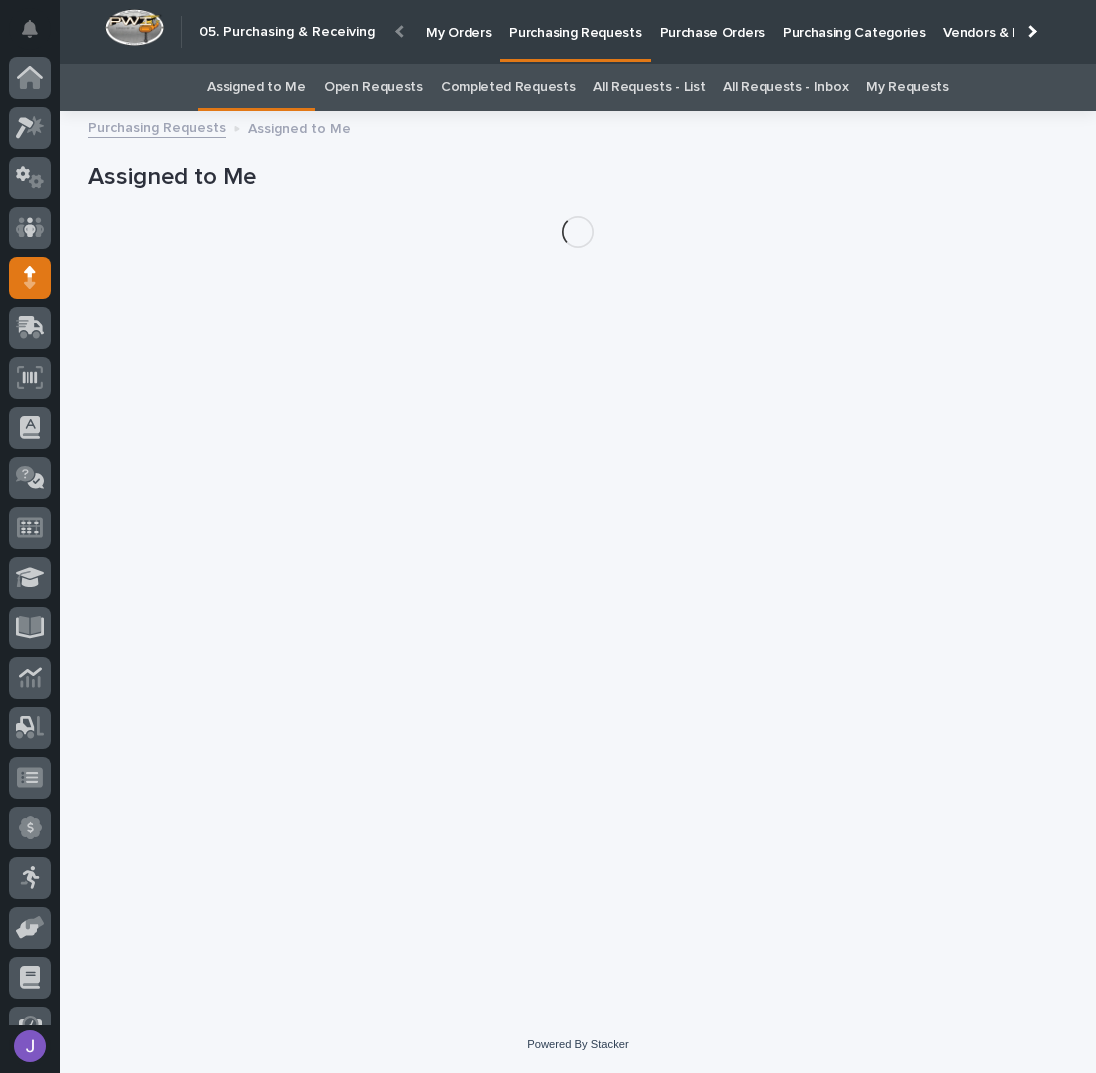 scroll, scrollTop: 82, scrollLeft: 0, axis: vertical 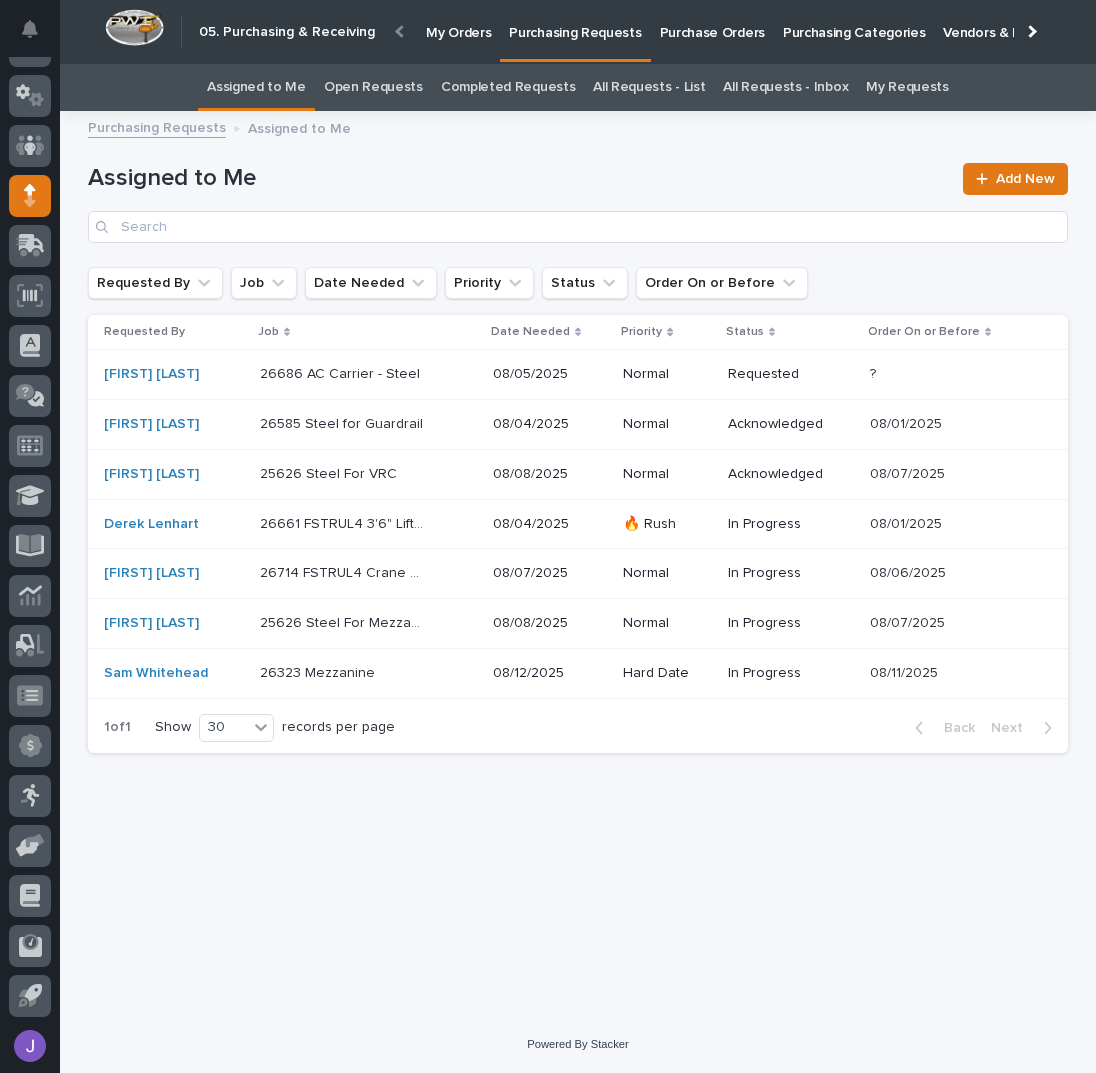 click on "All Requests - List" at bounding box center [649, 87] 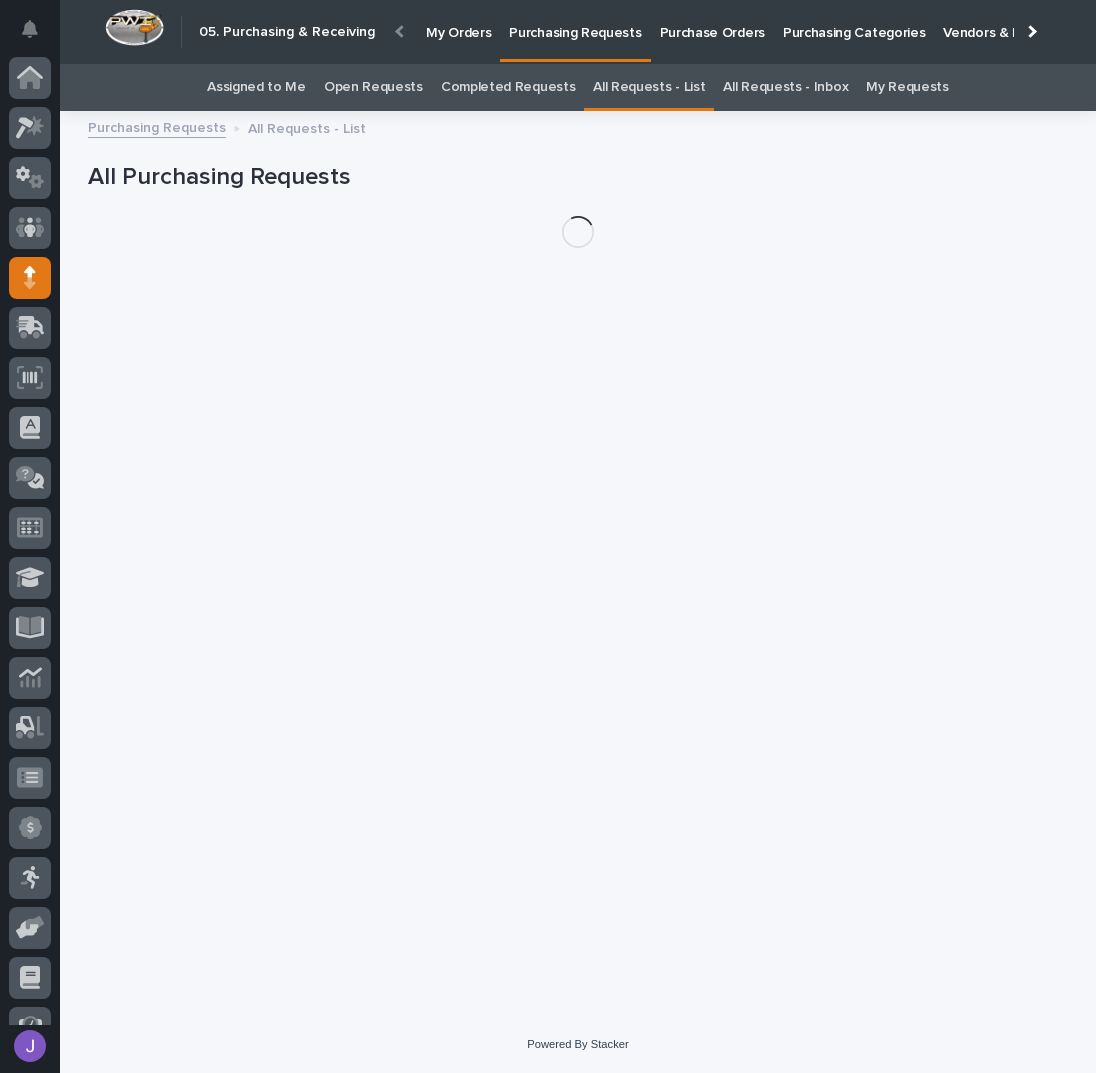 scroll, scrollTop: 82, scrollLeft: 0, axis: vertical 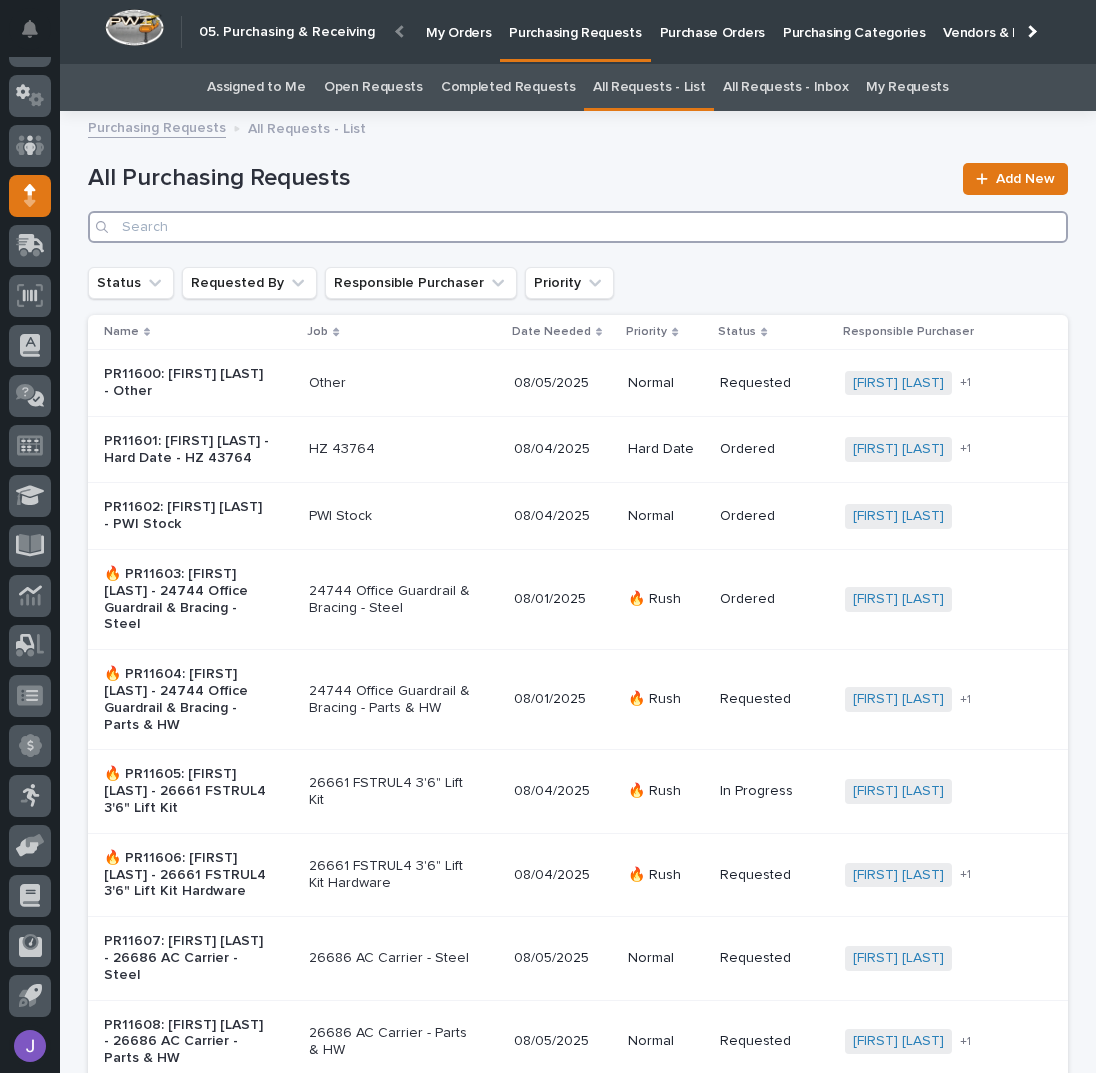click at bounding box center (578, 227) 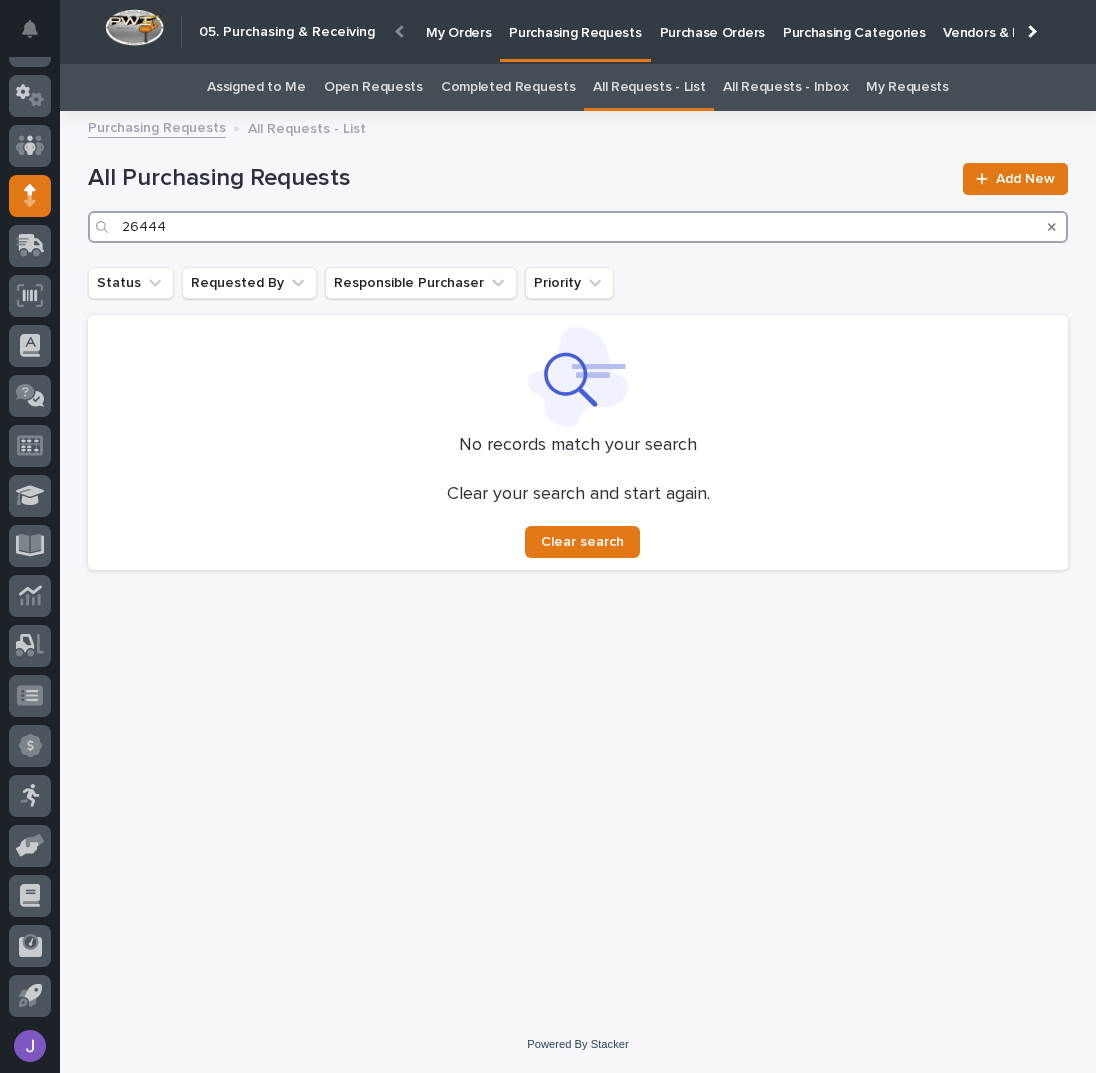type on "26444" 